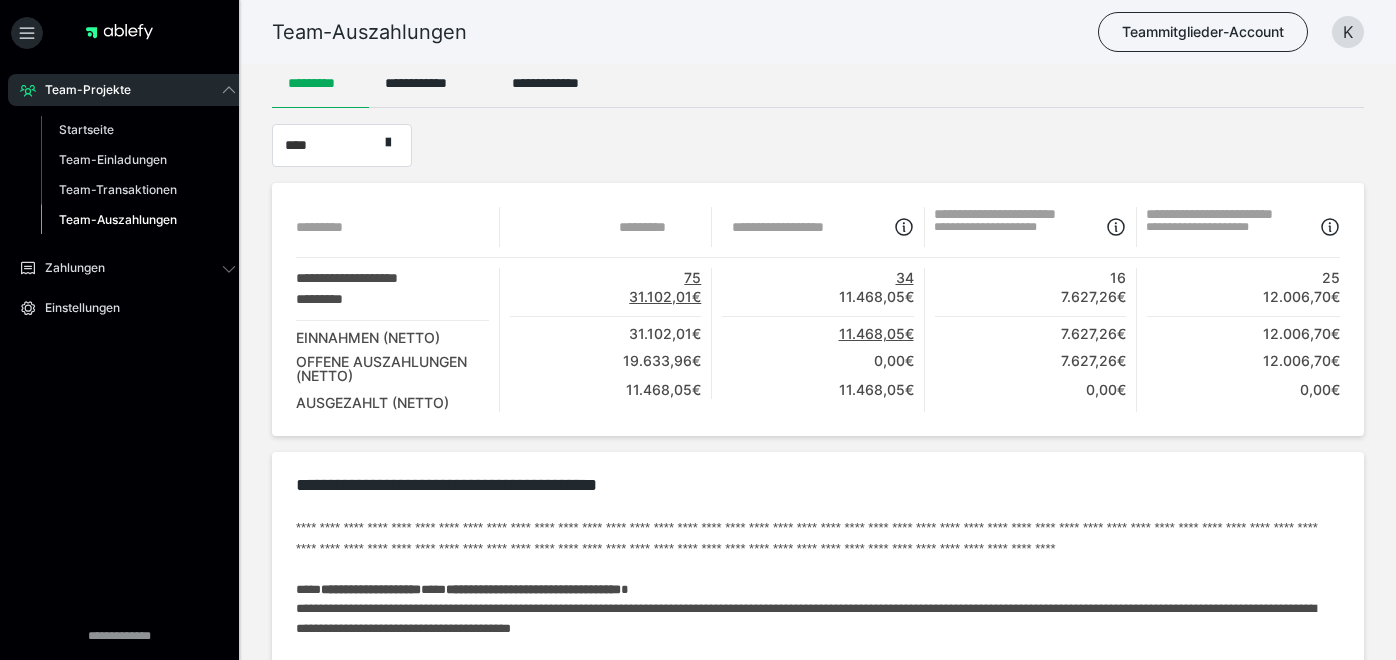scroll, scrollTop: 0, scrollLeft: 0, axis: both 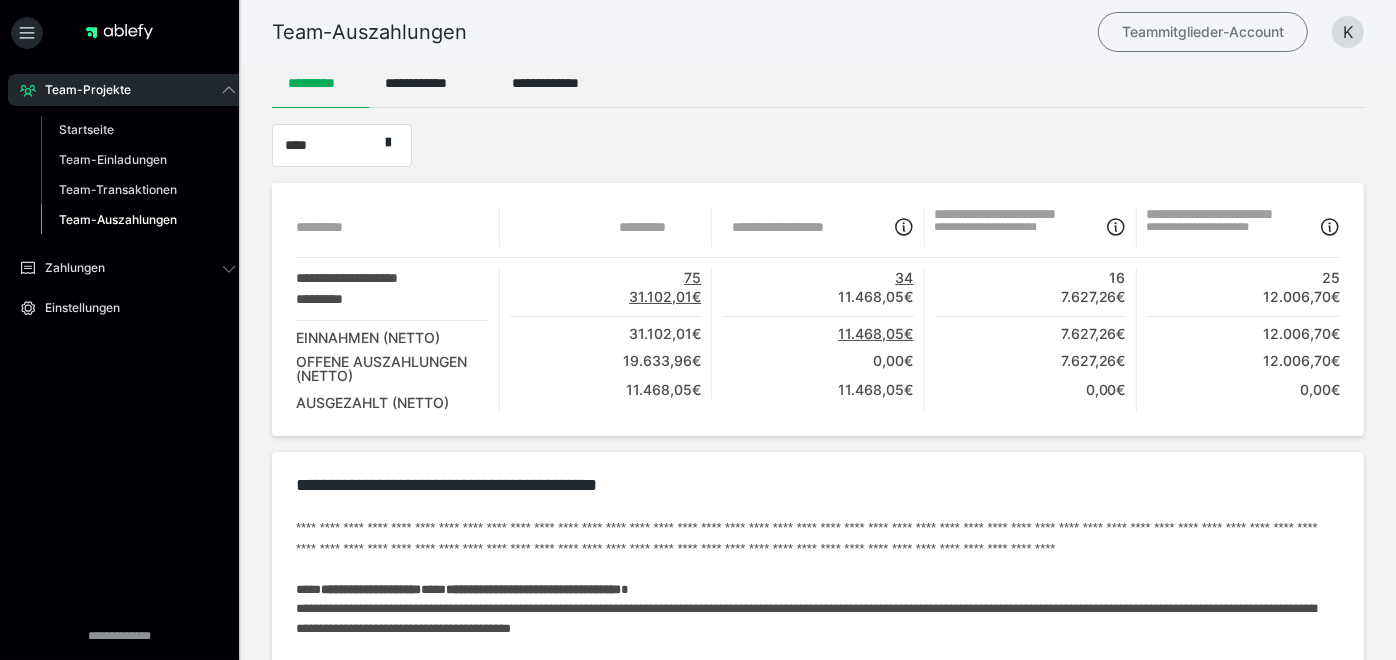 click on "Teammitglieder-Account" at bounding box center (1203, 32) 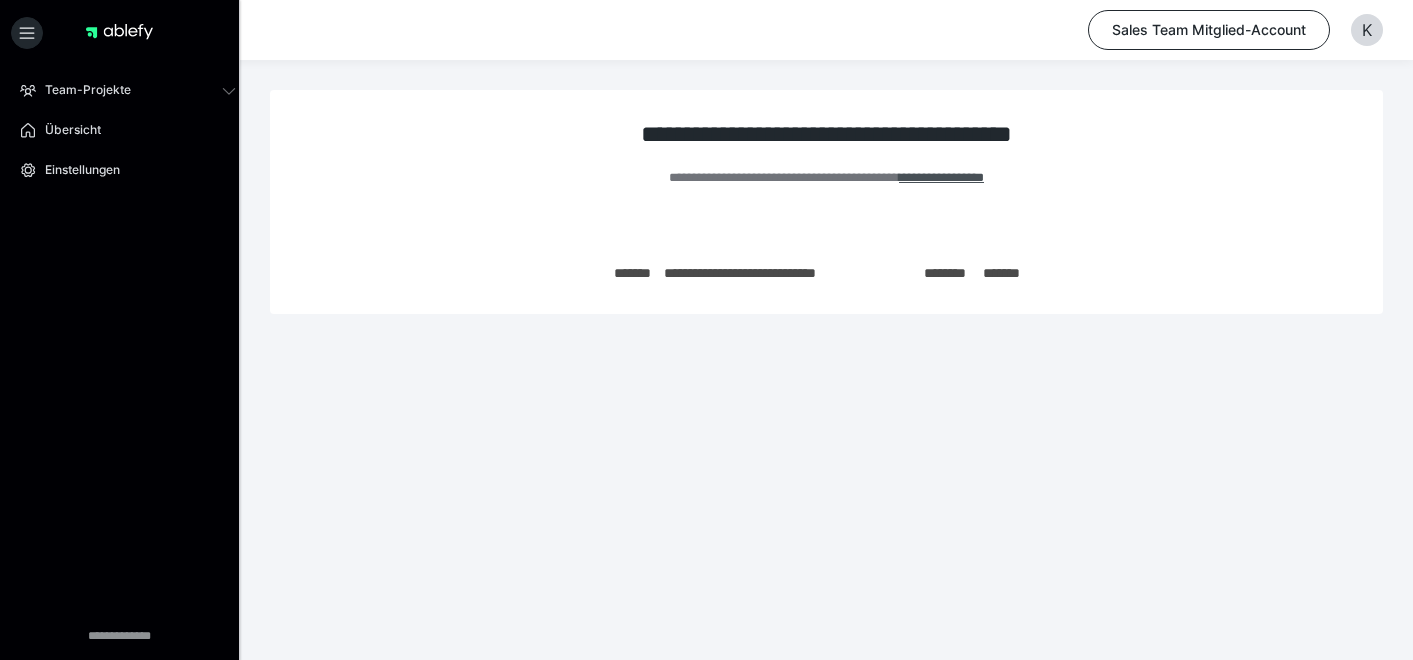 scroll, scrollTop: 0, scrollLeft: 0, axis: both 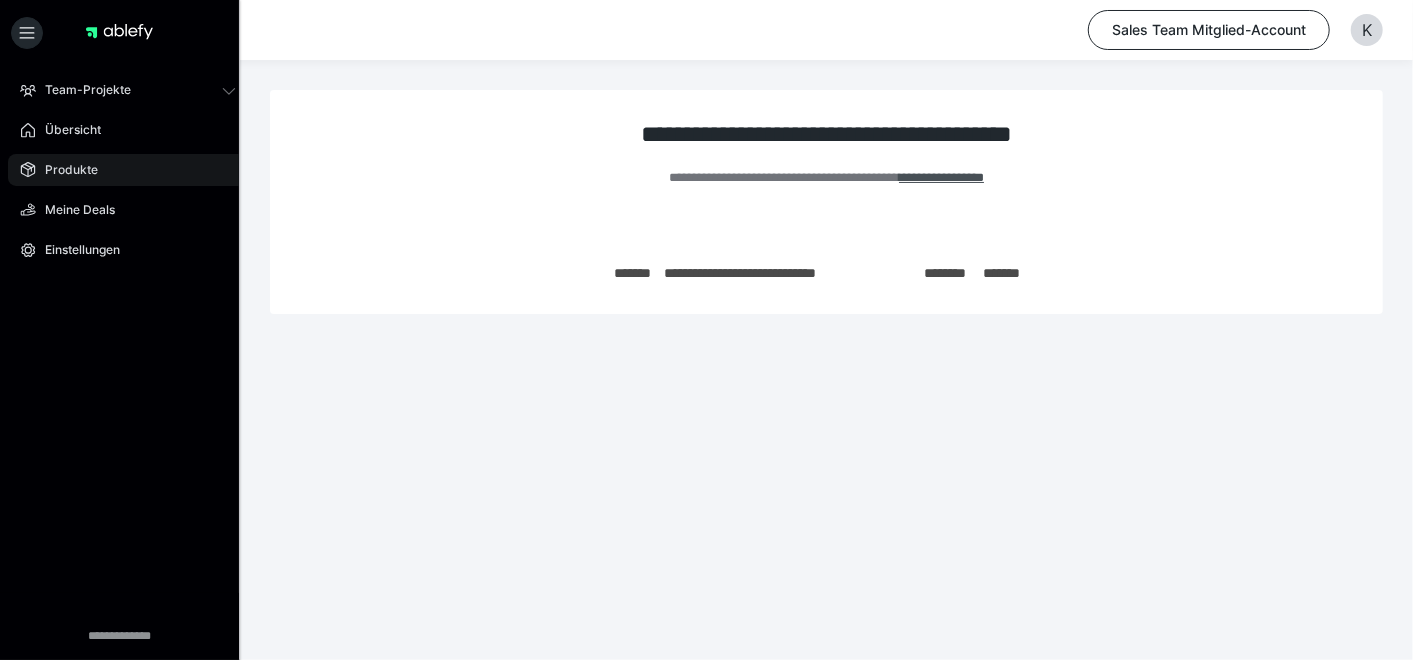 click on "Produkte" at bounding box center [128, 170] 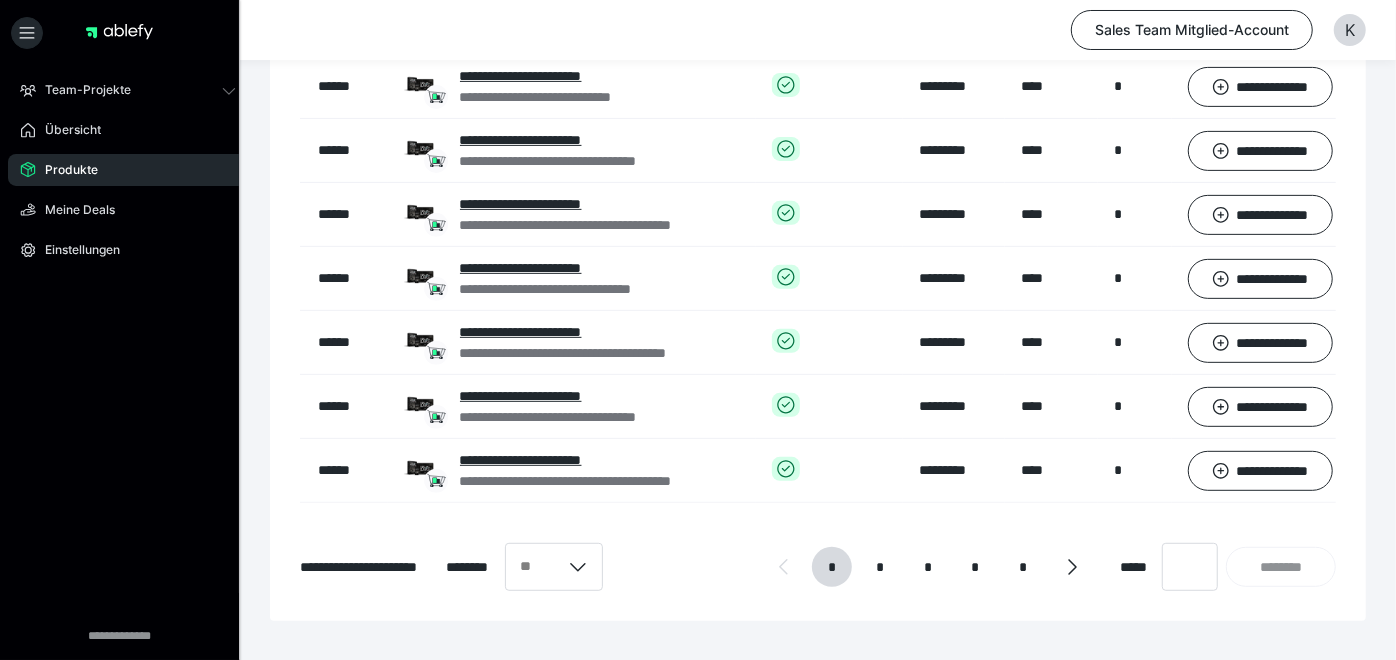 scroll, scrollTop: 420, scrollLeft: 0, axis: vertical 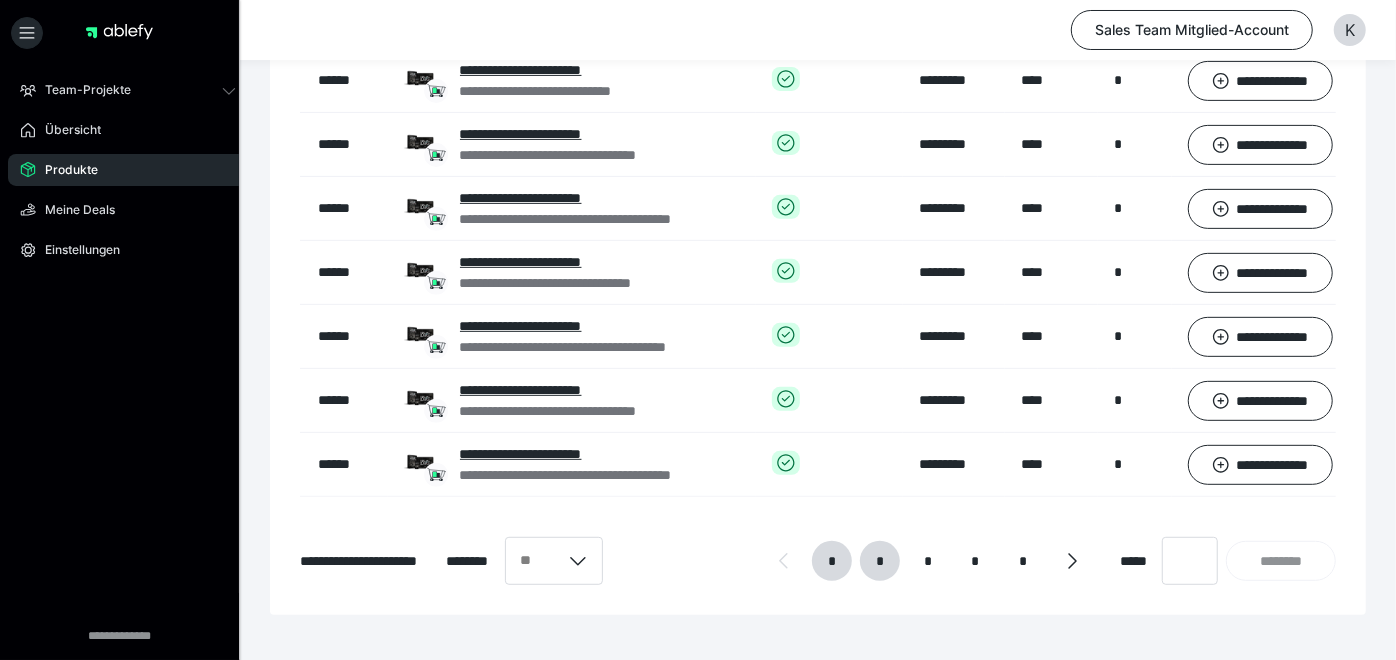 click on "*" at bounding box center (880, 561) 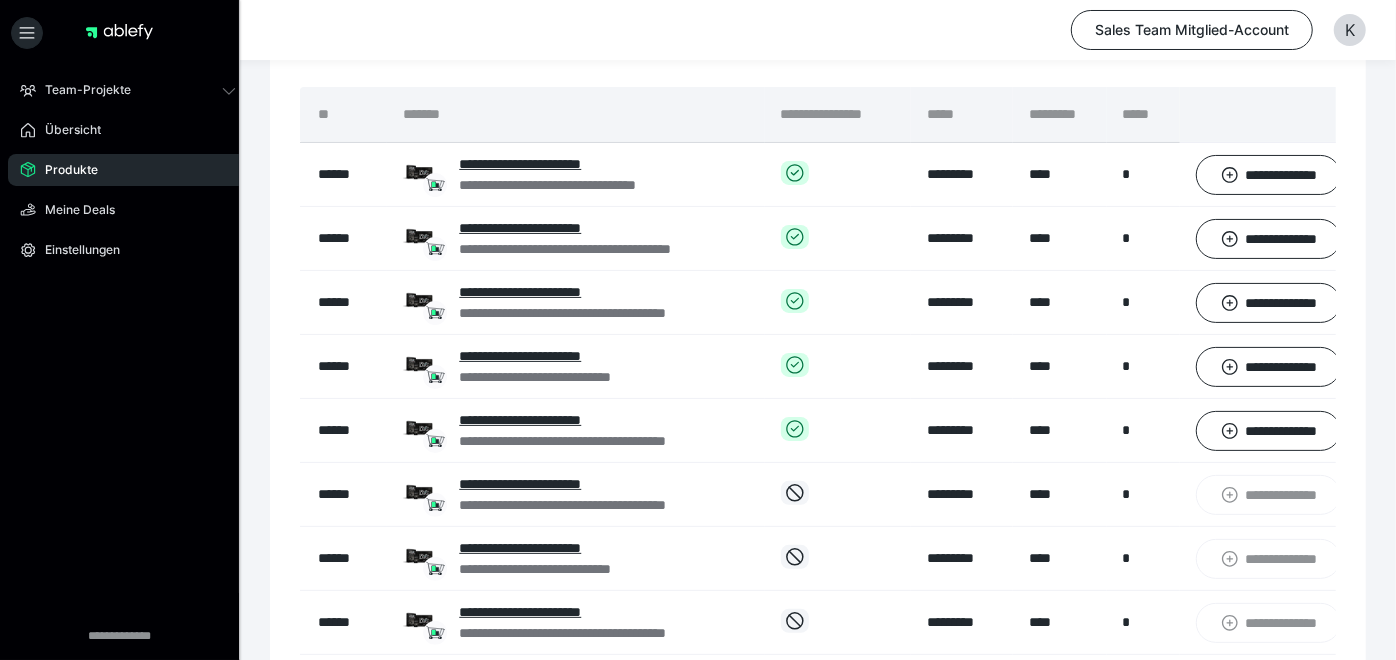 scroll, scrollTop: 140, scrollLeft: 0, axis: vertical 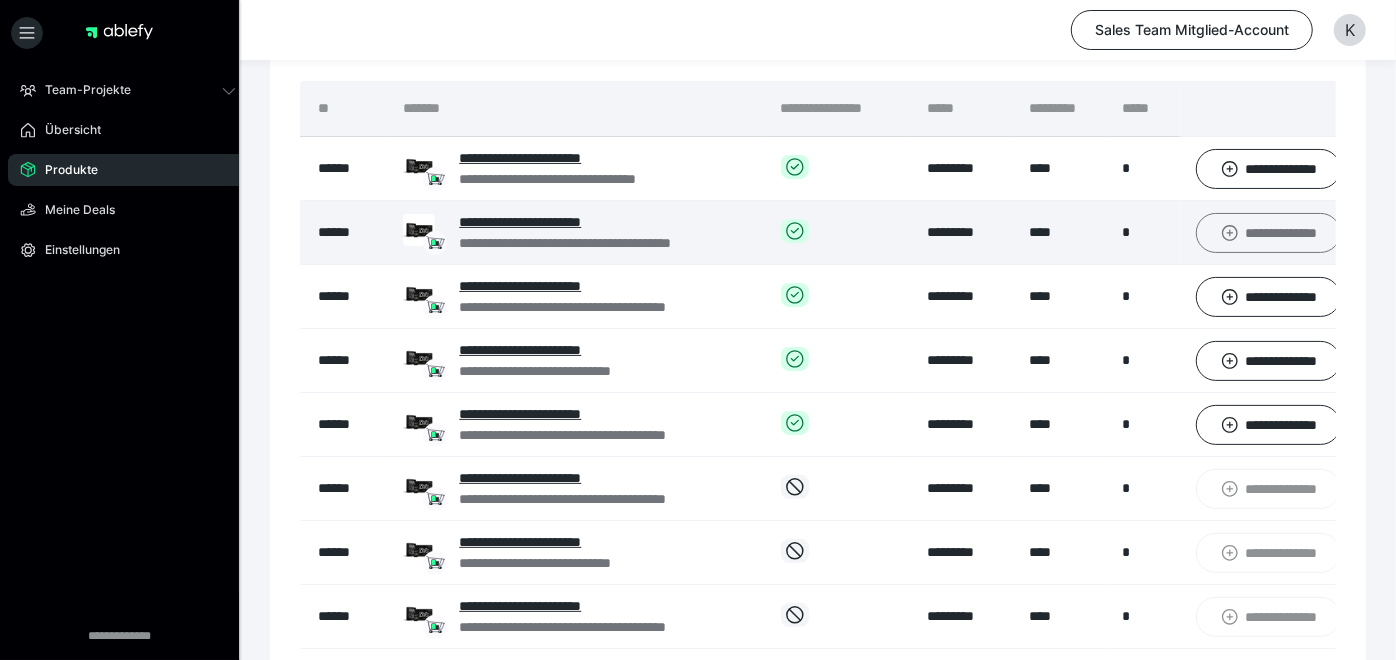 click on "**********" at bounding box center [1268, 232] 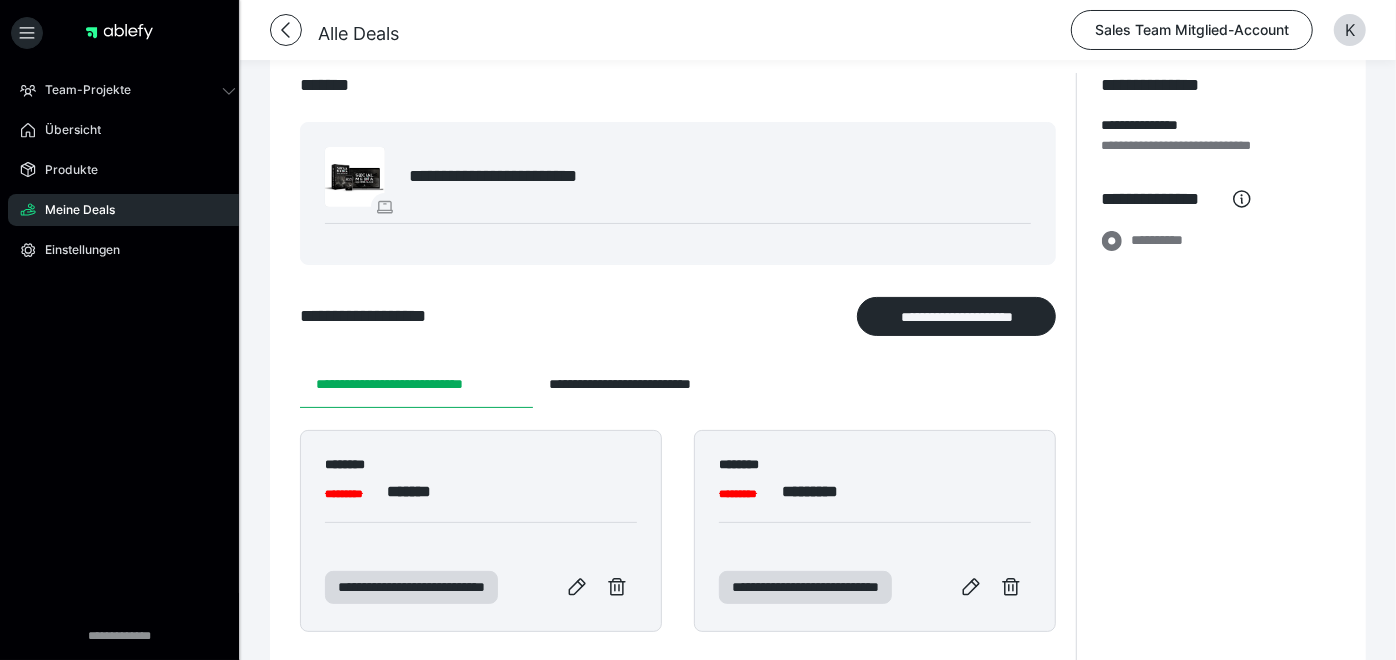 scroll, scrollTop: 117, scrollLeft: 0, axis: vertical 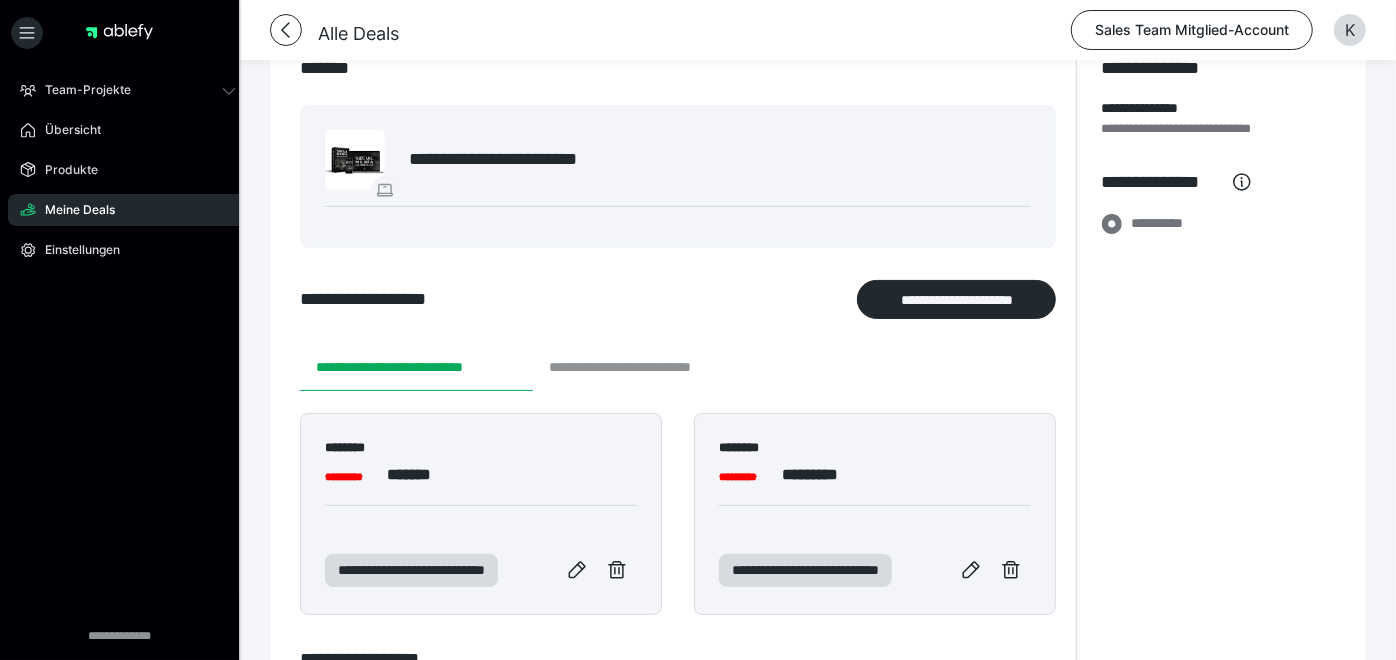 click on "**********" at bounding box center [648, 367] 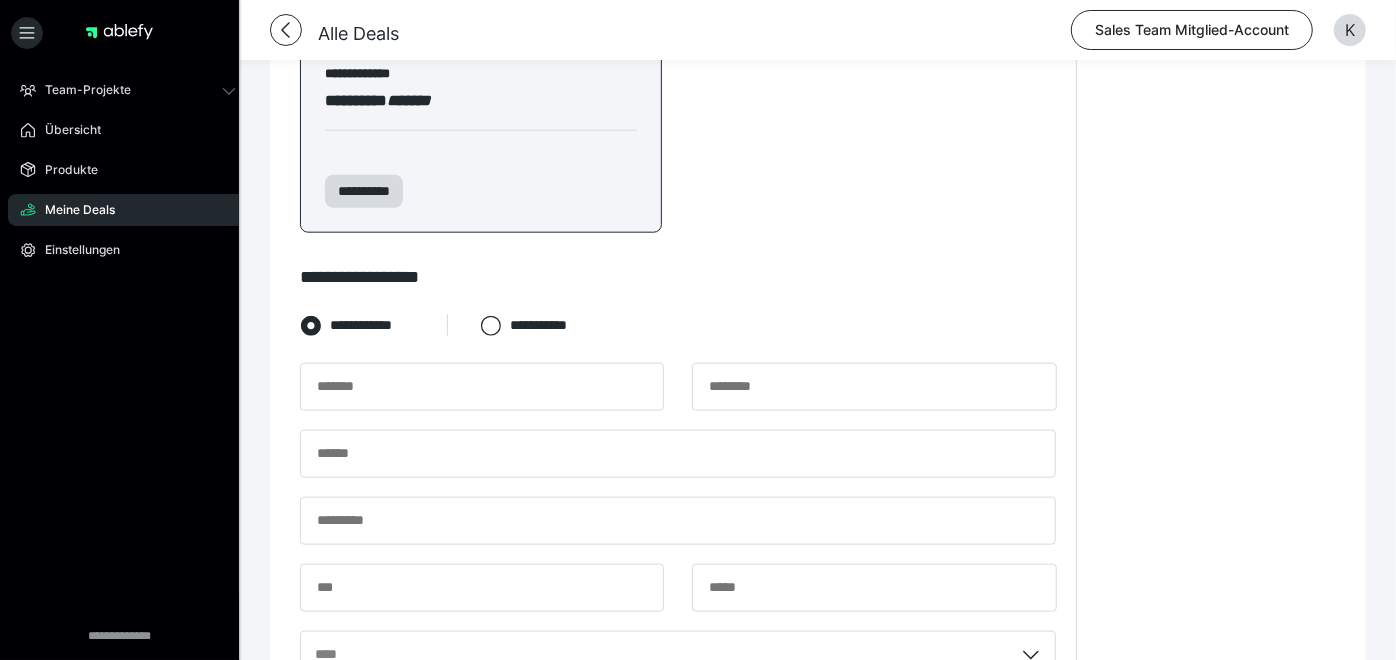 scroll, scrollTop: 1303, scrollLeft: 0, axis: vertical 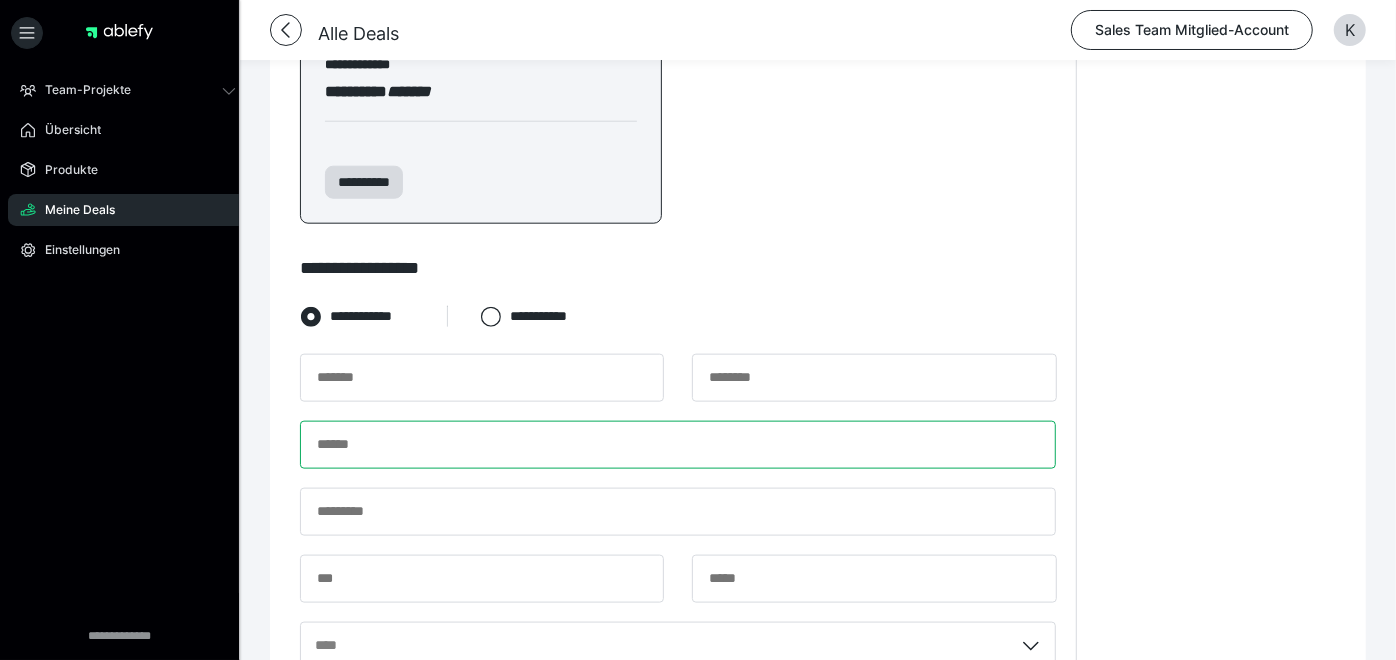 paste on "**********" 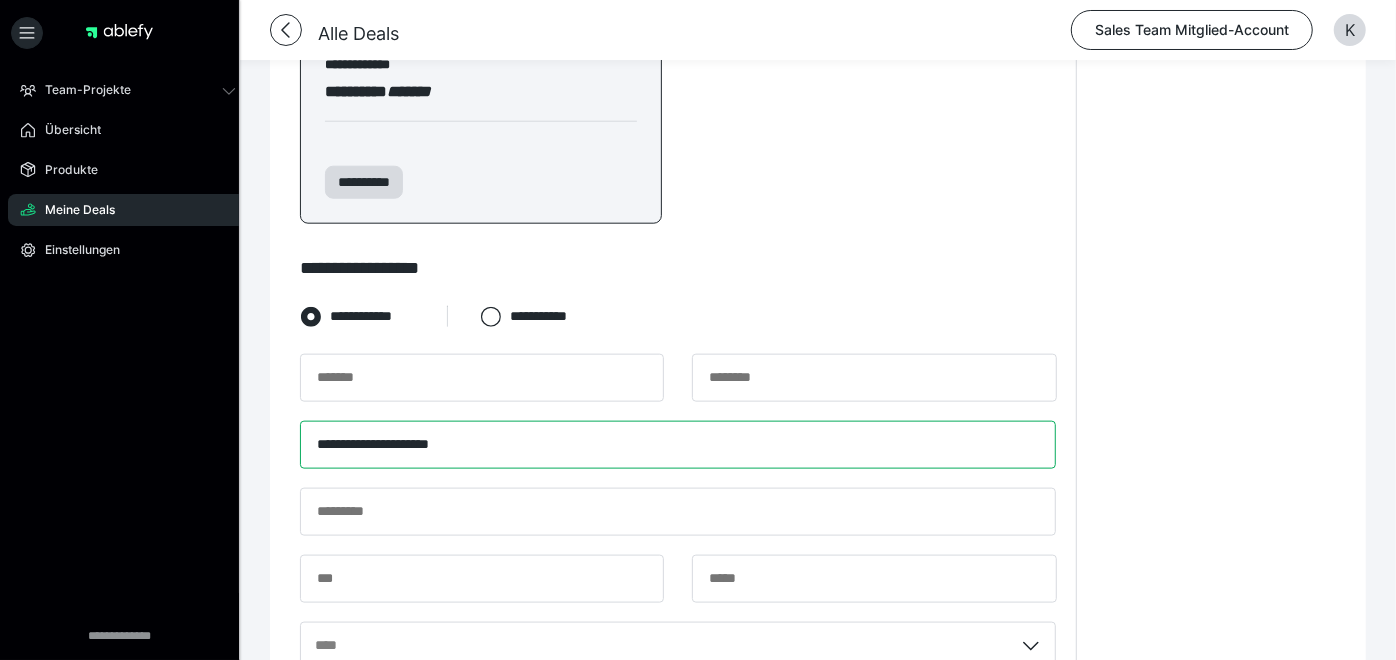 type on "**********" 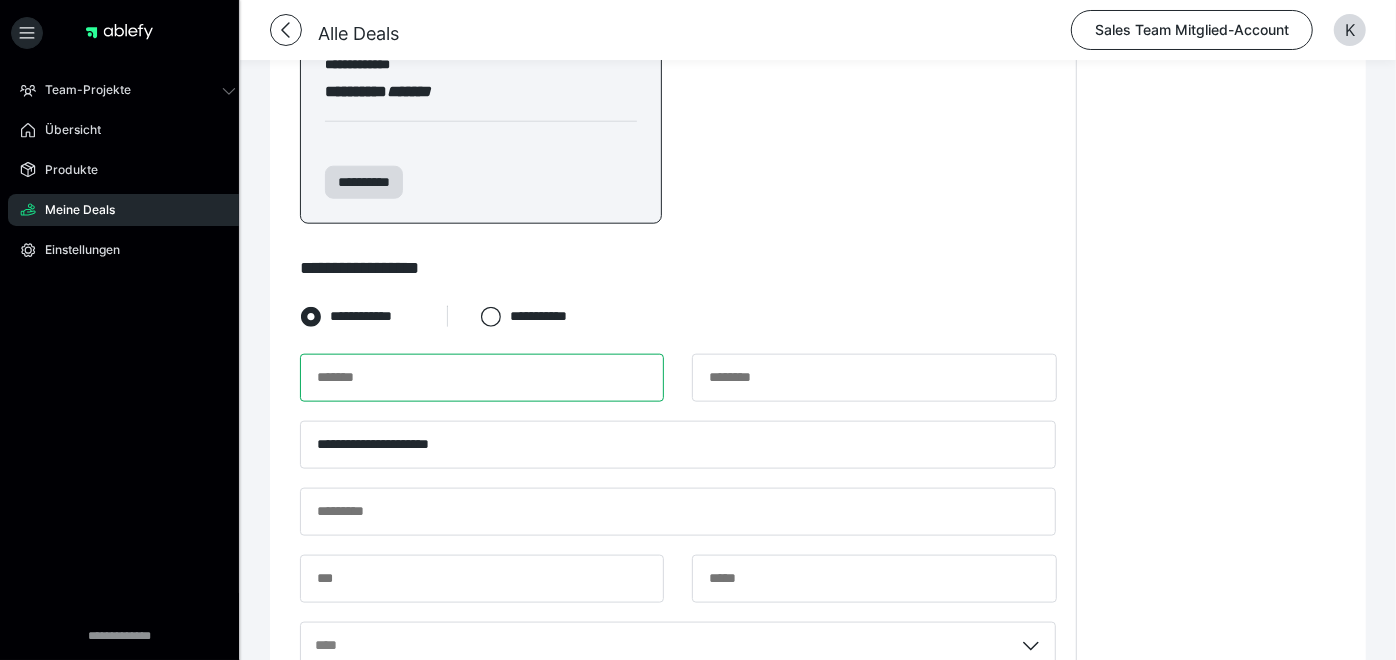 click at bounding box center [482, 378] 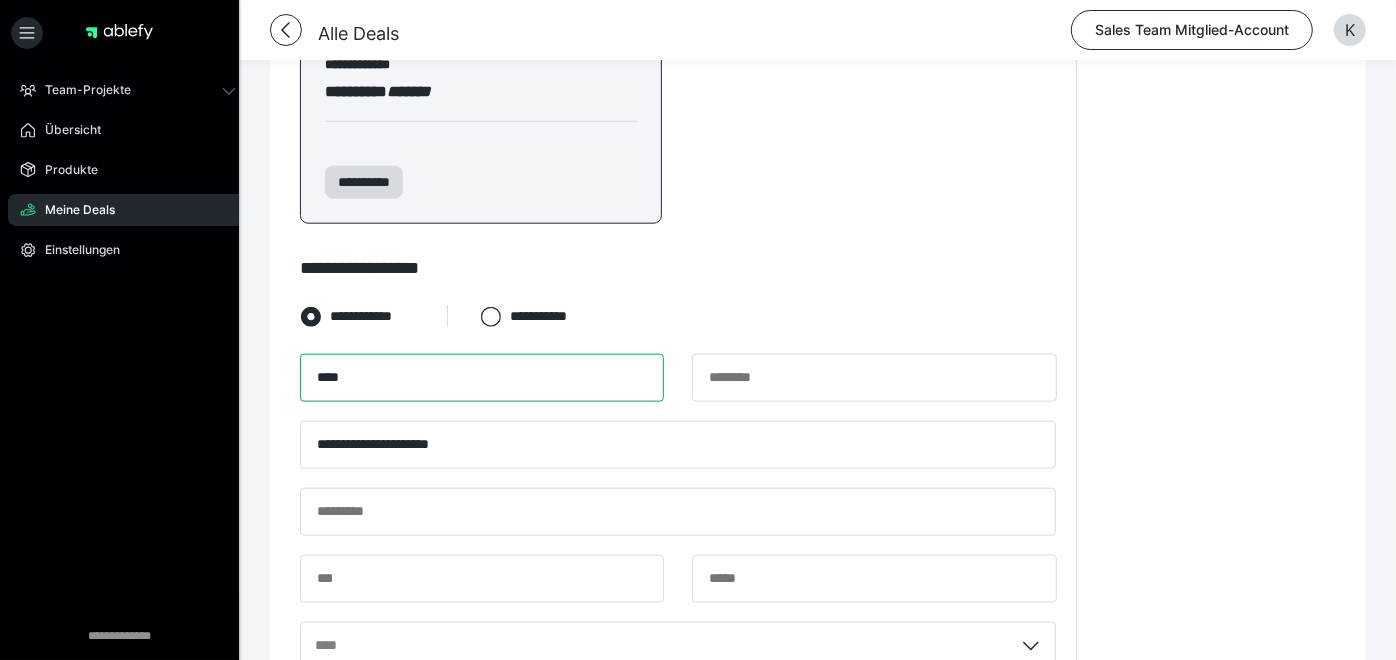 type on "****" 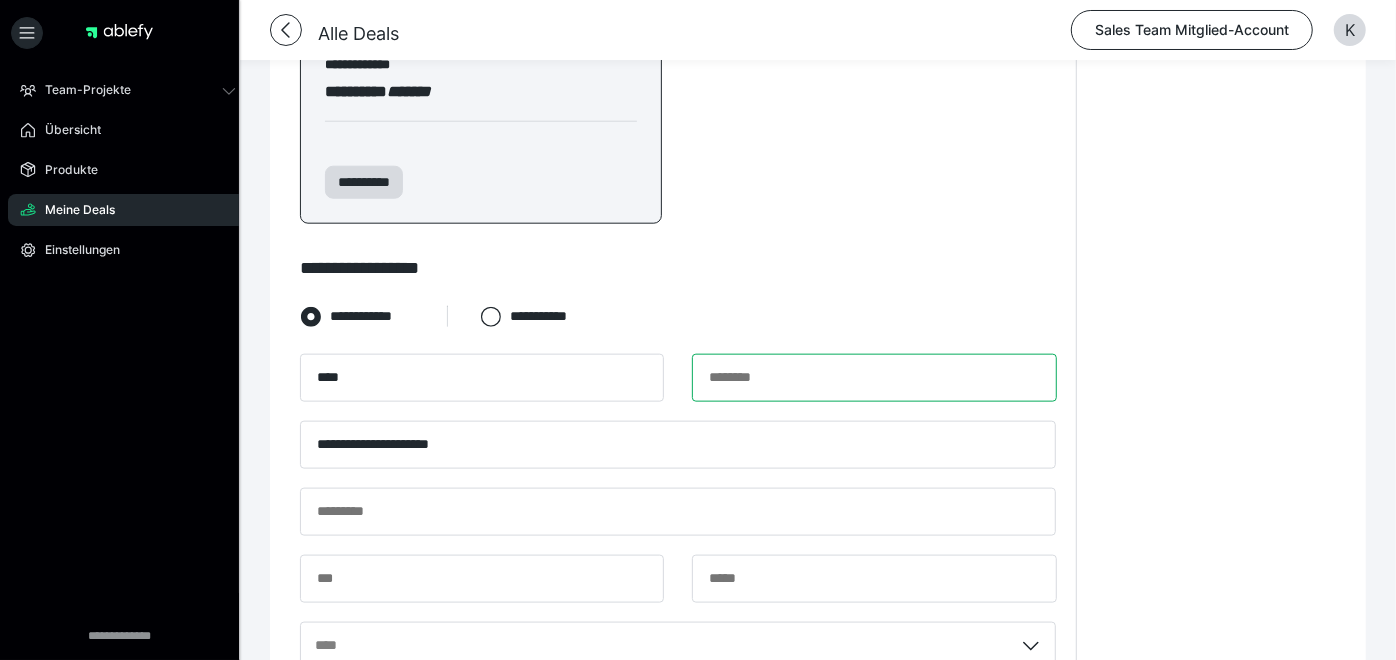 click at bounding box center (874, 378) 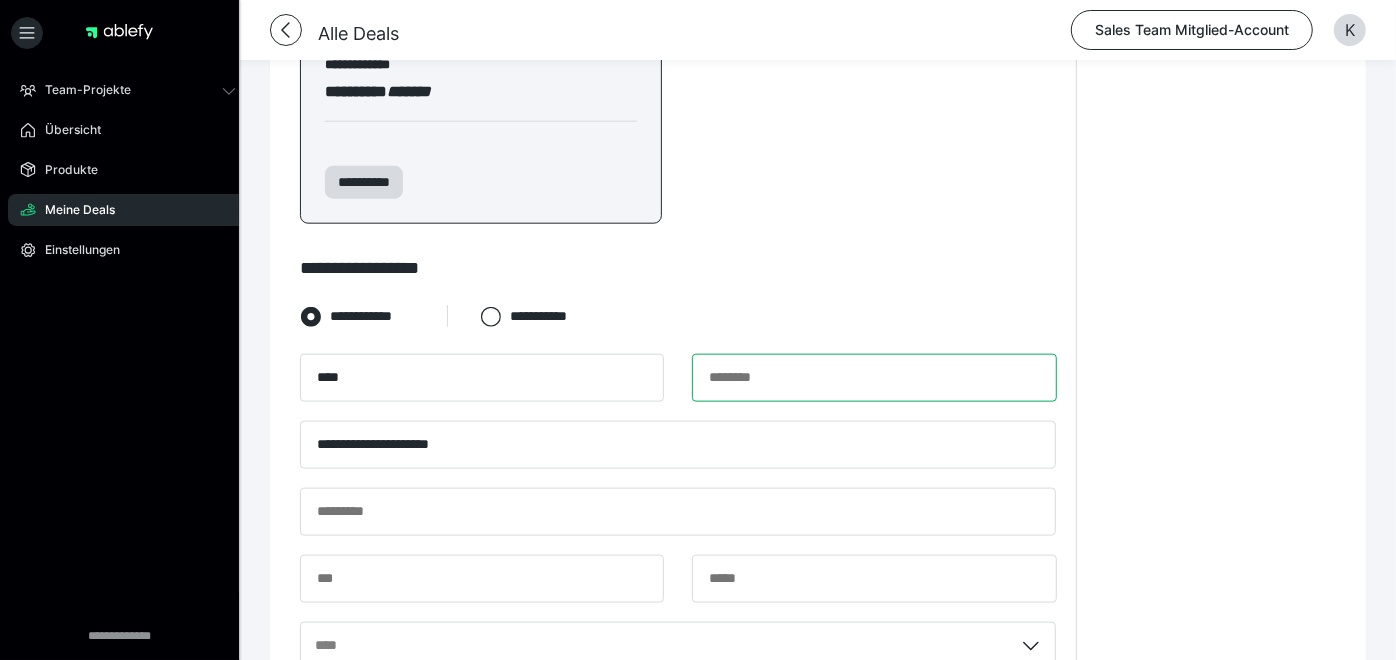 type on "*" 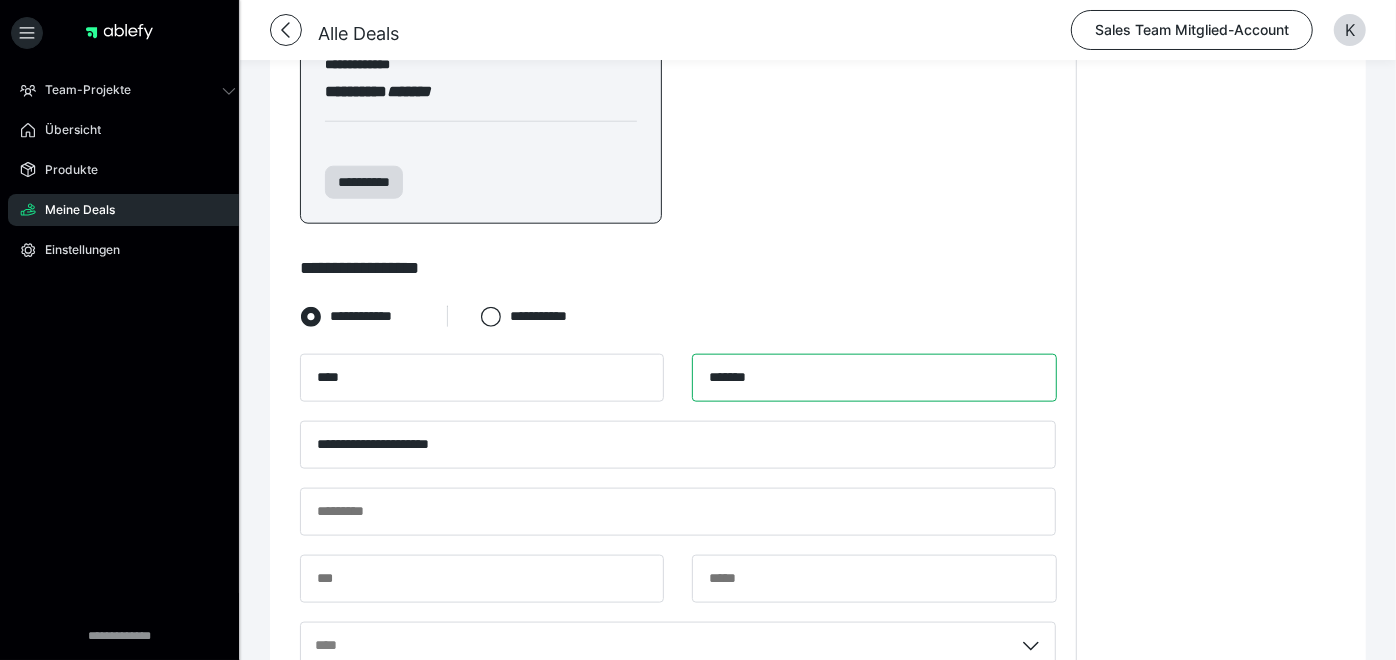type on "*******" 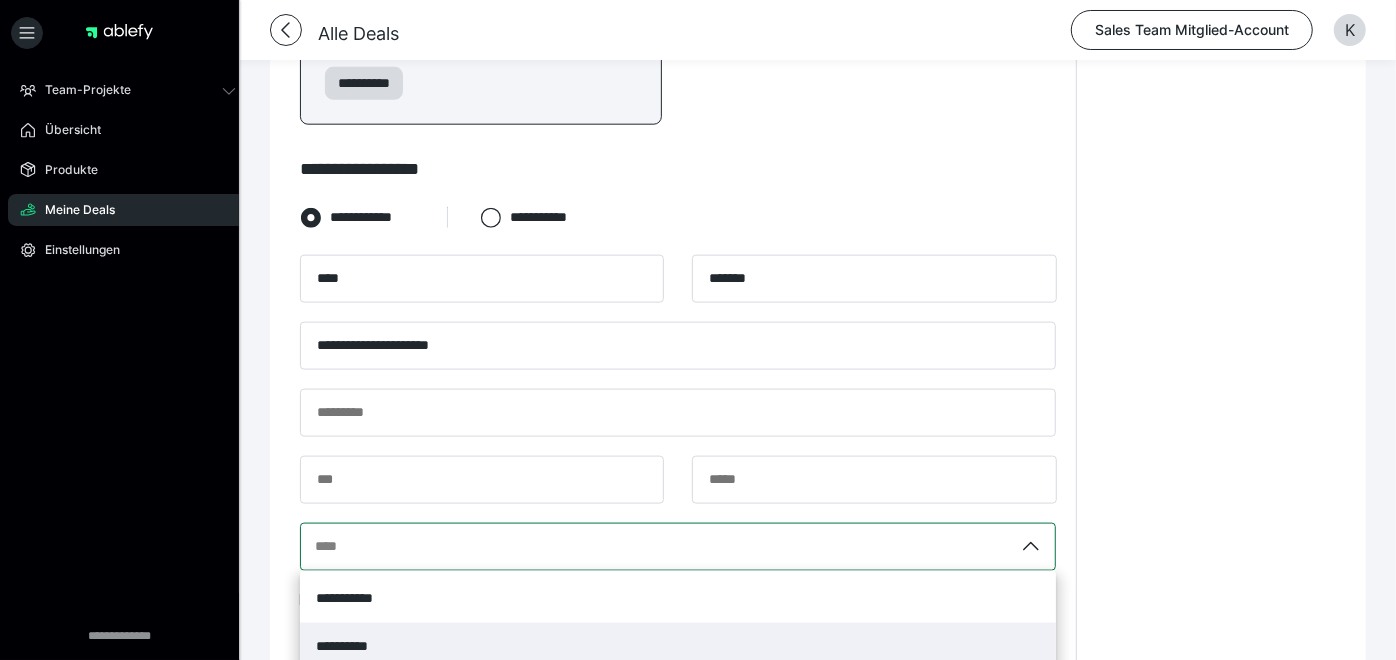scroll, scrollTop: 1407, scrollLeft: 0, axis: vertical 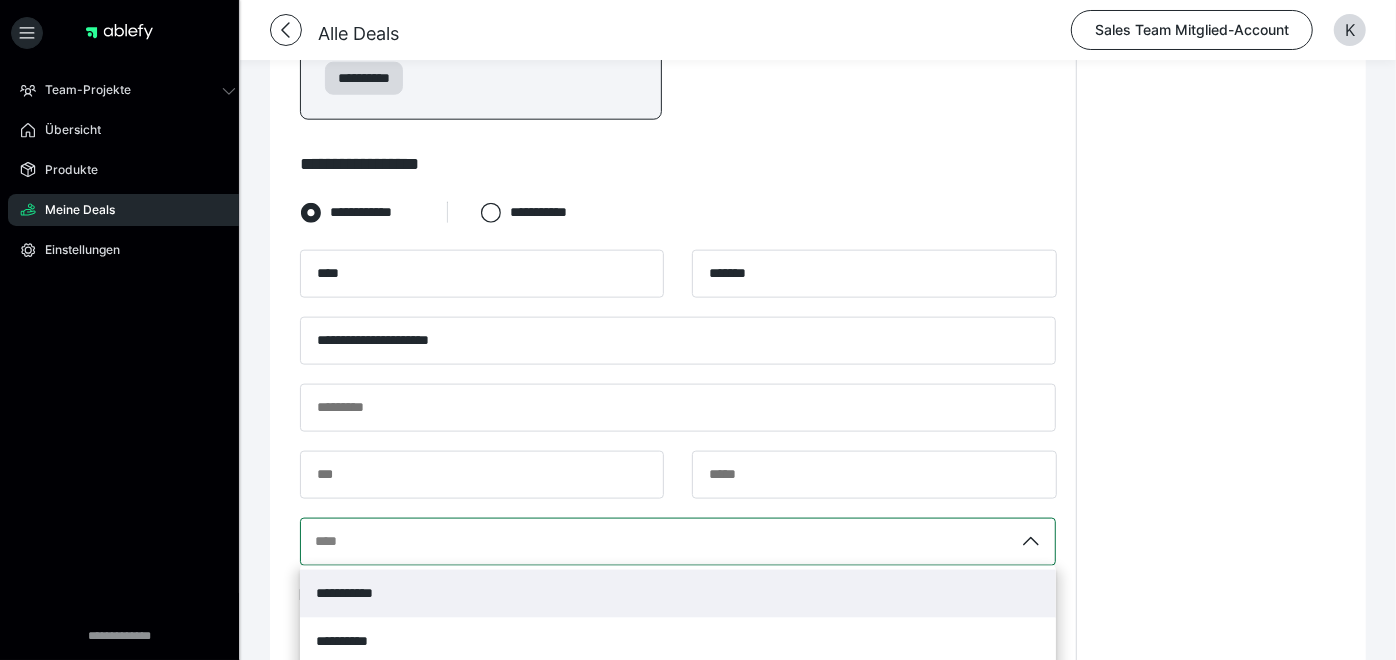 click on "**********" at bounding box center (678, 594) 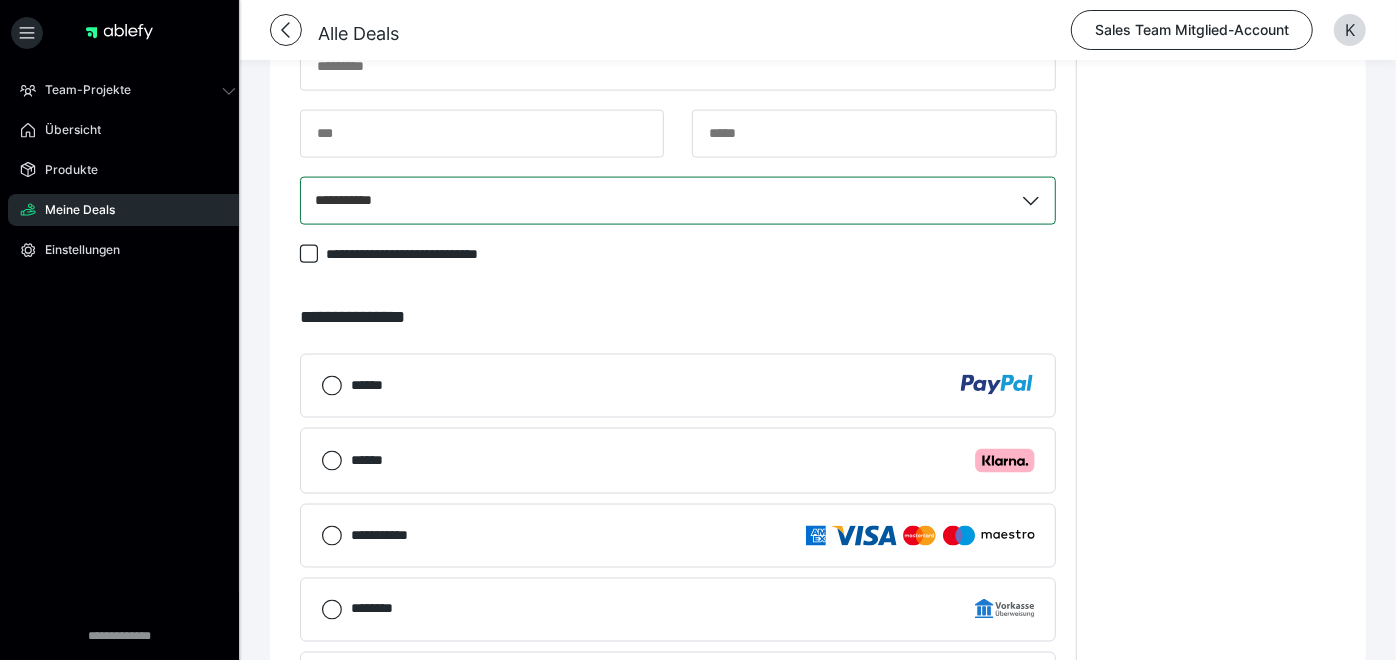 scroll, scrollTop: 1735, scrollLeft: 0, axis: vertical 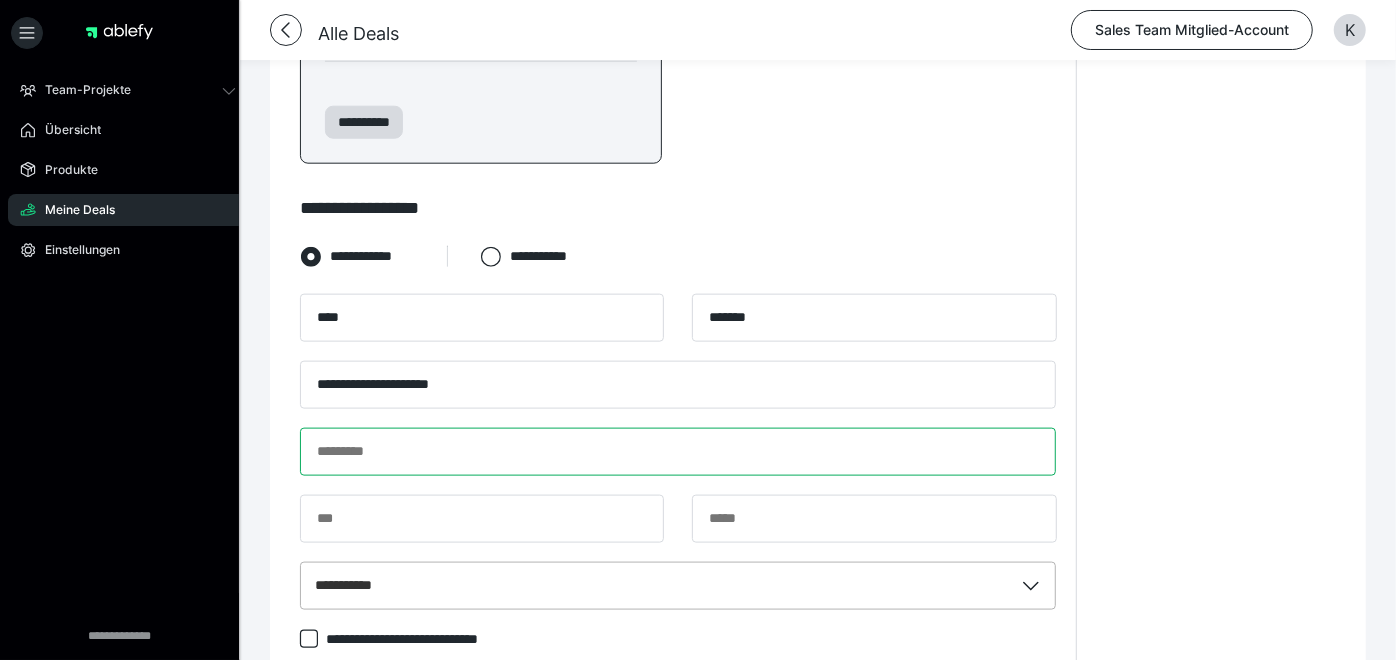 drag, startPoint x: 400, startPoint y: 241, endPoint x: 341, endPoint y: 233, distance: 59.5399 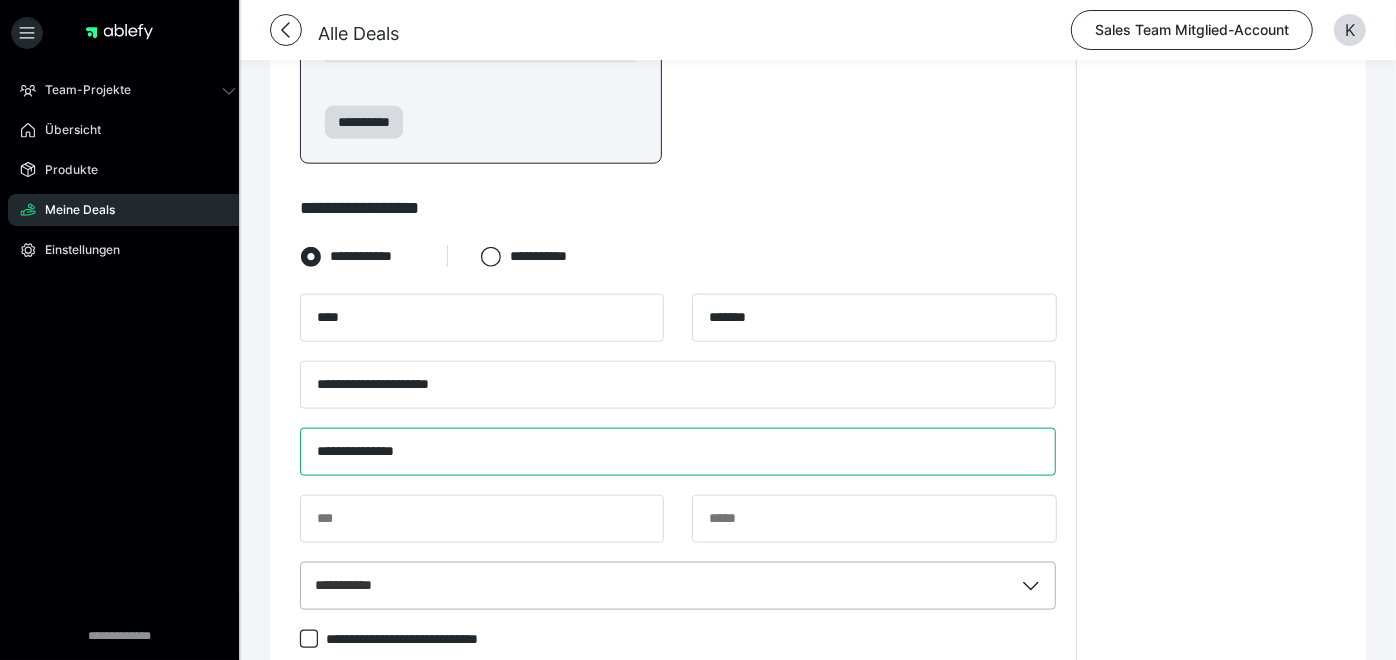 type on "**********" 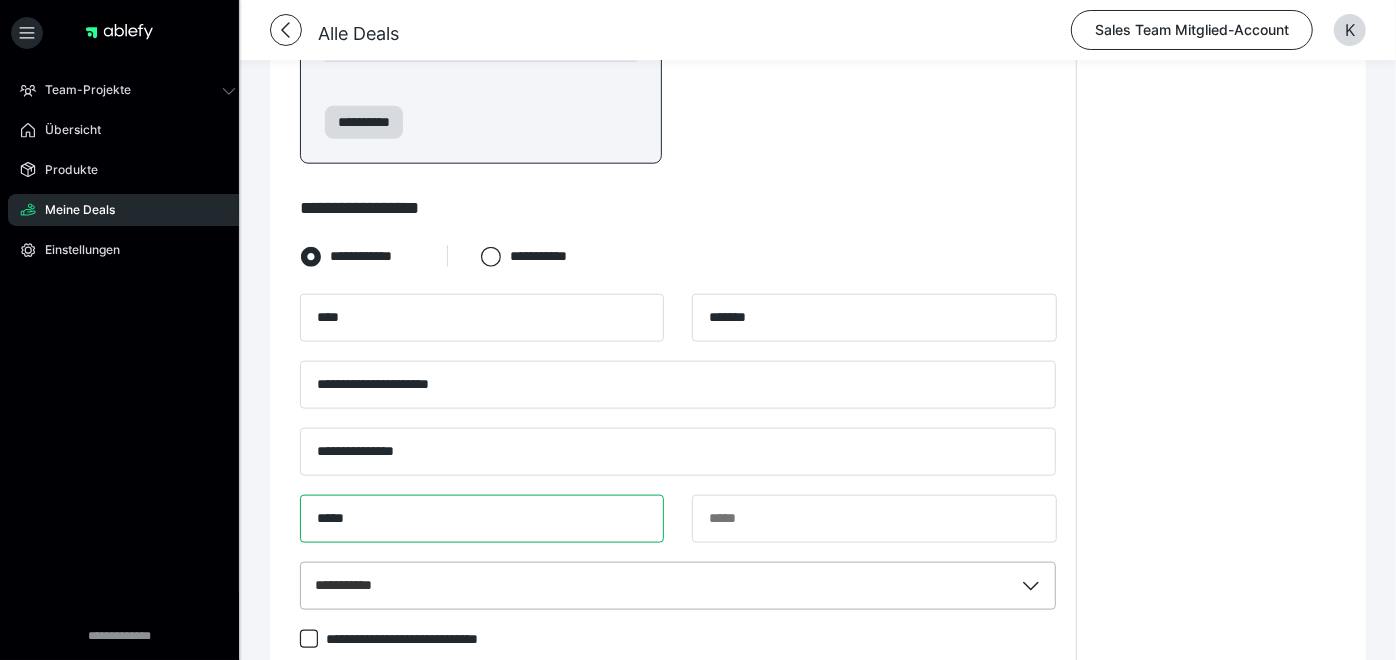 type on "*****" 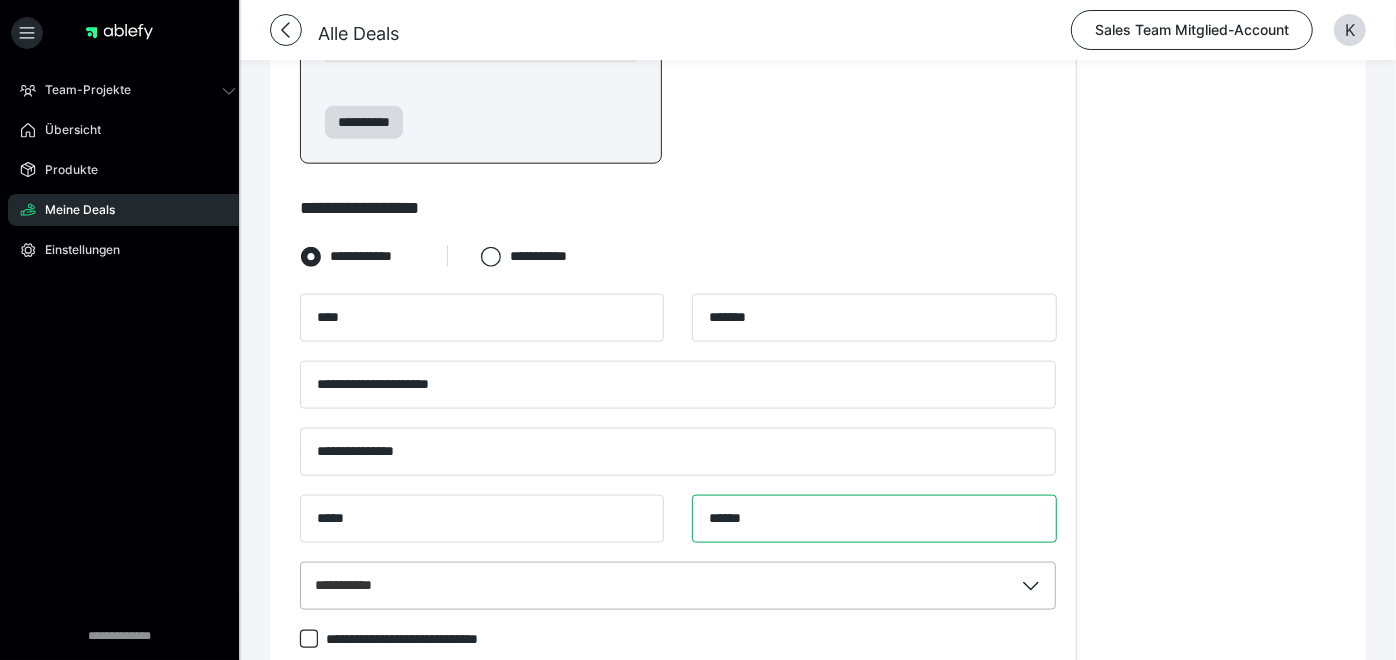 type on "******" 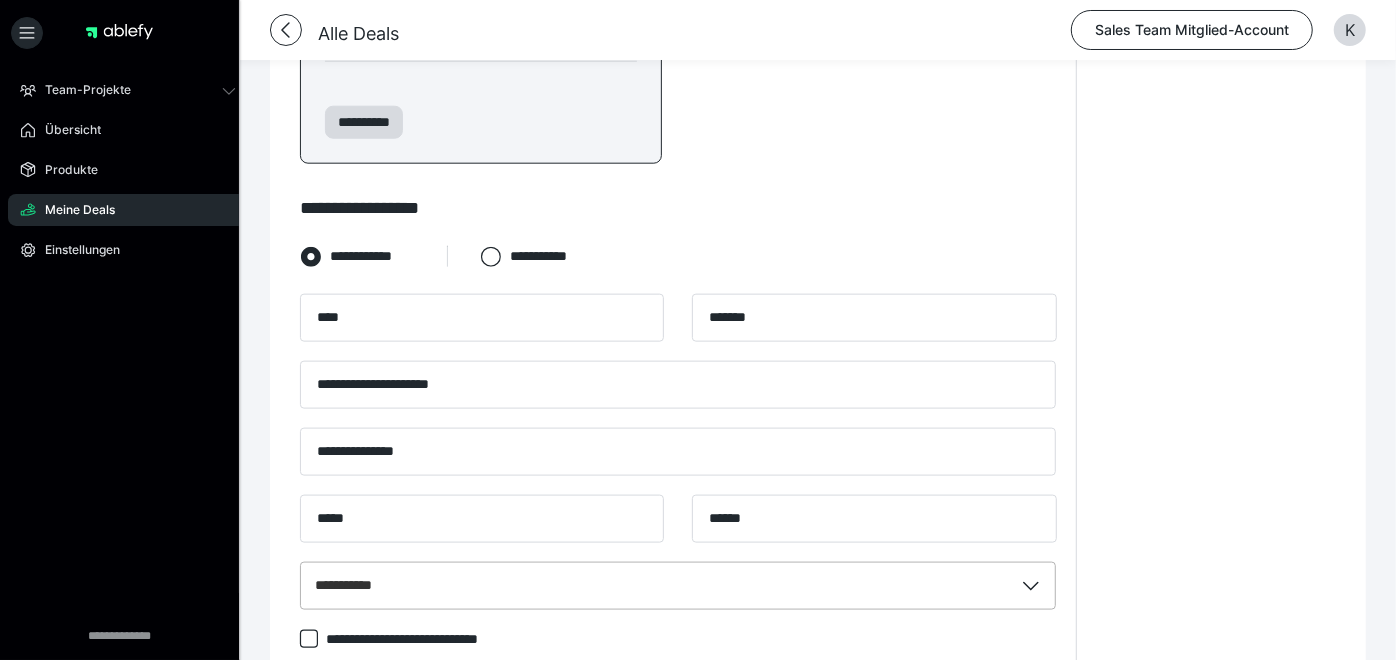 click on "******" at bounding box center (693, 770) 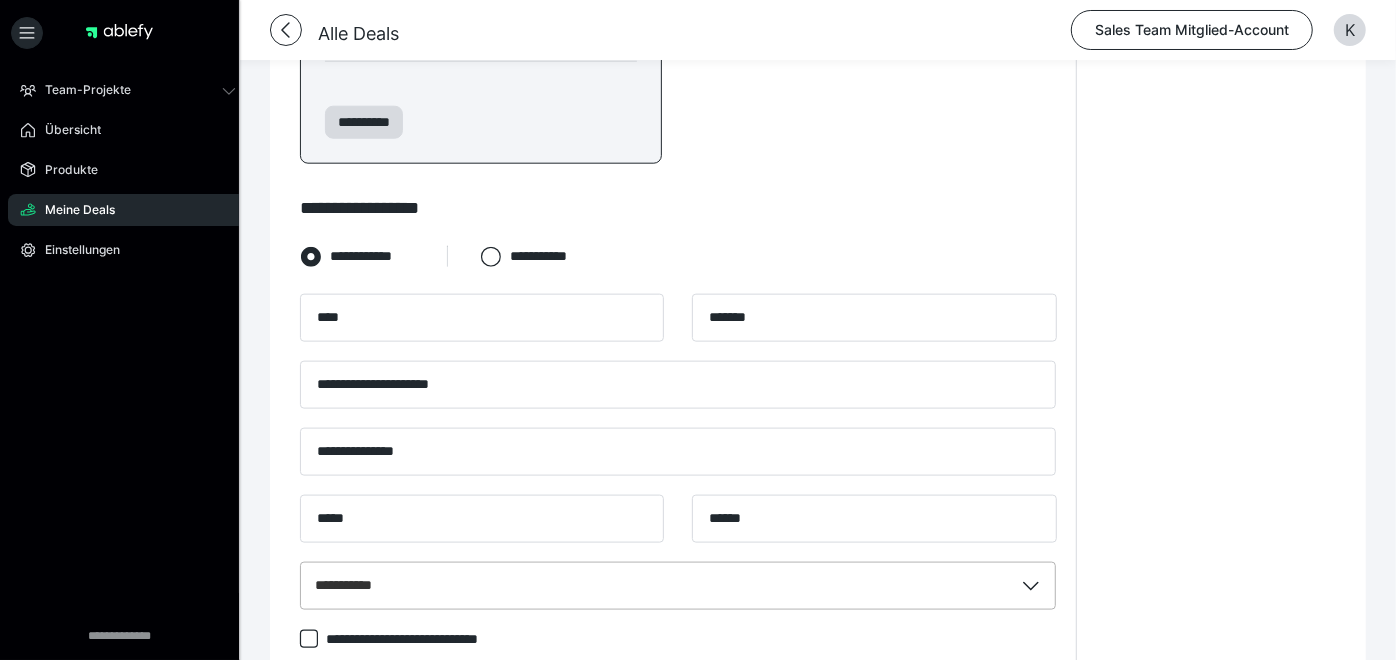 click on "******" at bounding box center [321, 771] 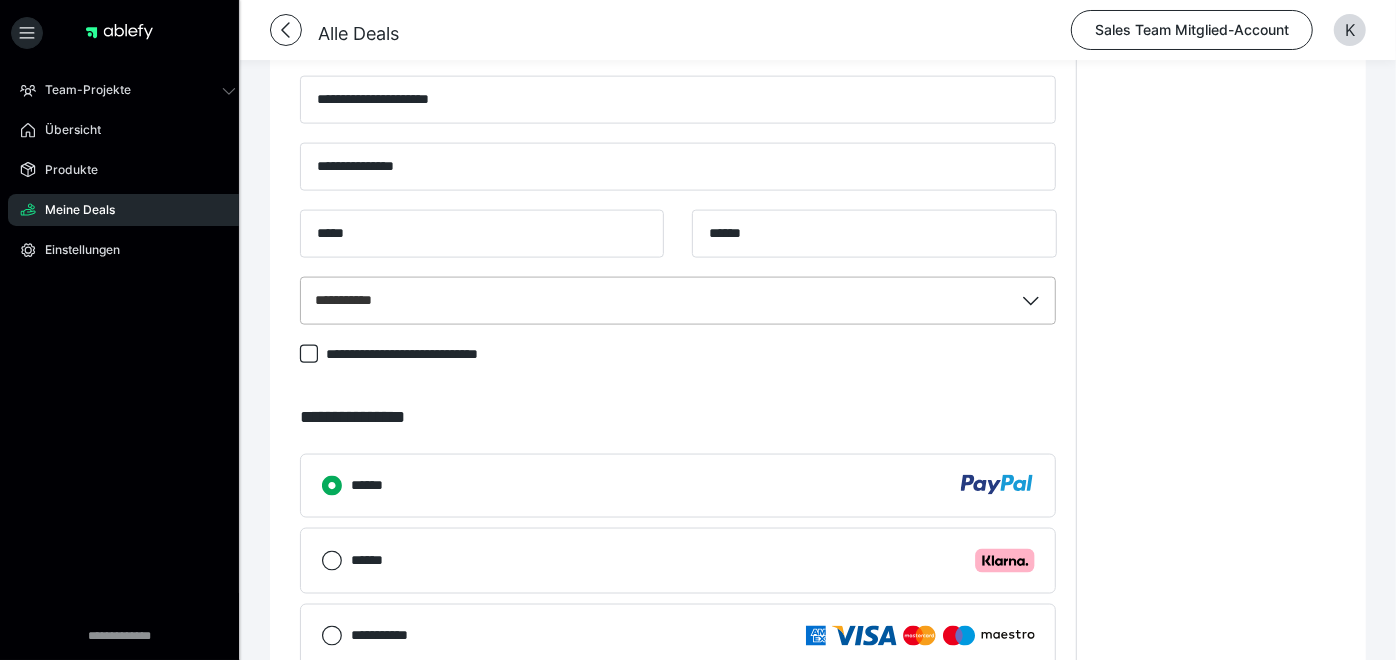 scroll, scrollTop: 1900, scrollLeft: 0, axis: vertical 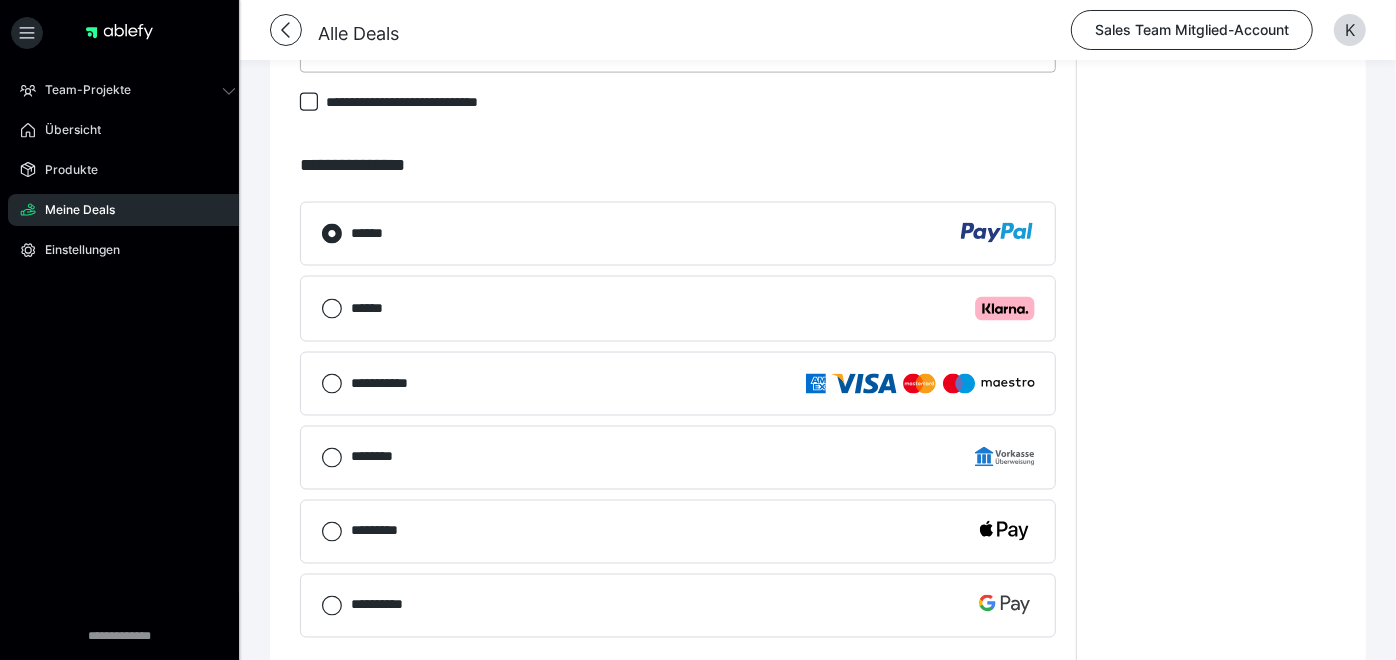 click on "**********" at bounding box center [975, 697] 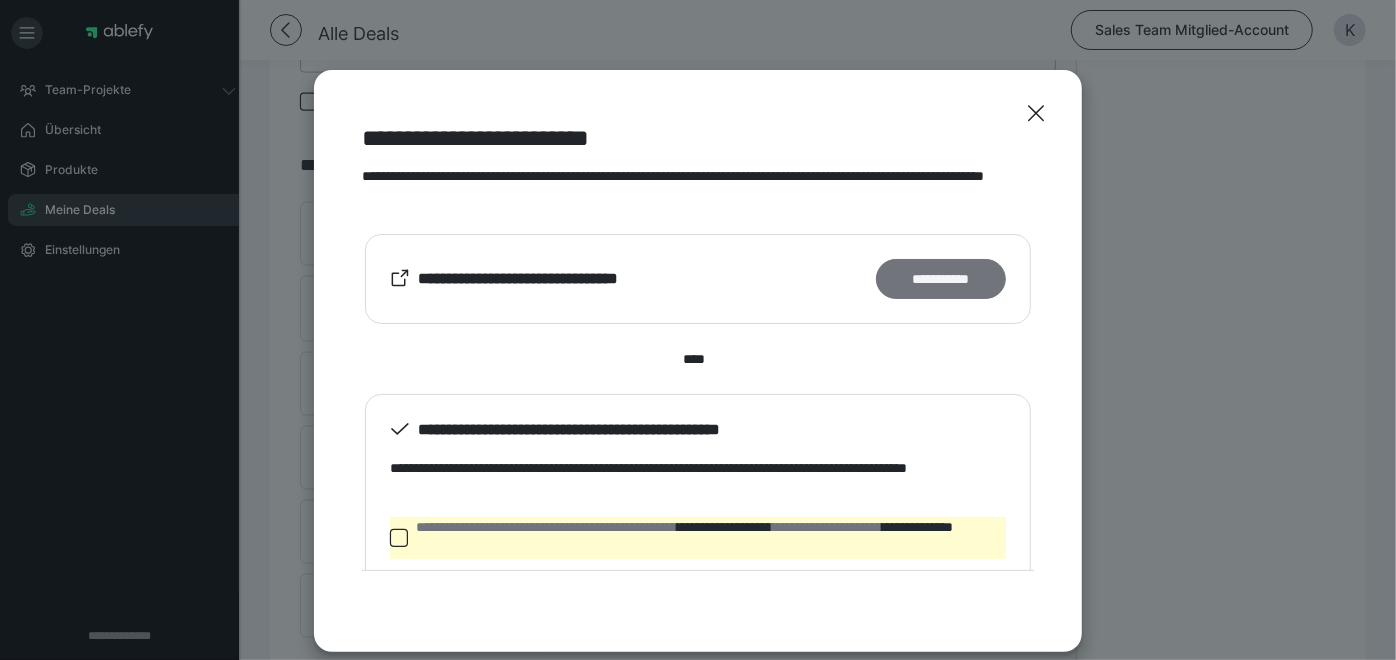click on "**********" at bounding box center (941, 278) 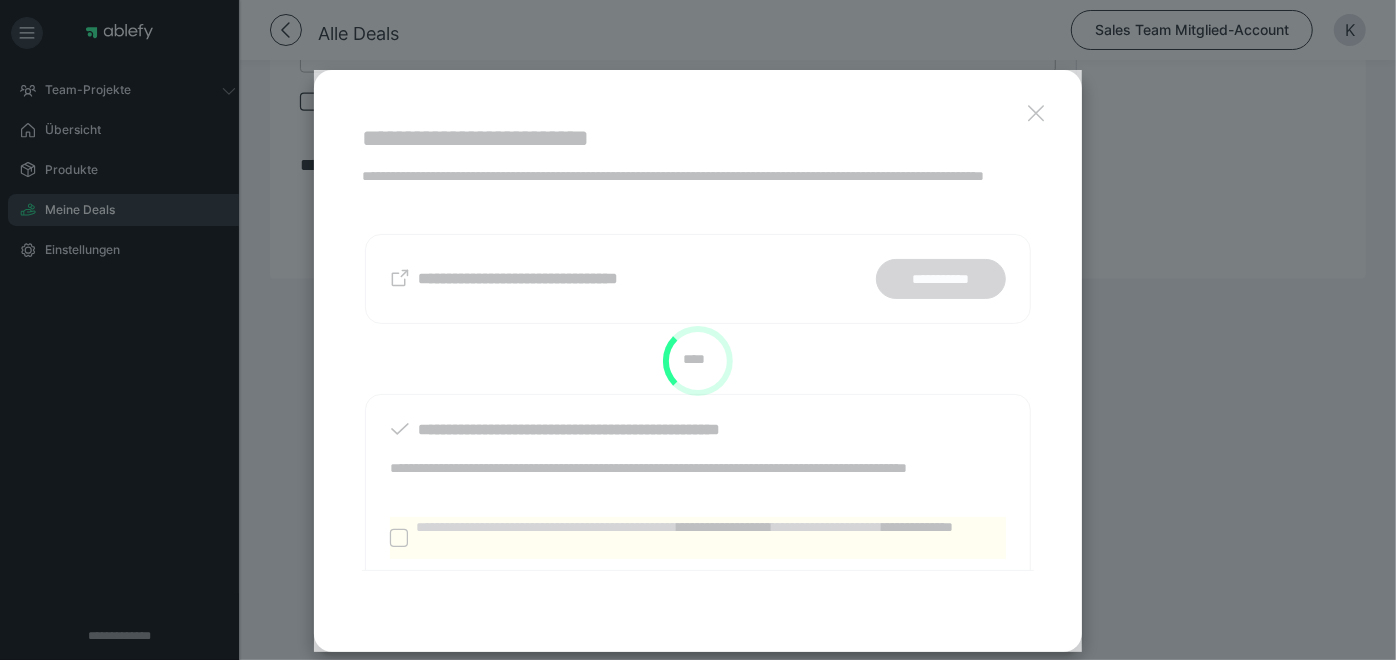 scroll, scrollTop: 1436, scrollLeft: 0, axis: vertical 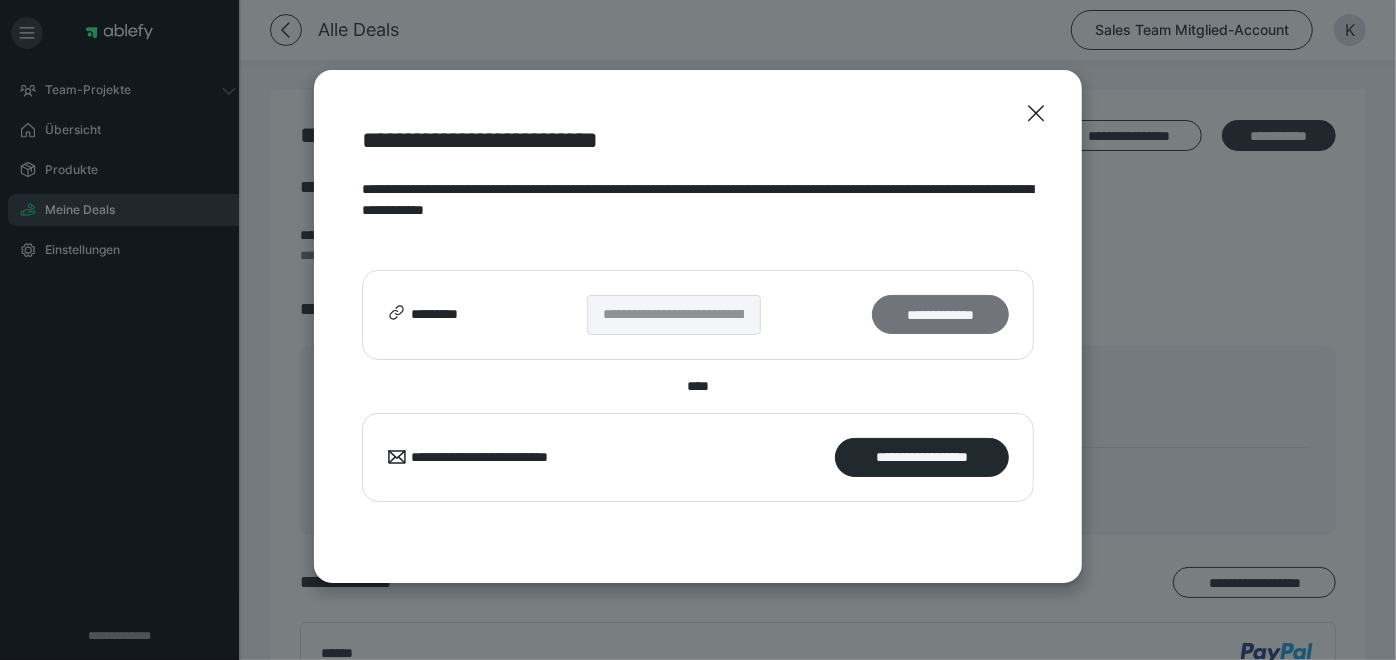 click on "**********" at bounding box center [940, 314] 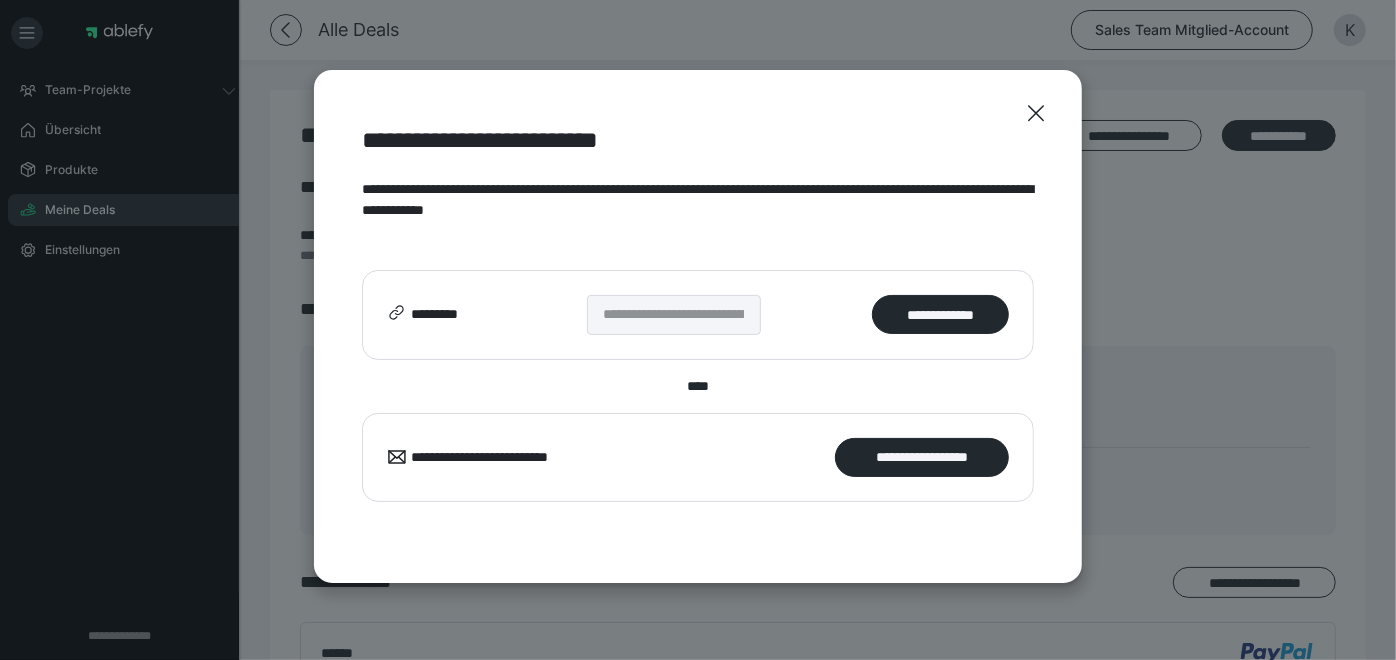 click on "**********" at bounding box center [698, 330] 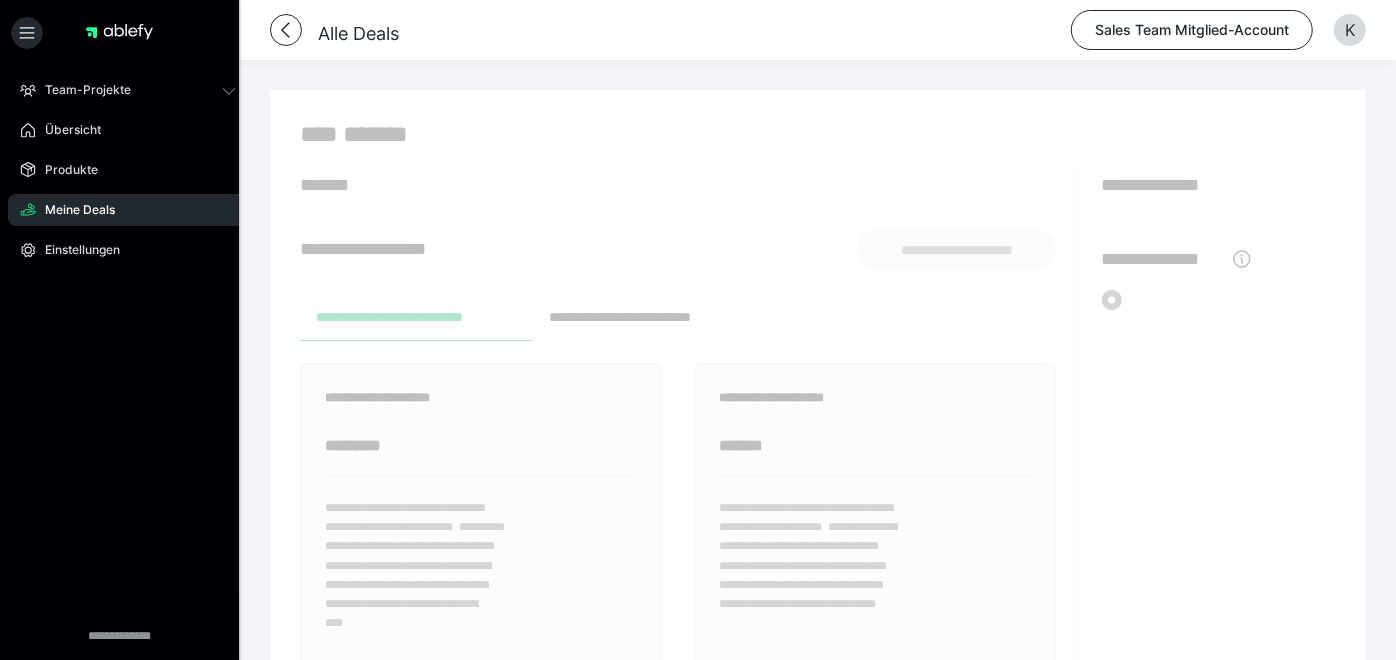 type on "****" 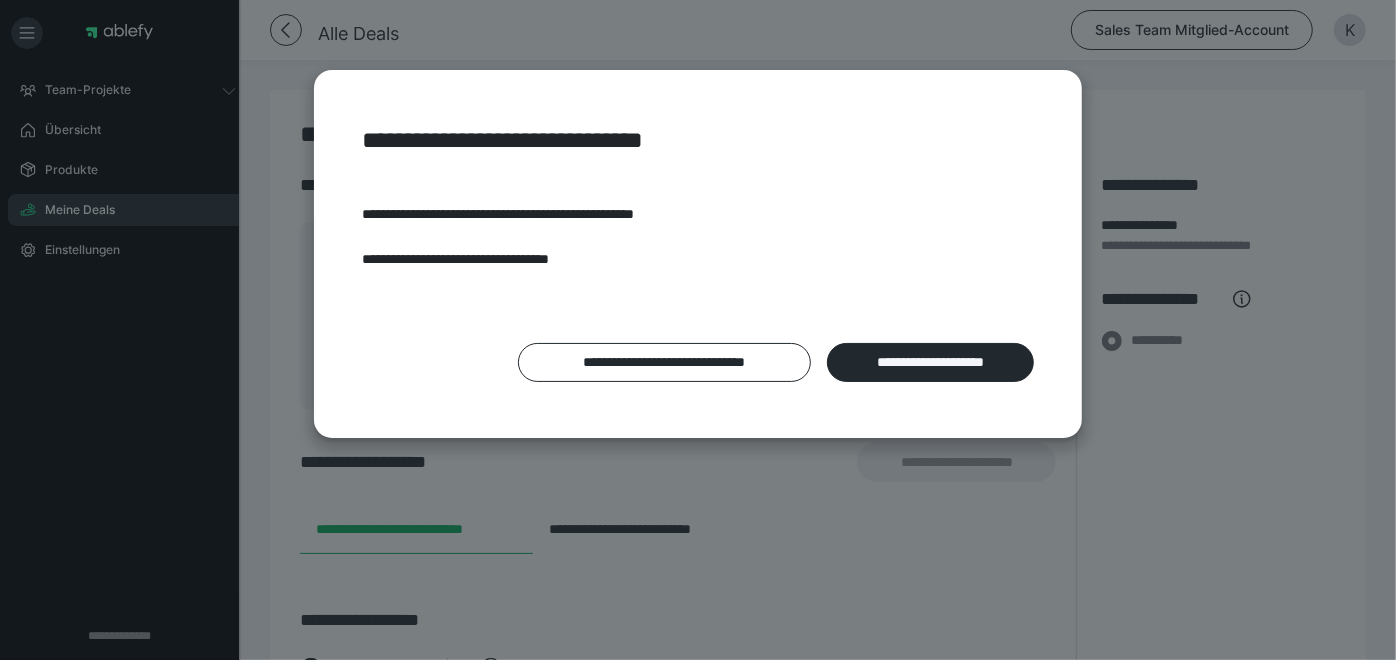 click on "**********" at bounding box center [698, 330] 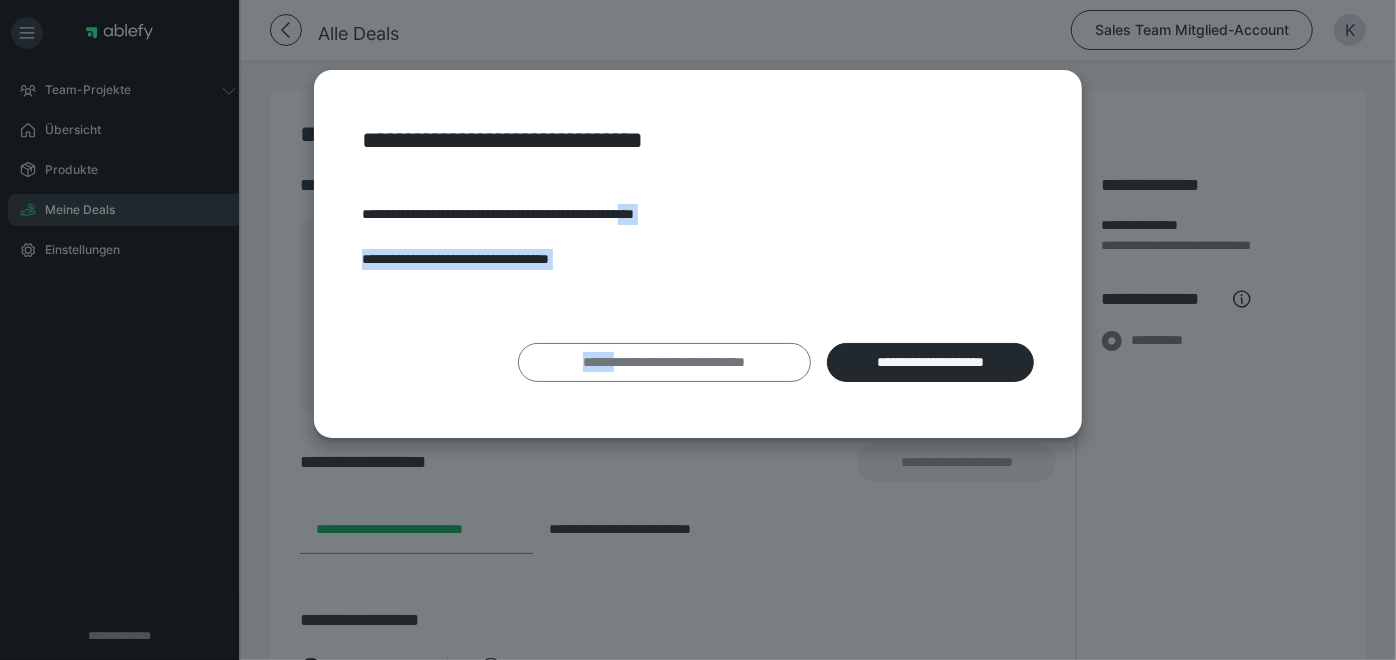 drag, startPoint x: 694, startPoint y: 185, endPoint x: 580, endPoint y: 373, distance: 219.8636 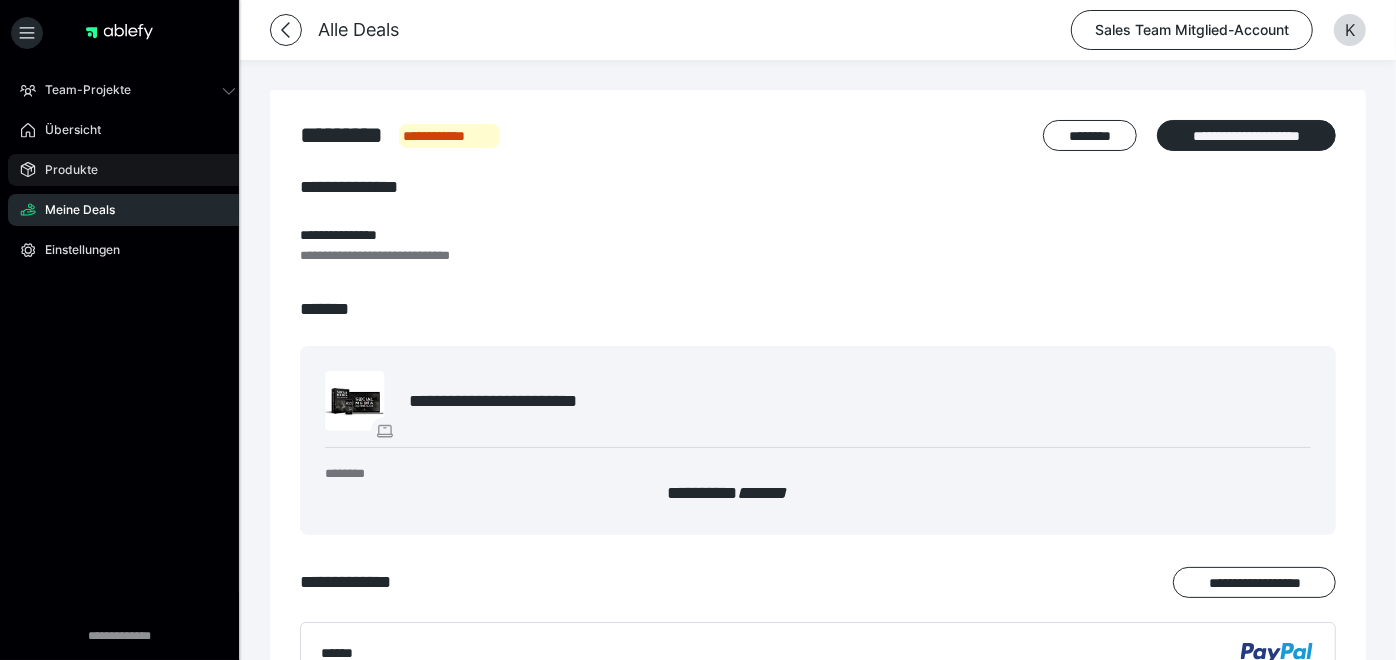 click on "Produkte" at bounding box center (64, 170) 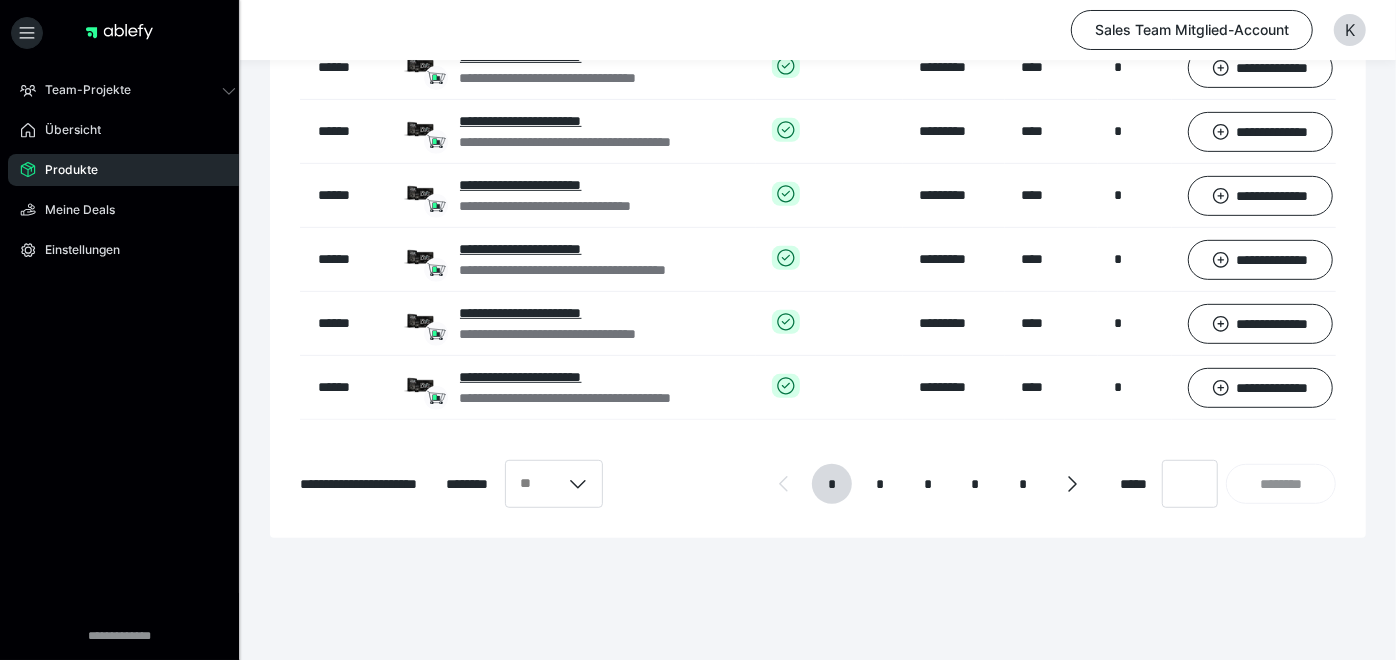 scroll, scrollTop: 496, scrollLeft: 0, axis: vertical 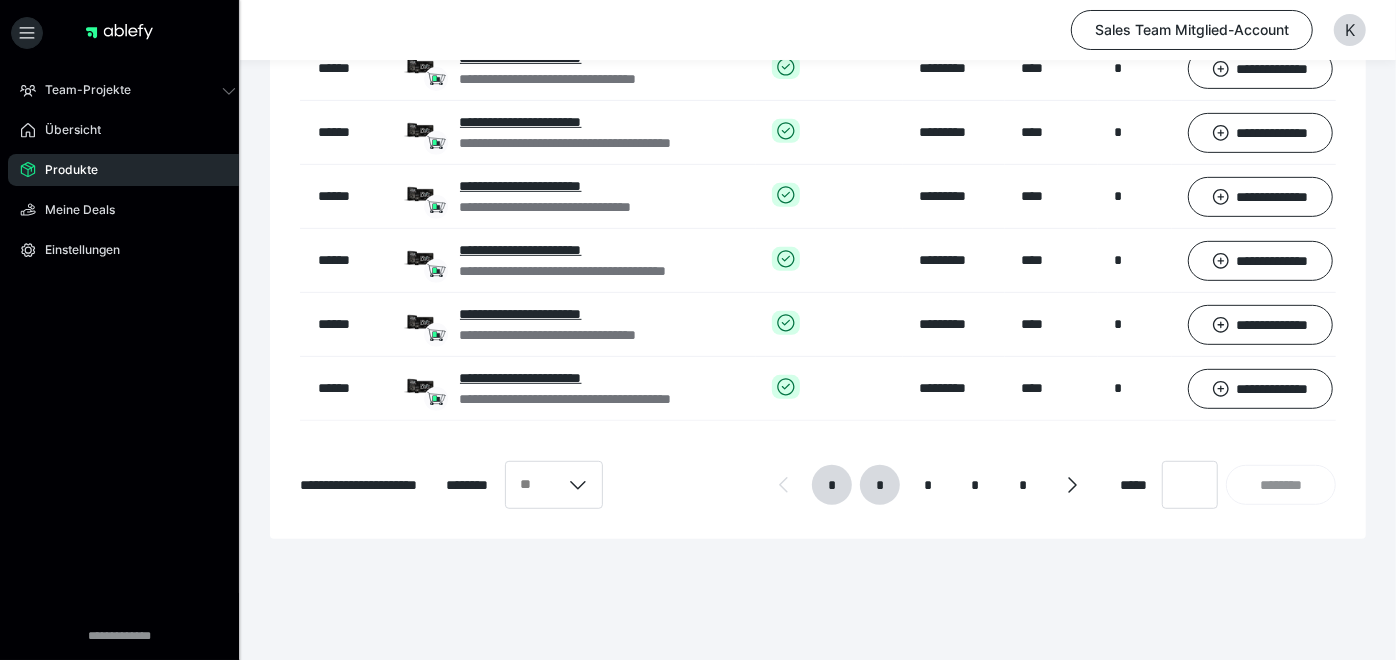click on "*" at bounding box center [880, 485] 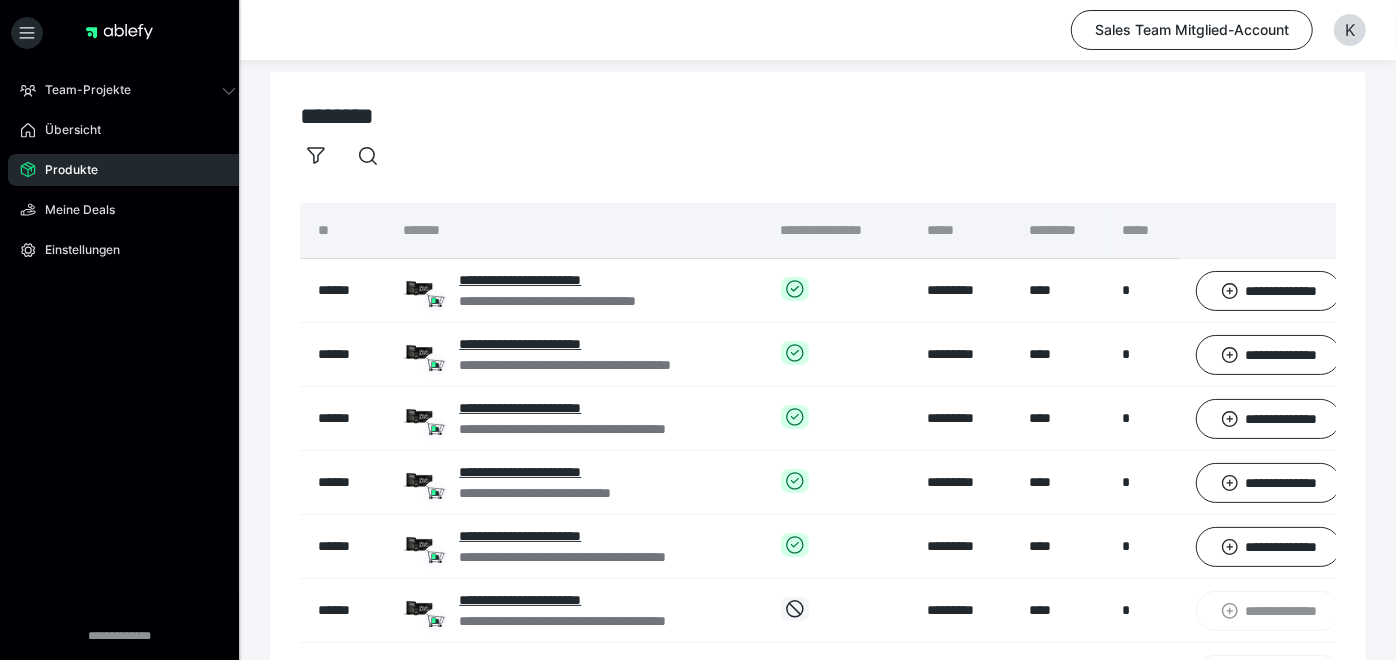 scroll, scrollTop: 0, scrollLeft: 0, axis: both 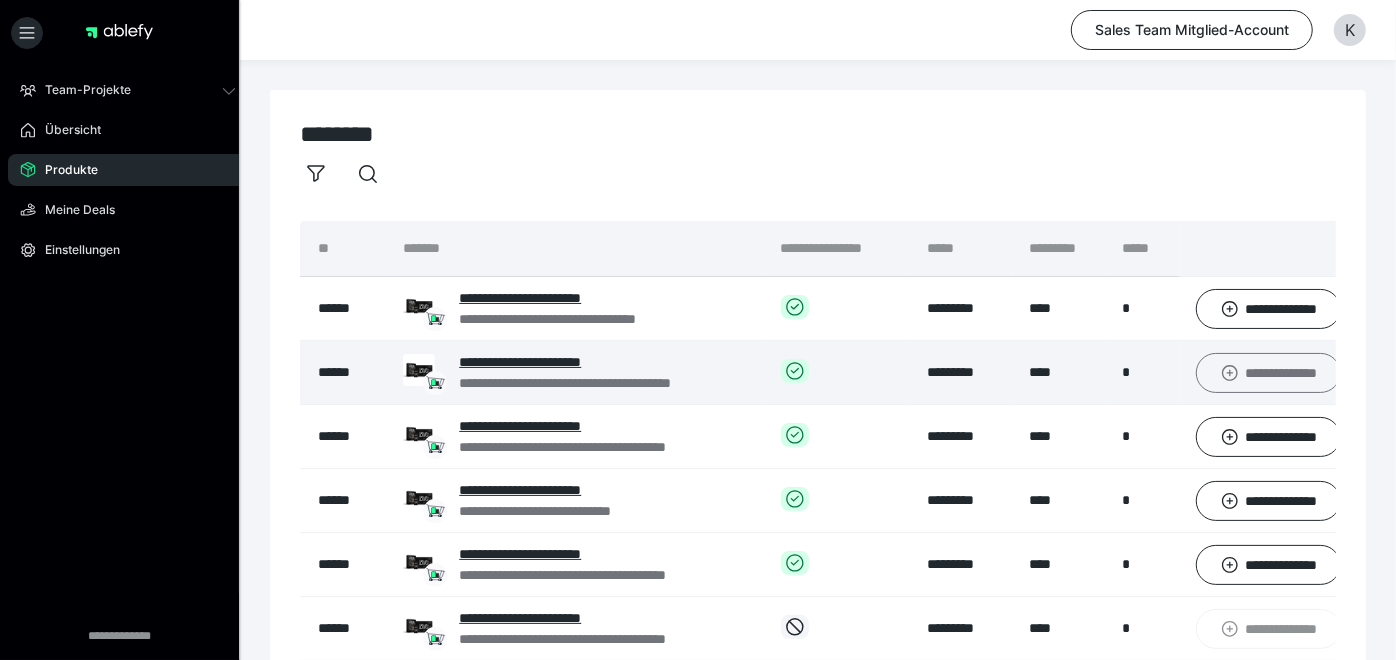 click on "**********" at bounding box center [1268, 372] 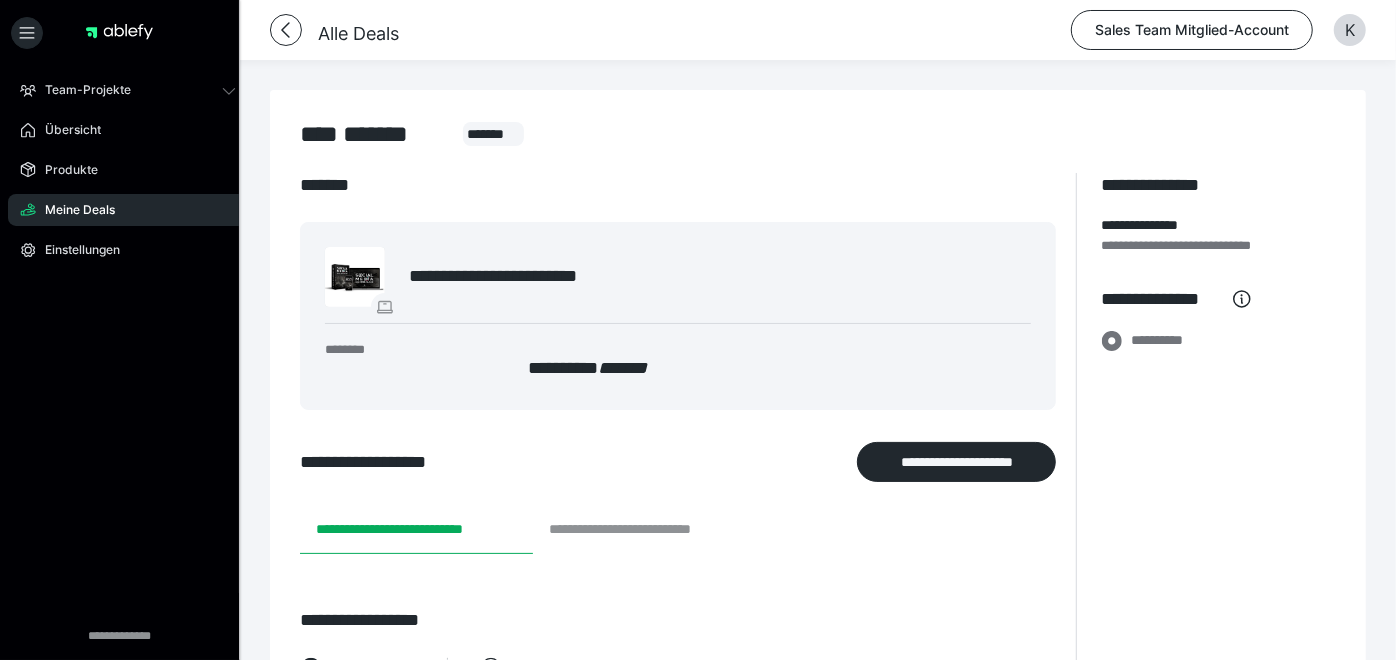 click on "**********" at bounding box center [648, 530] 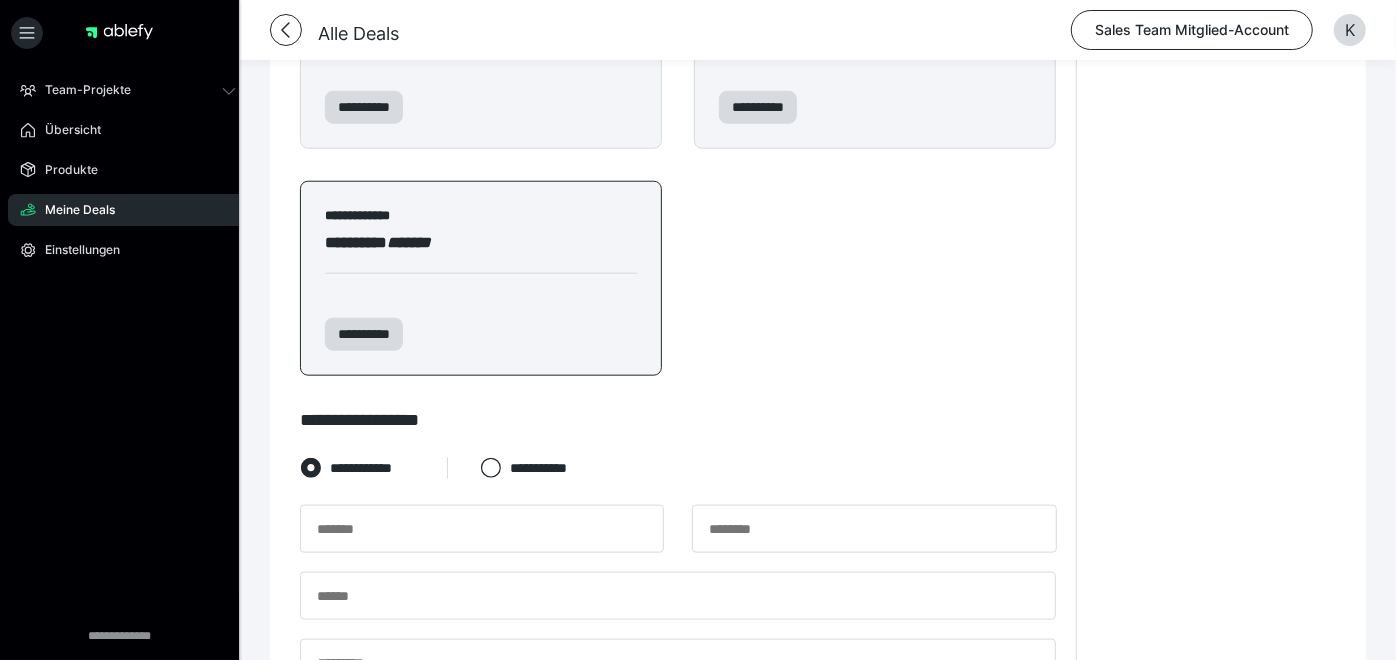 scroll, scrollTop: 1187, scrollLeft: 0, axis: vertical 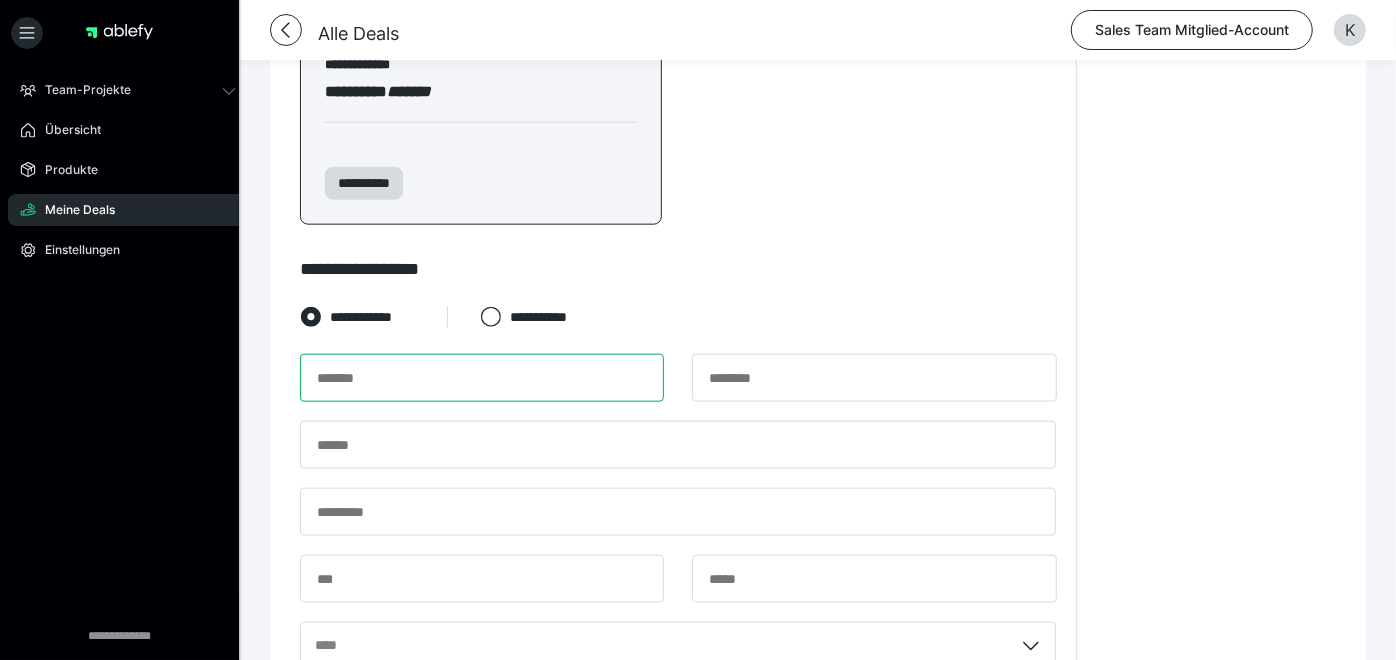 click at bounding box center [482, 378] 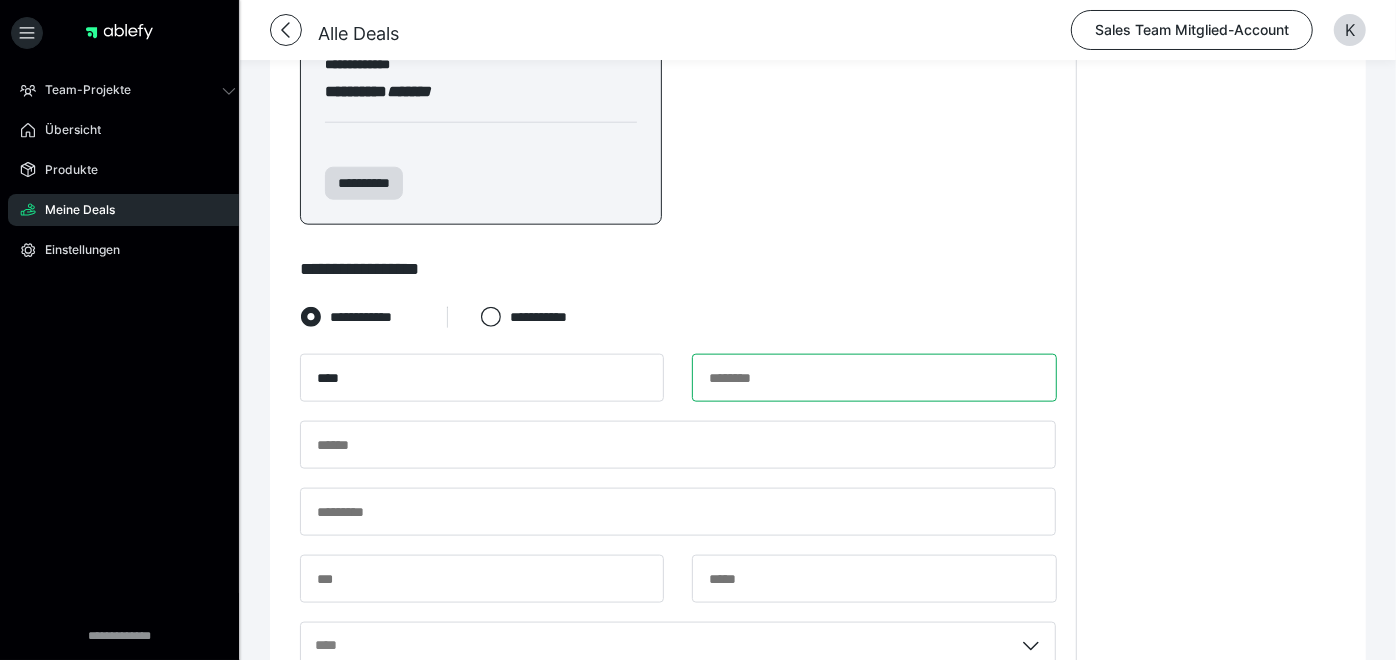 type on "*******" 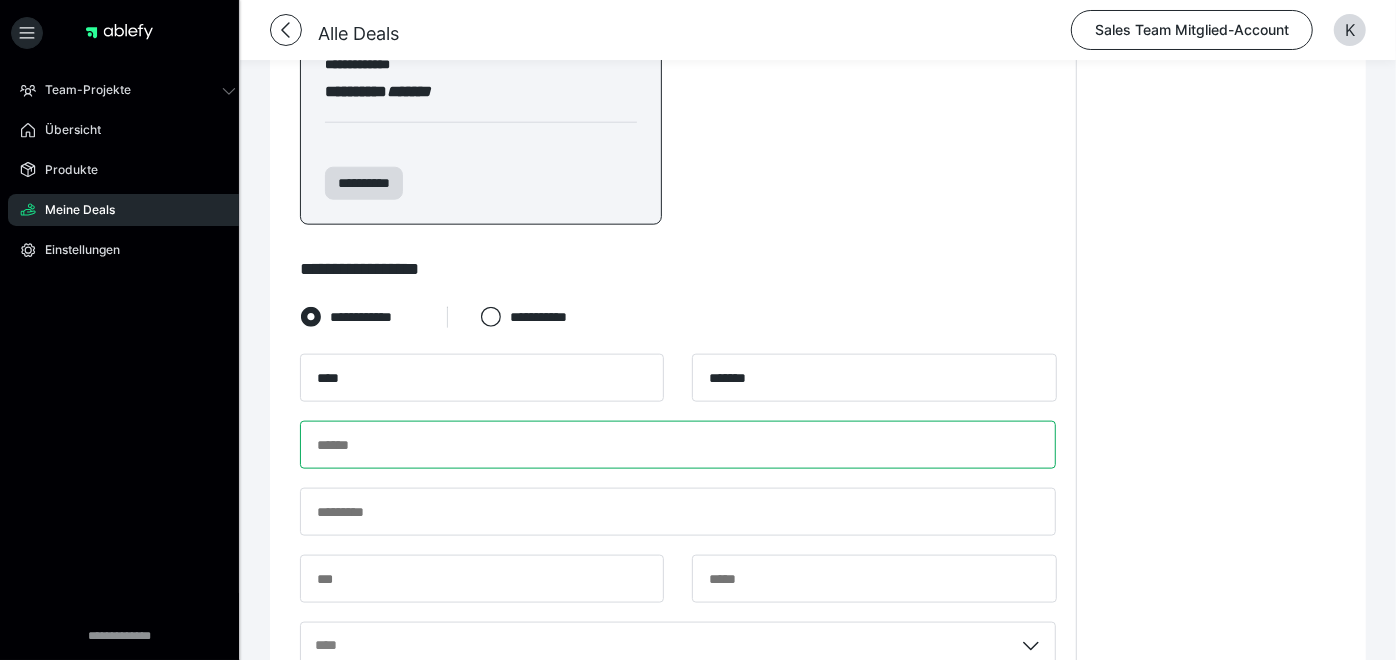 type on "**********" 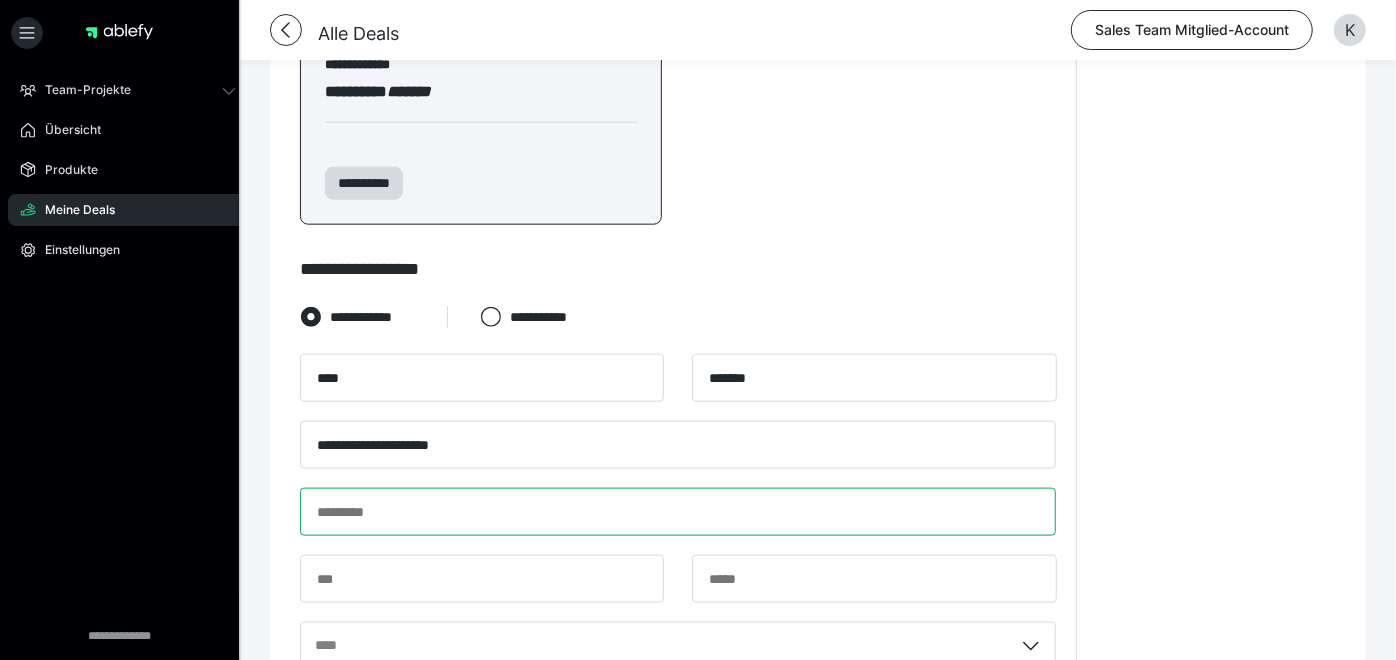 type on "**********" 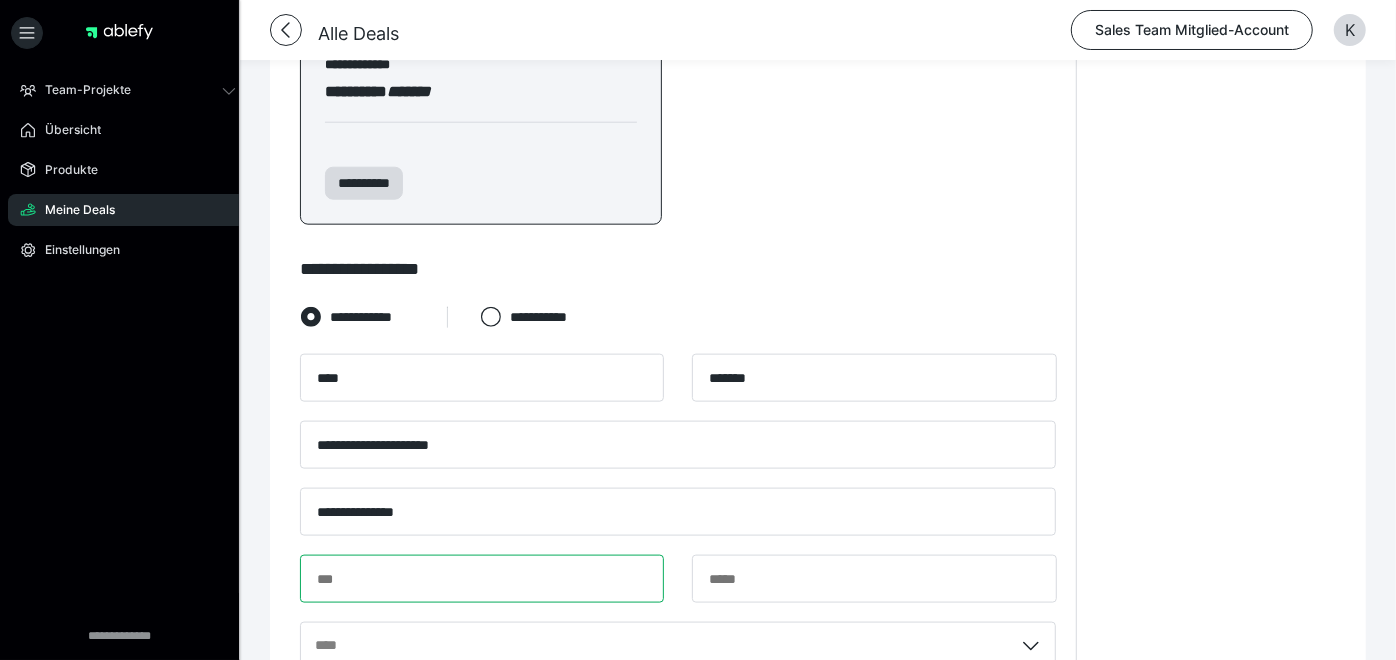 type on "*****" 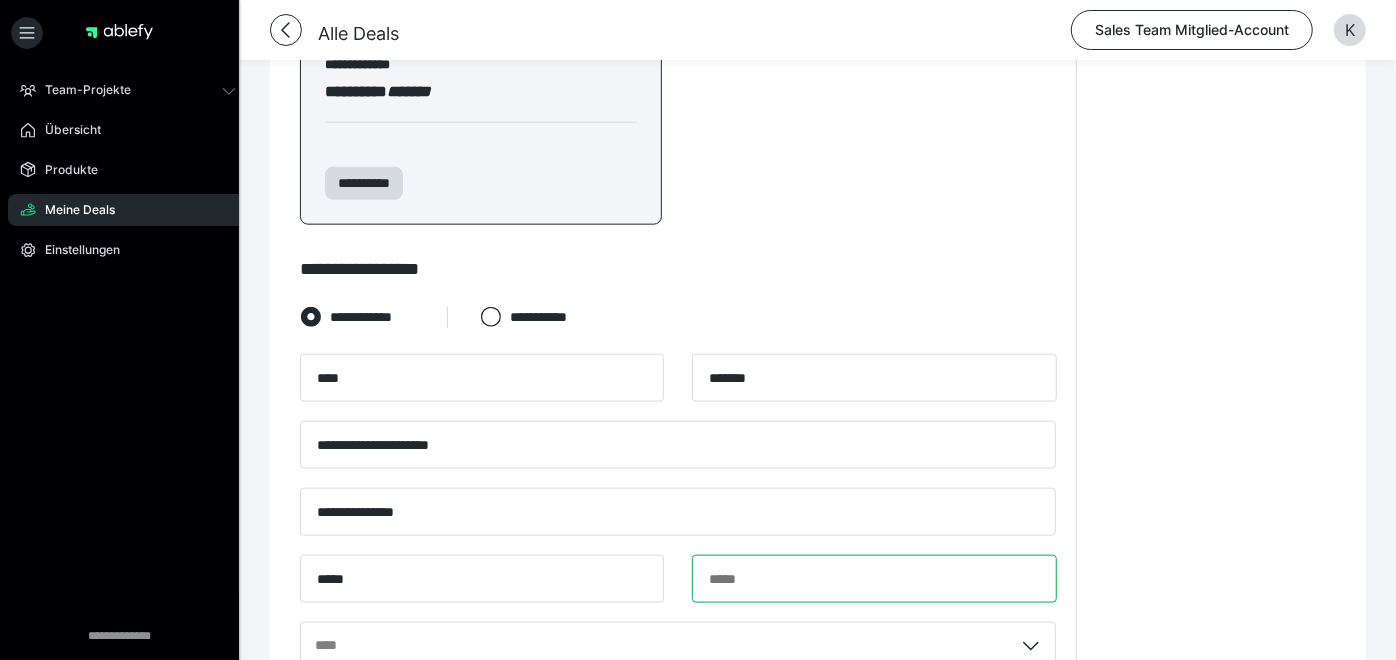 type on "******" 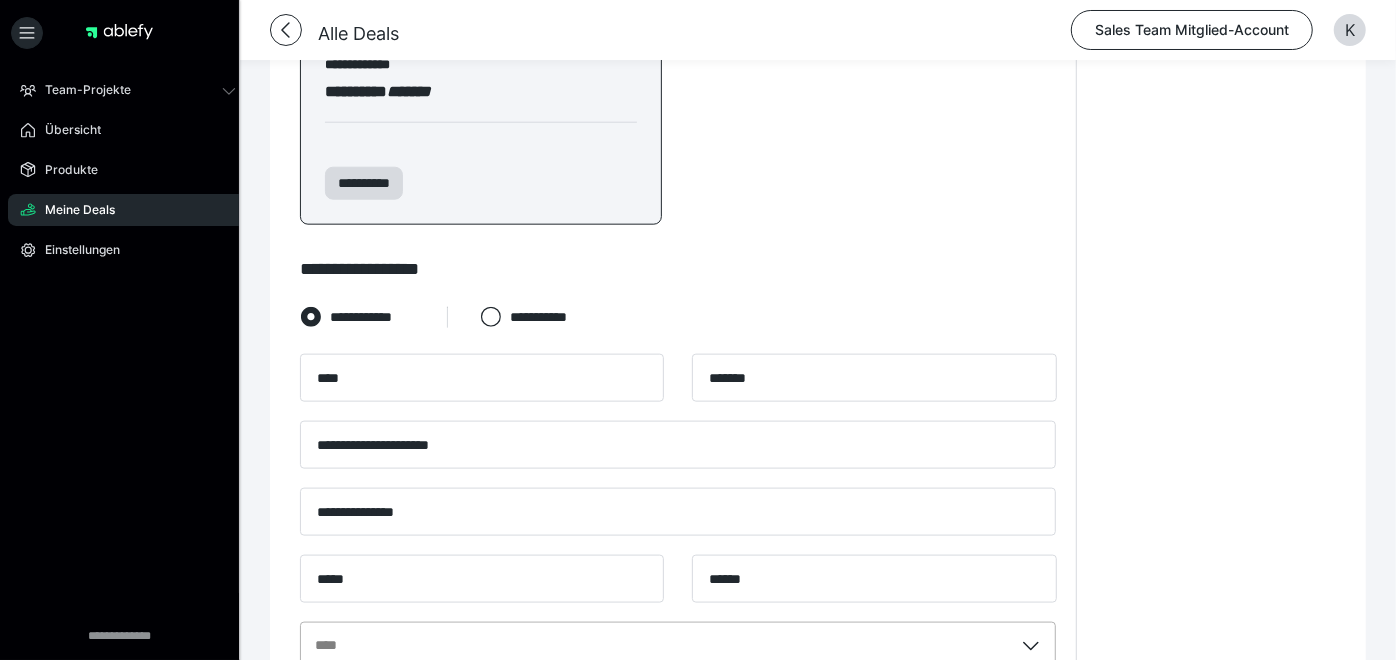 click on "****" at bounding box center [678, 646] 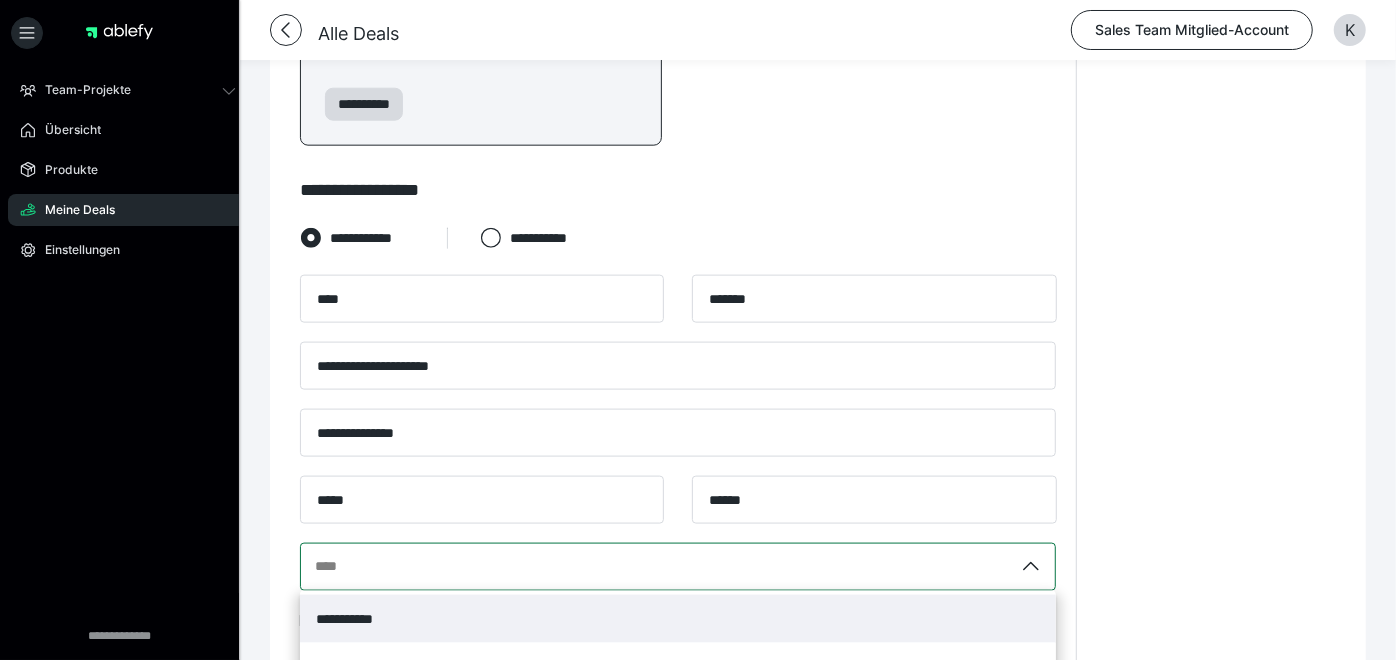 scroll, scrollTop: 1434, scrollLeft: 0, axis: vertical 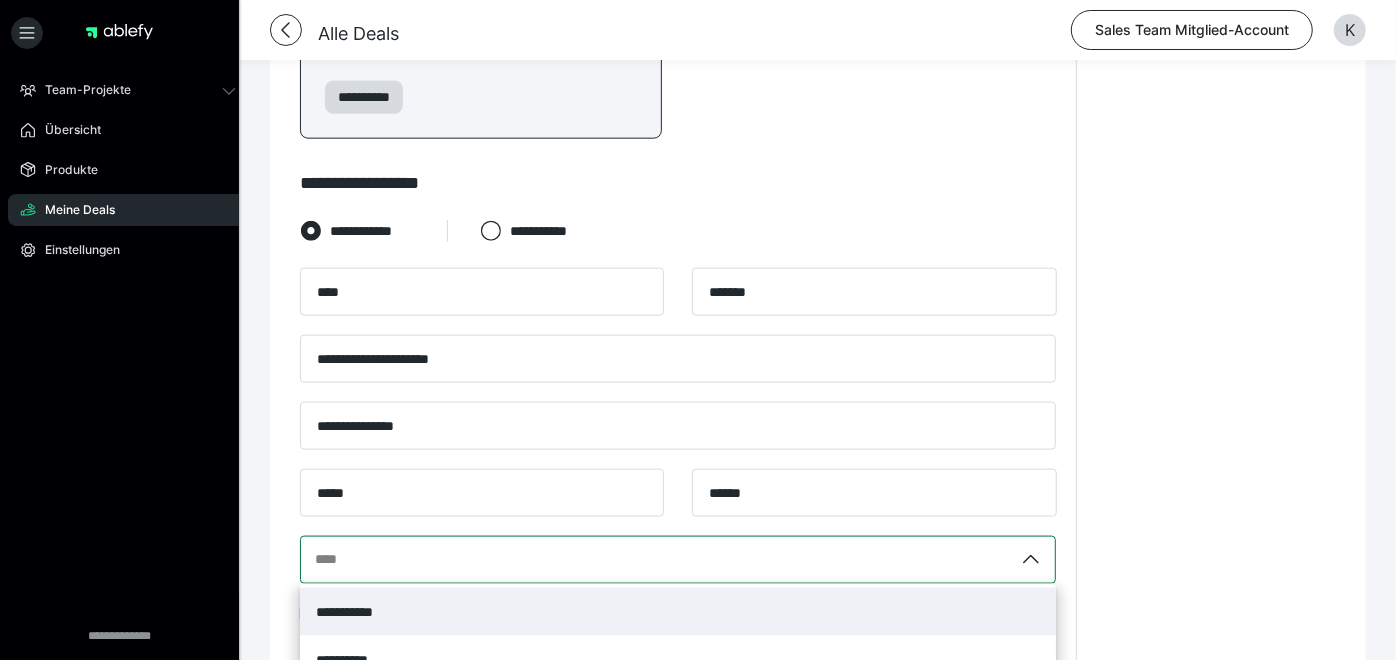 click on "**********" at bounding box center (678, 612) 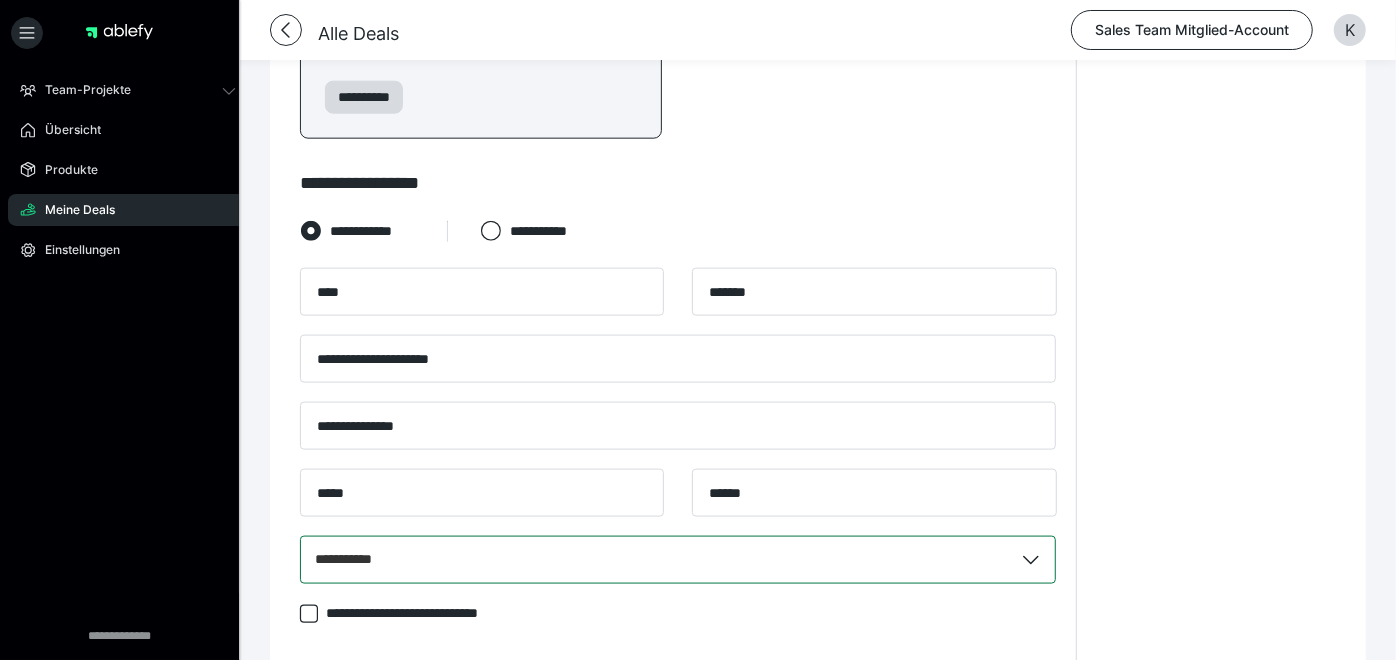 drag, startPoint x: 1407, startPoint y: 408, endPoint x: 1294, endPoint y: 525, distance: 162.65915 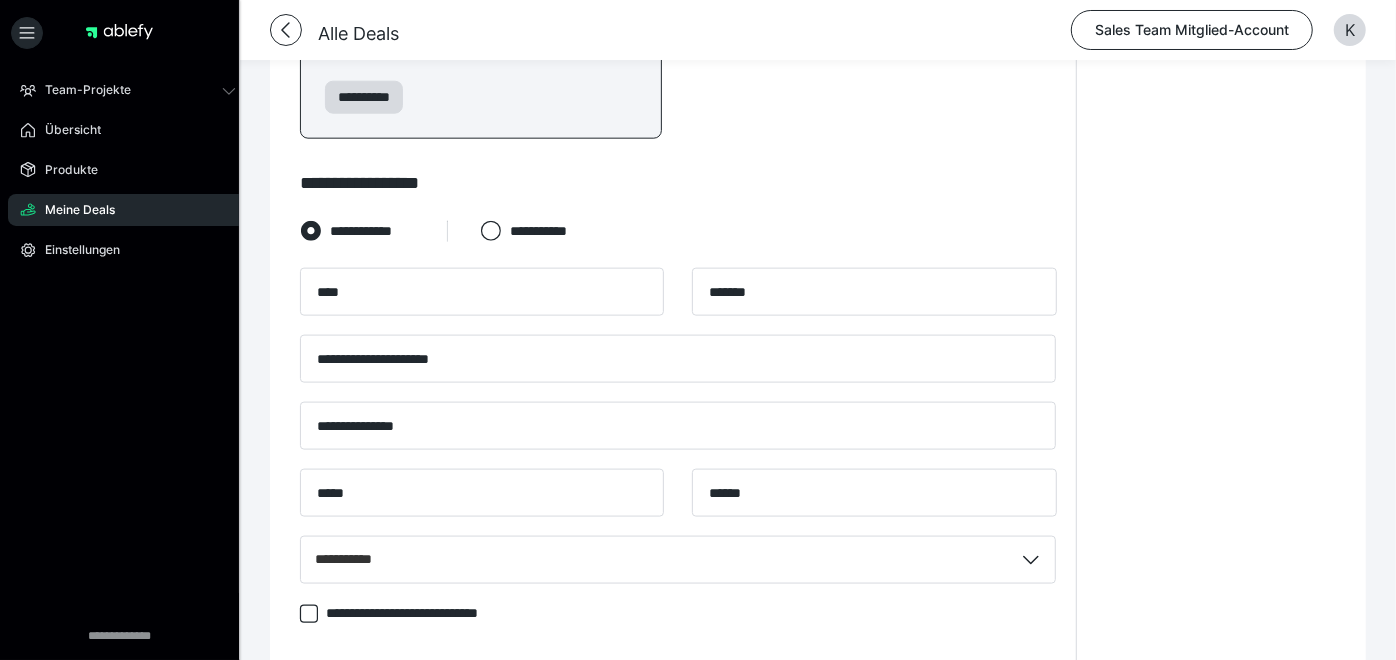click on "****** .cls-1 {fill: #ffb3c7;}" at bounding box center (693, 820) 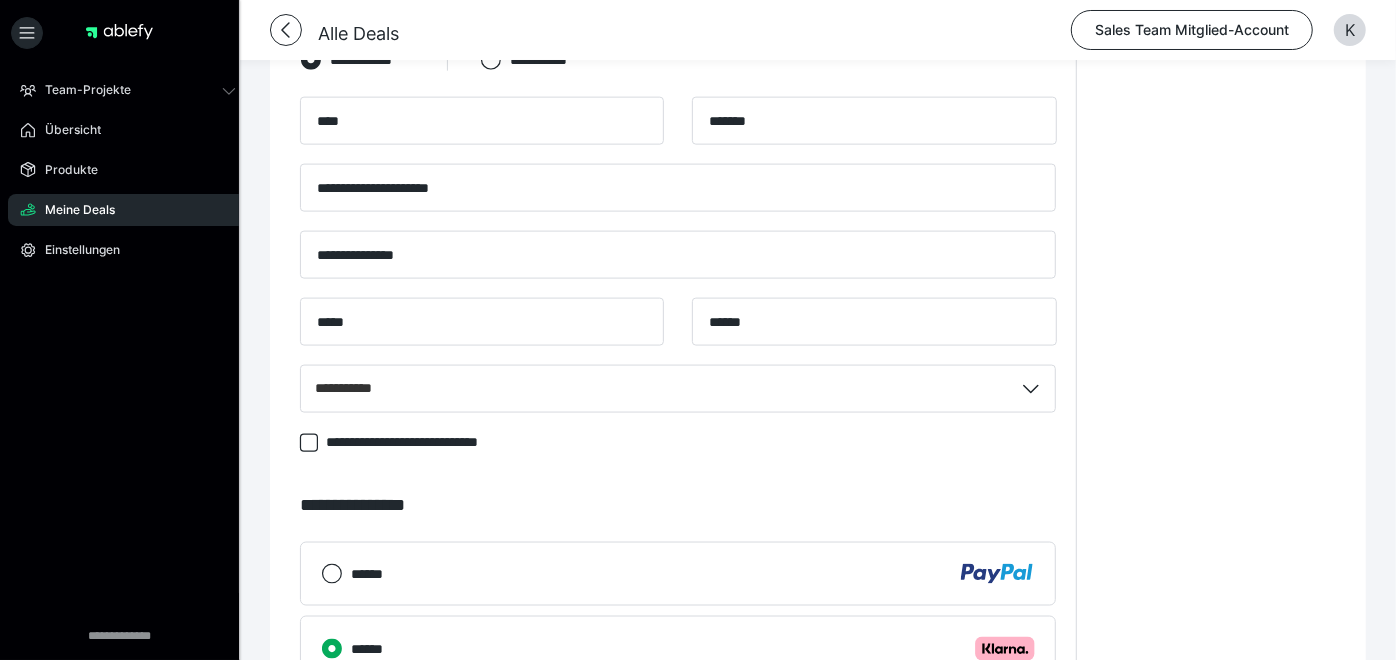 scroll, scrollTop: 1608, scrollLeft: 0, axis: vertical 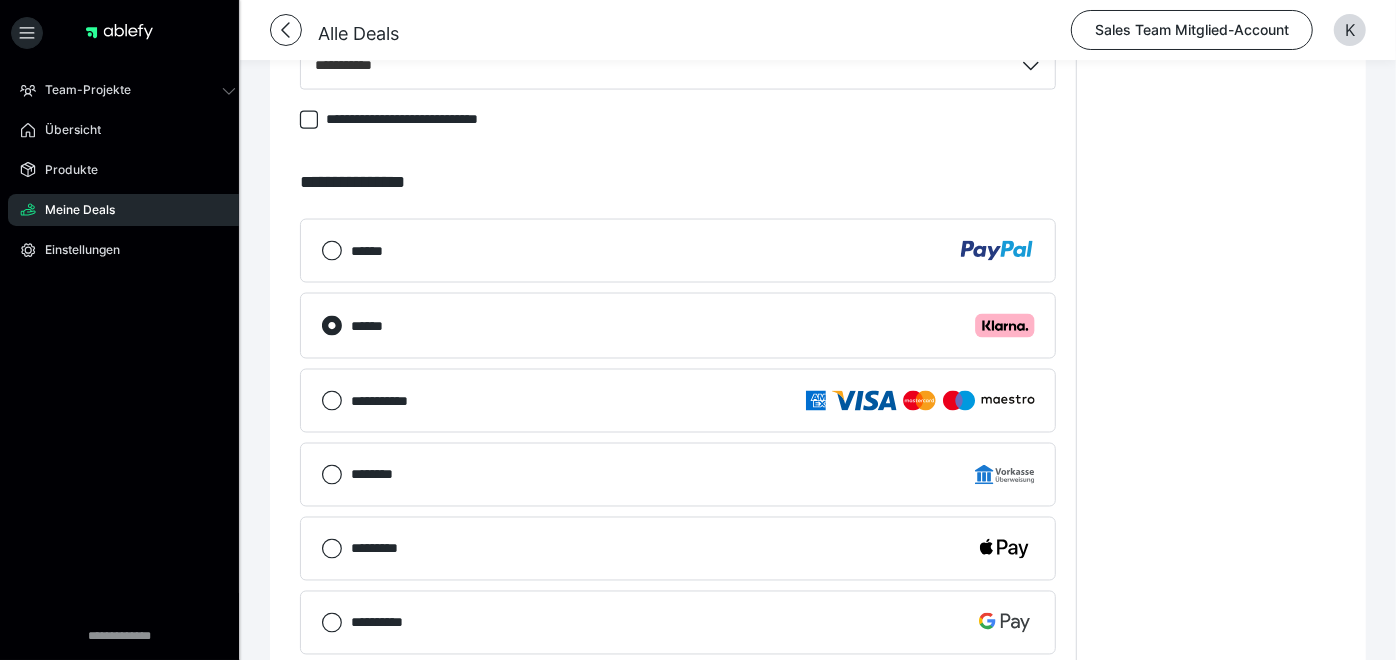 click on "**********" at bounding box center [975, 714] 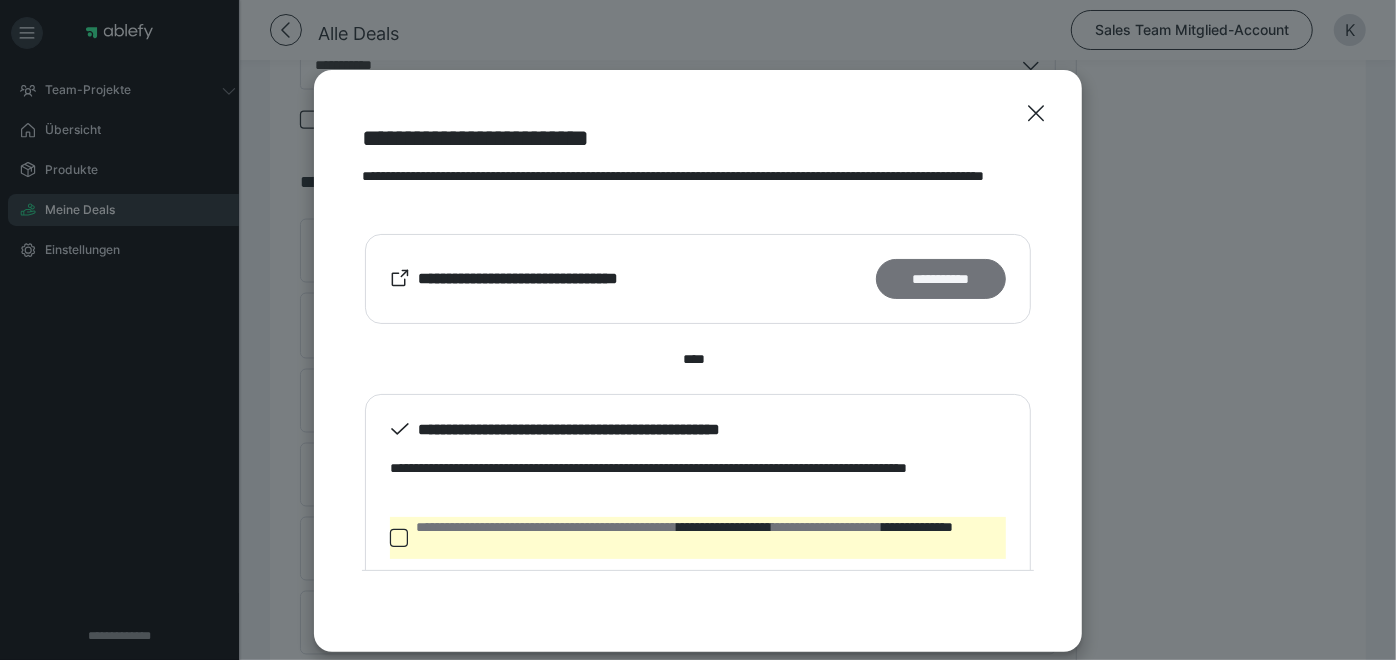 click on "**********" at bounding box center (941, 278) 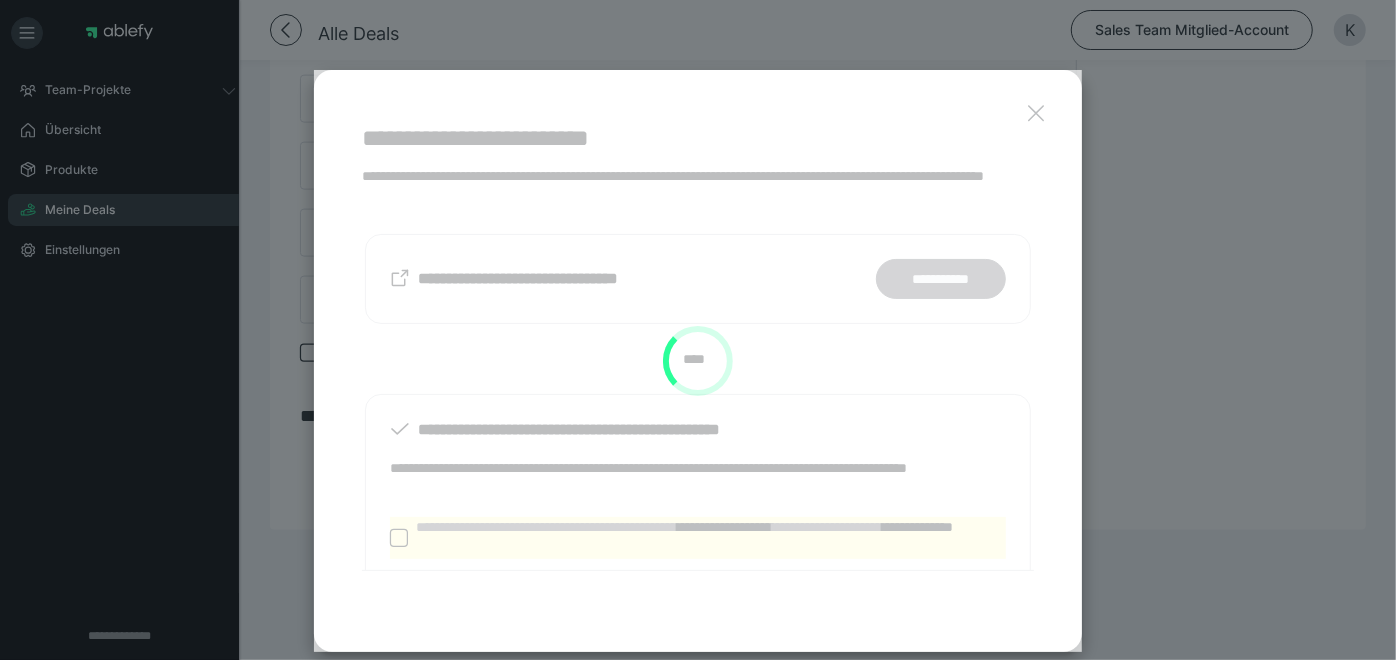 scroll, scrollTop: 1436, scrollLeft: 0, axis: vertical 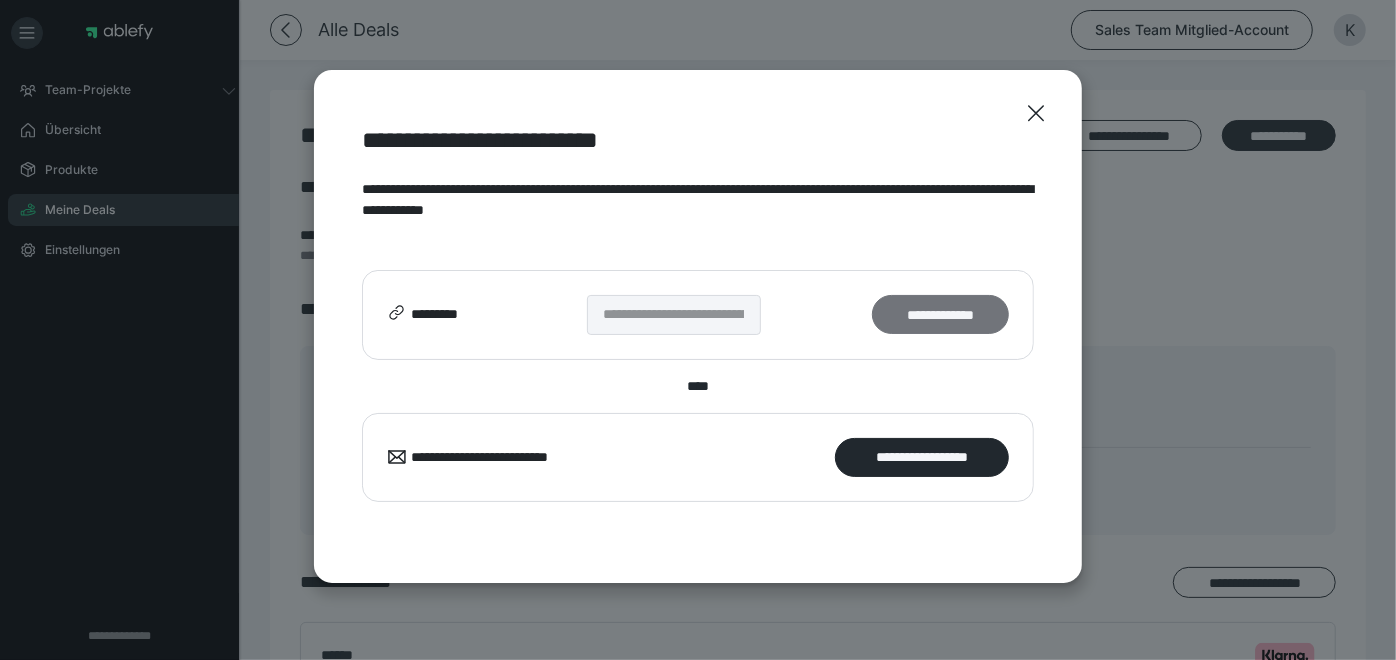 click on "**********" at bounding box center [940, 314] 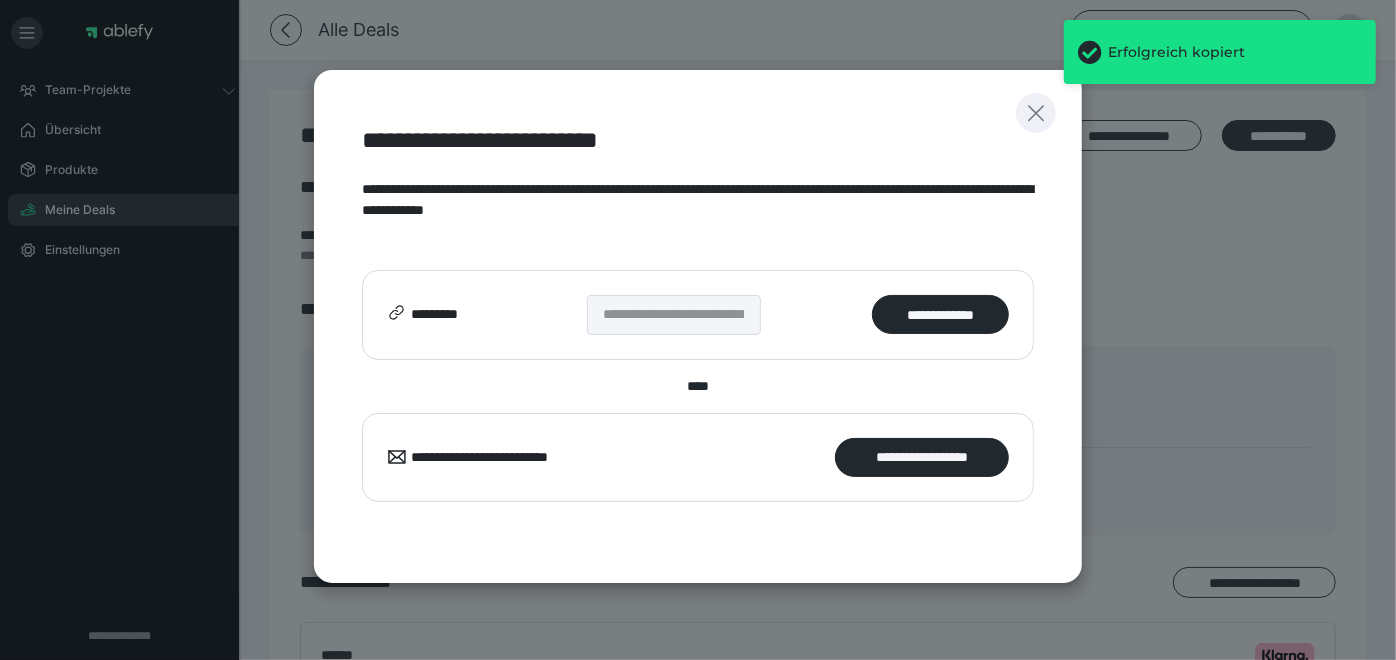 click 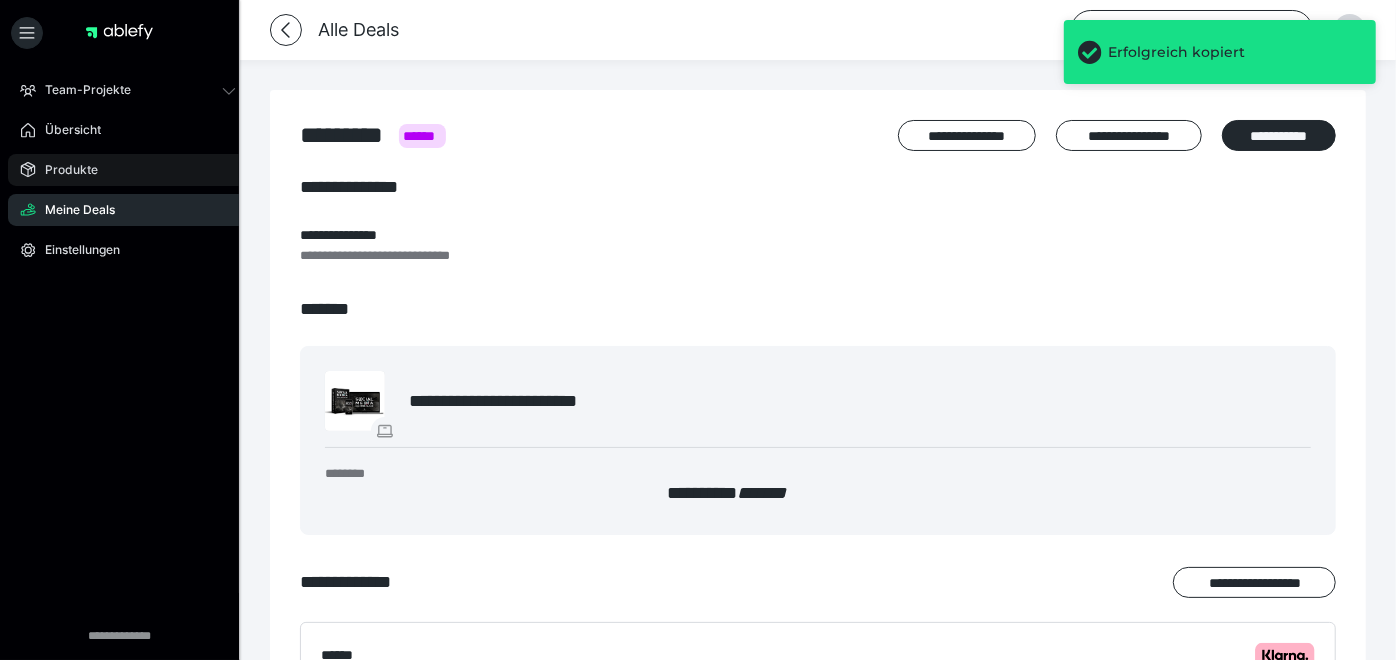 click on "Produkte" at bounding box center (64, 170) 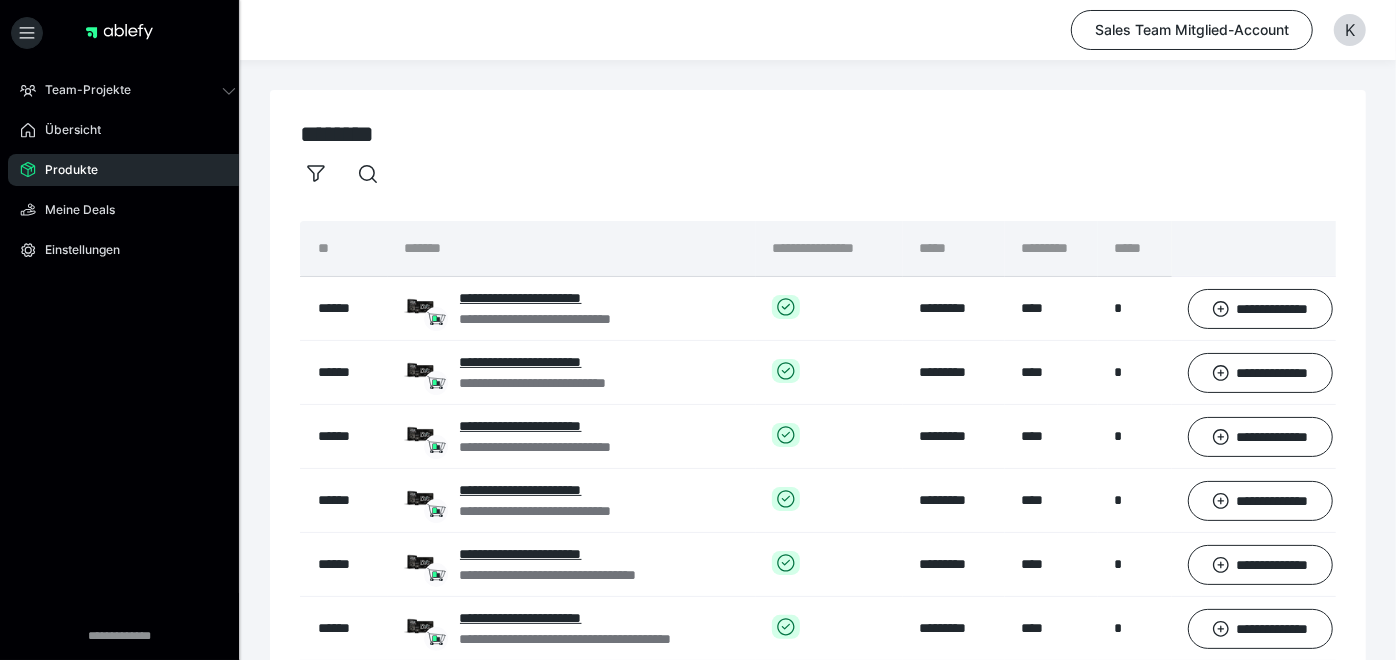 scroll, scrollTop: 522, scrollLeft: 0, axis: vertical 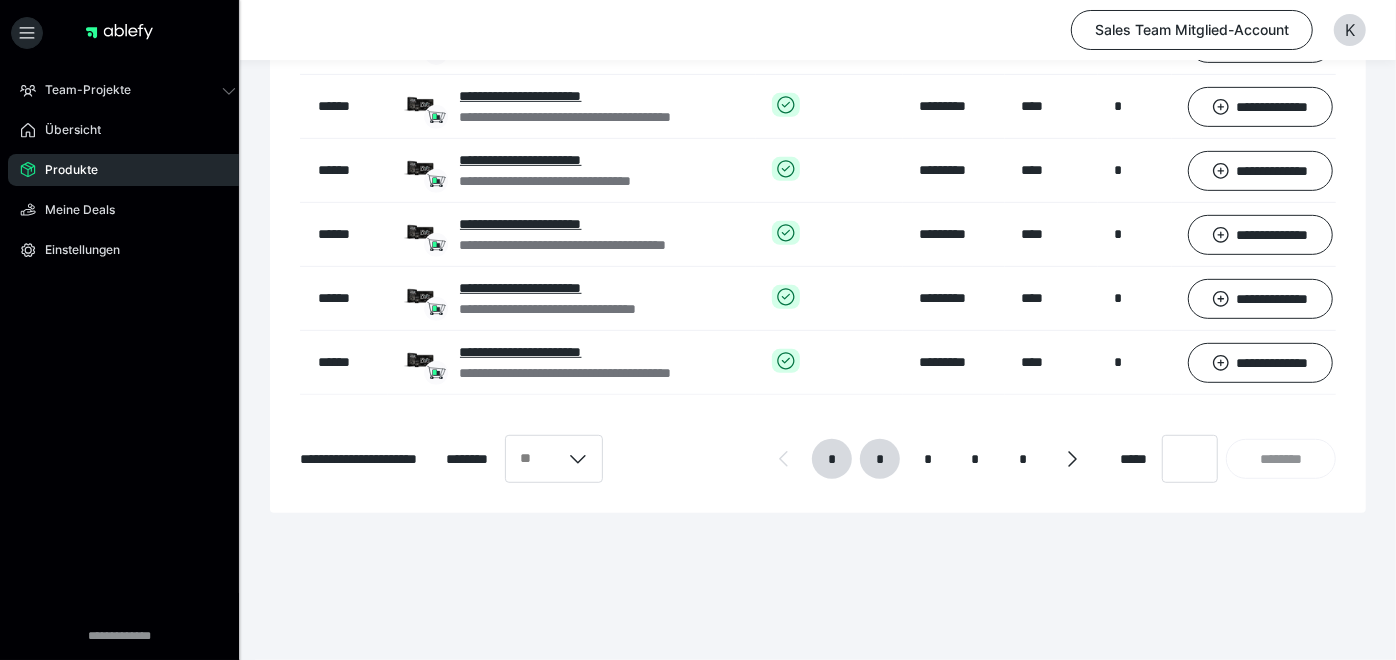 click on "*" at bounding box center [879, 459] 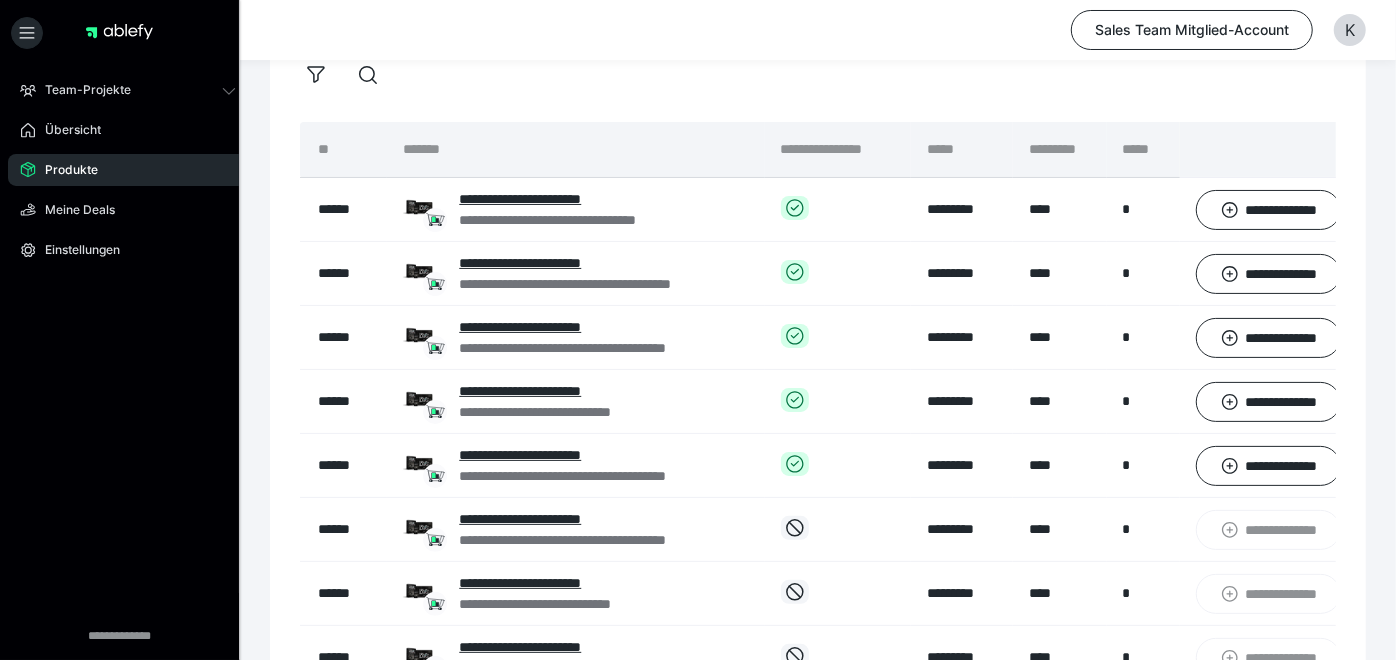 scroll, scrollTop: 108, scrollLeft: 0, axis: vertical 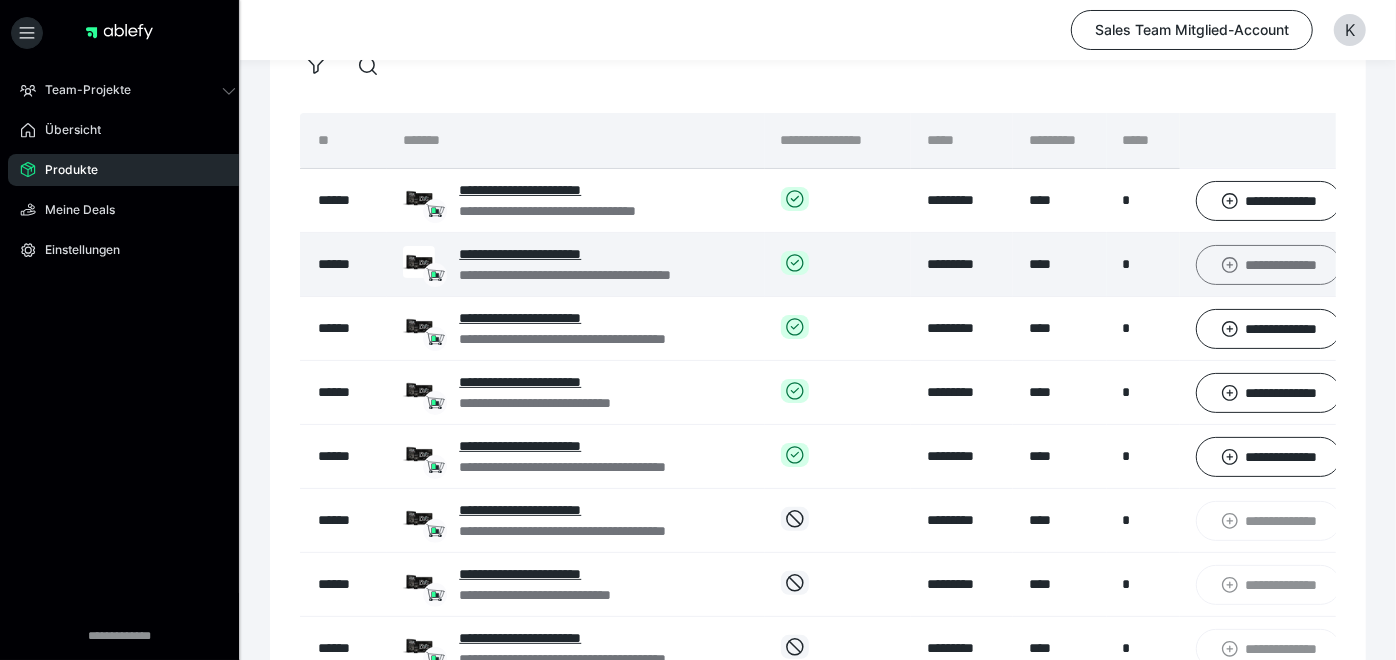 click on "**********" at bounding box center (1268, 264) 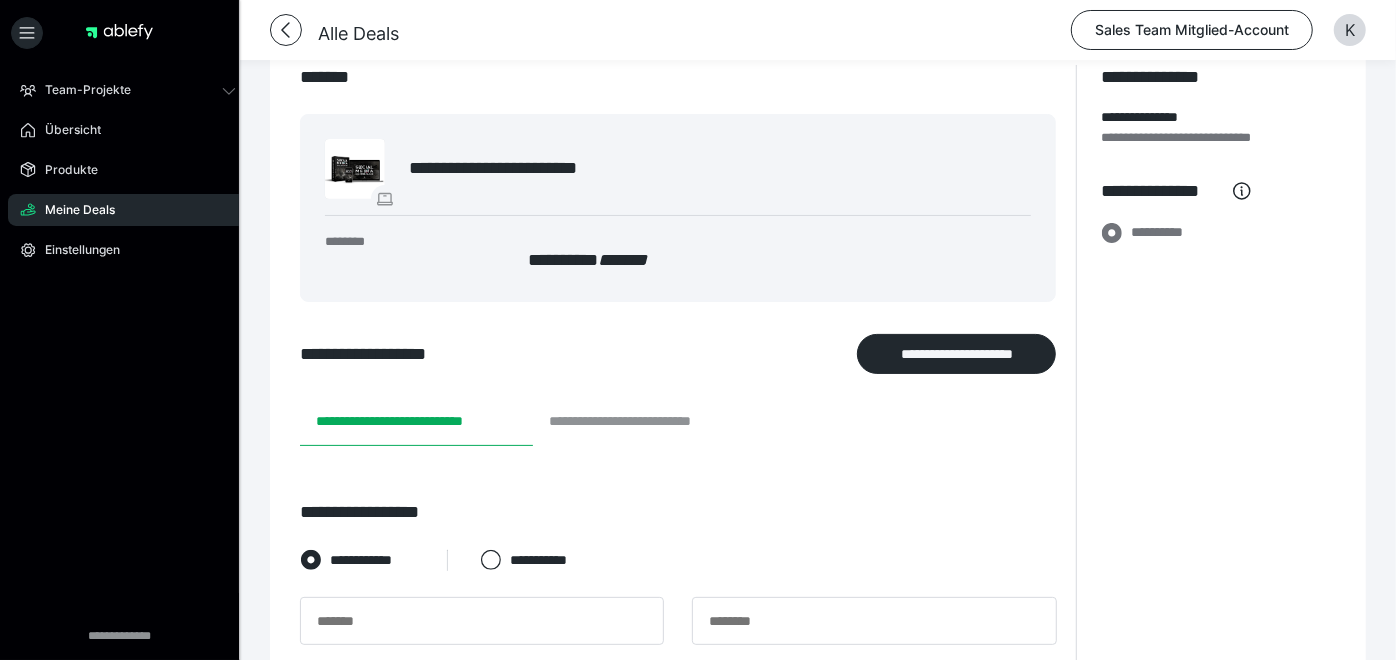 click on "**********" at bounding box center [648, 422] 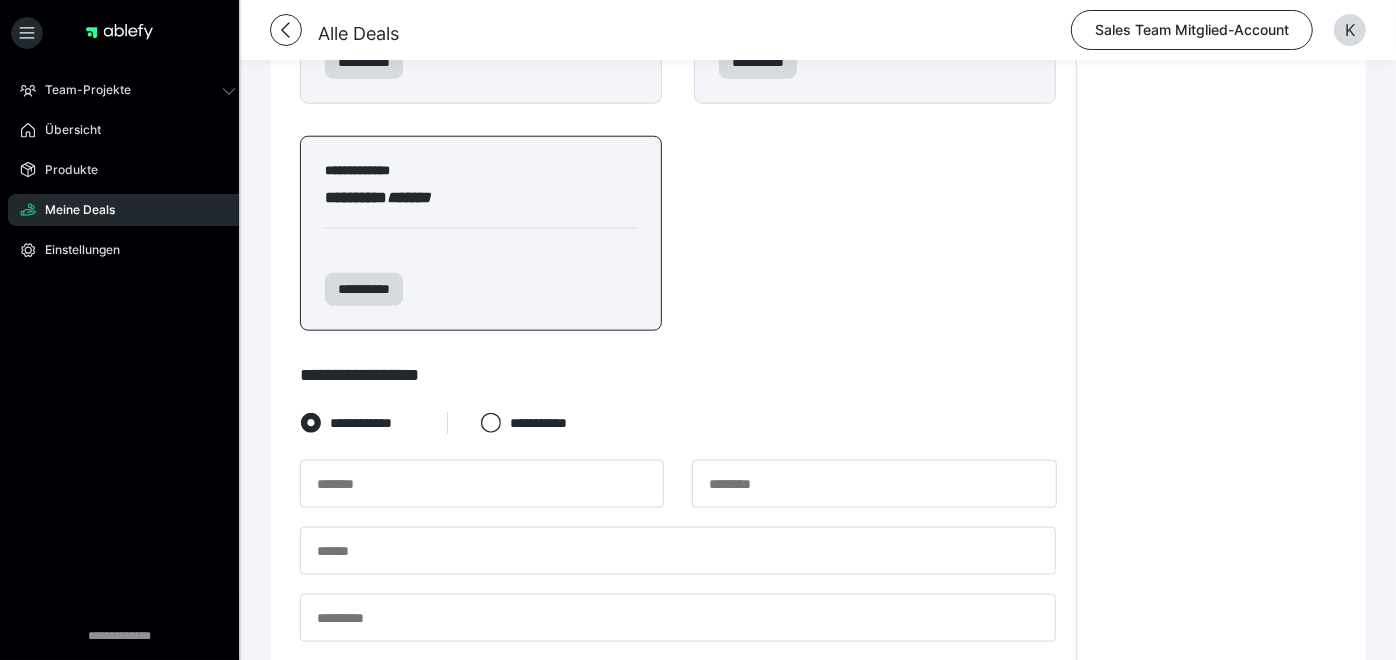scroll, scrollTop: 1245, scrollLeft: 0, axis: vertical 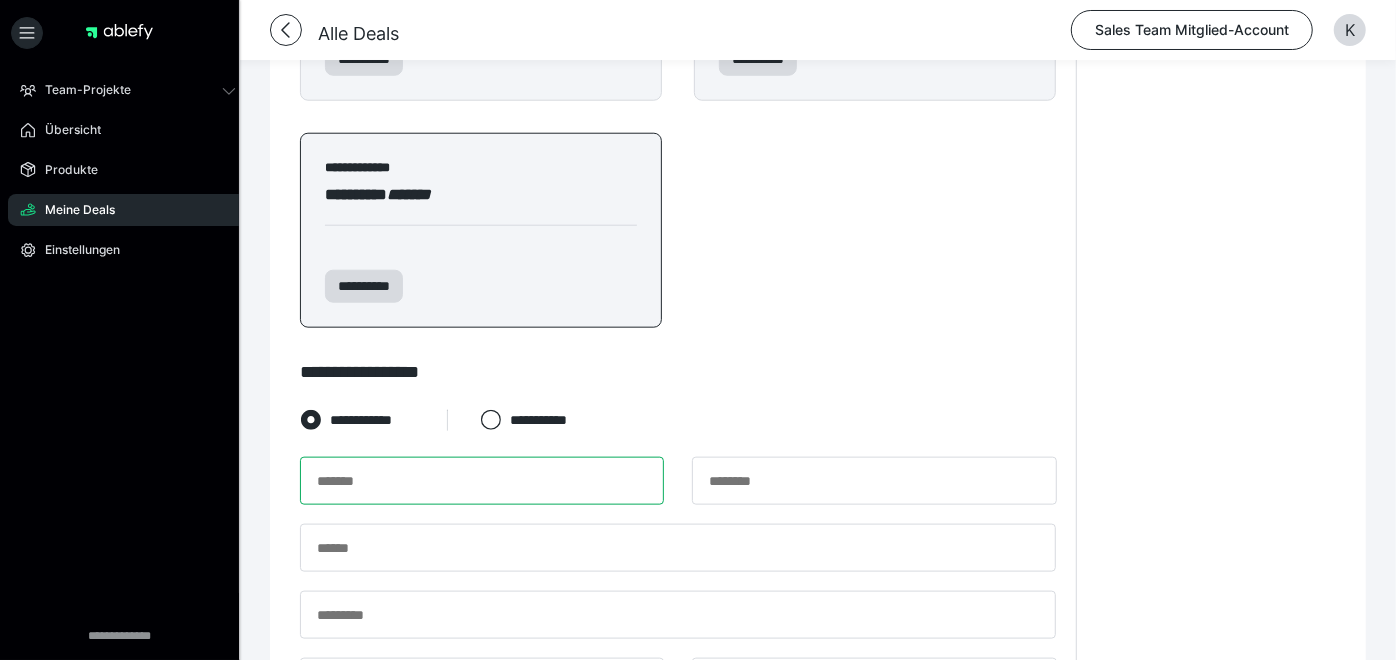 click at bounding box center (482, 481) 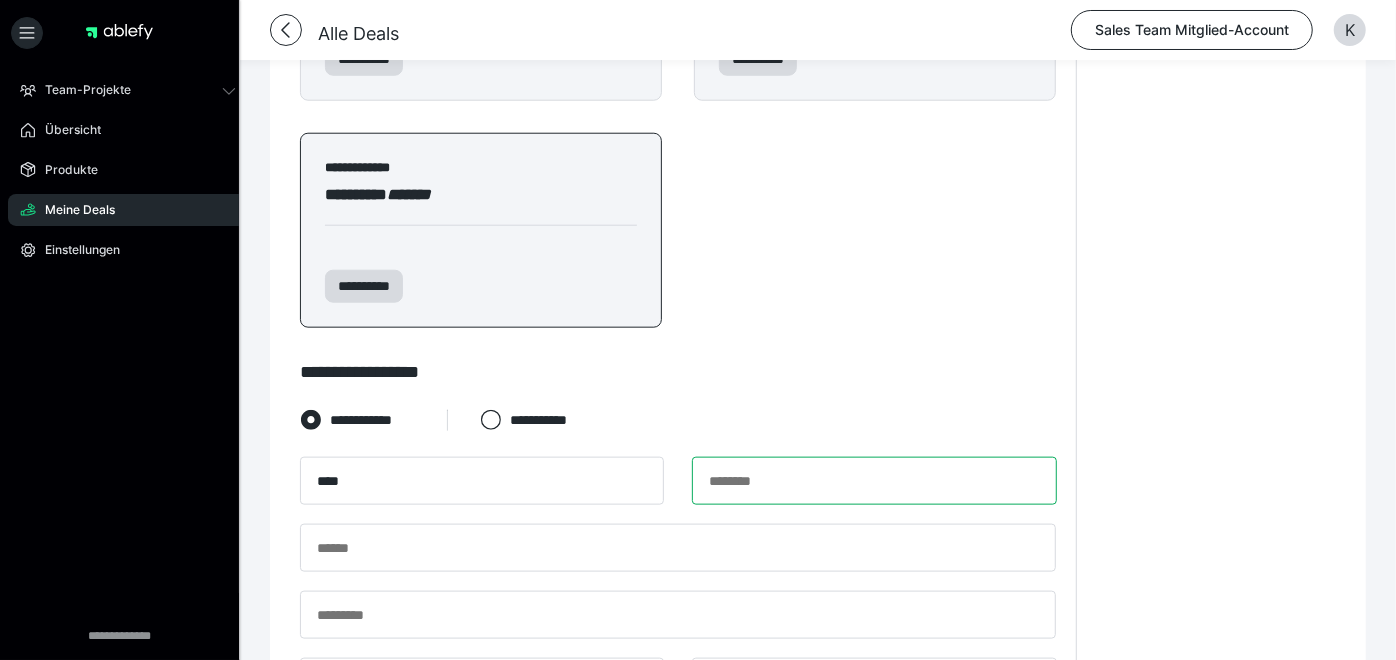 type on "*******" 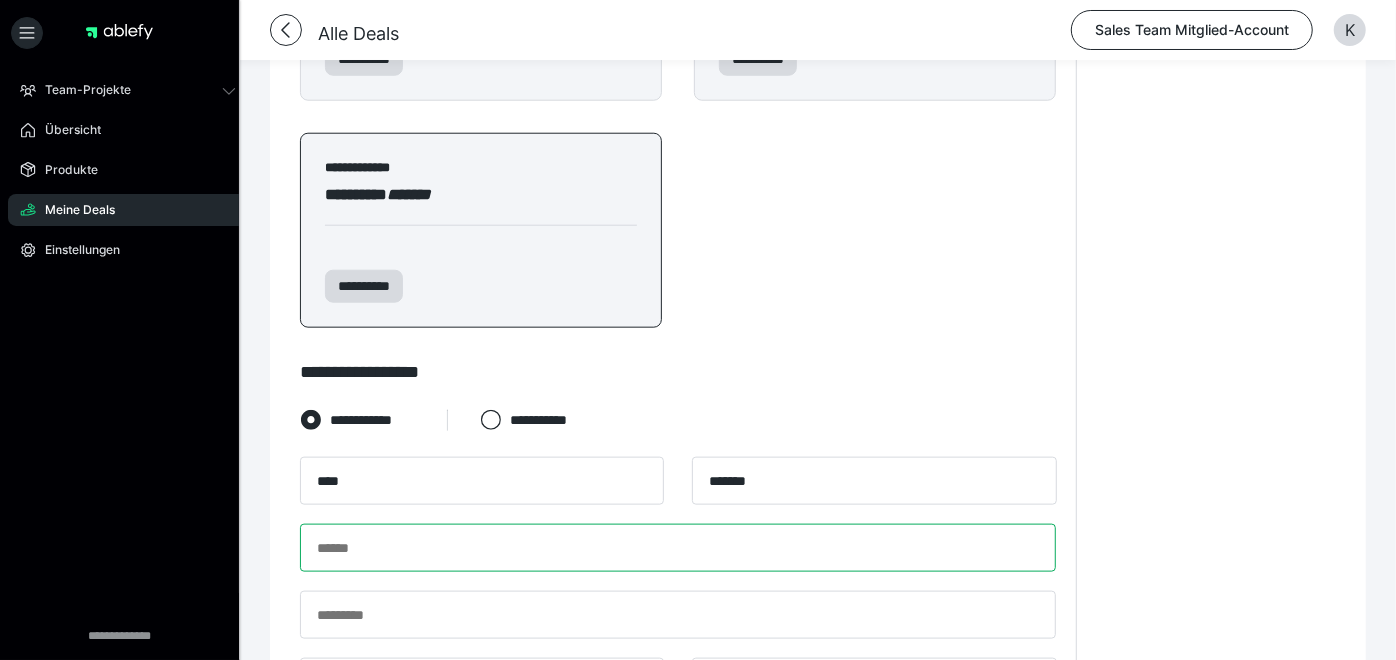 type on "**********" 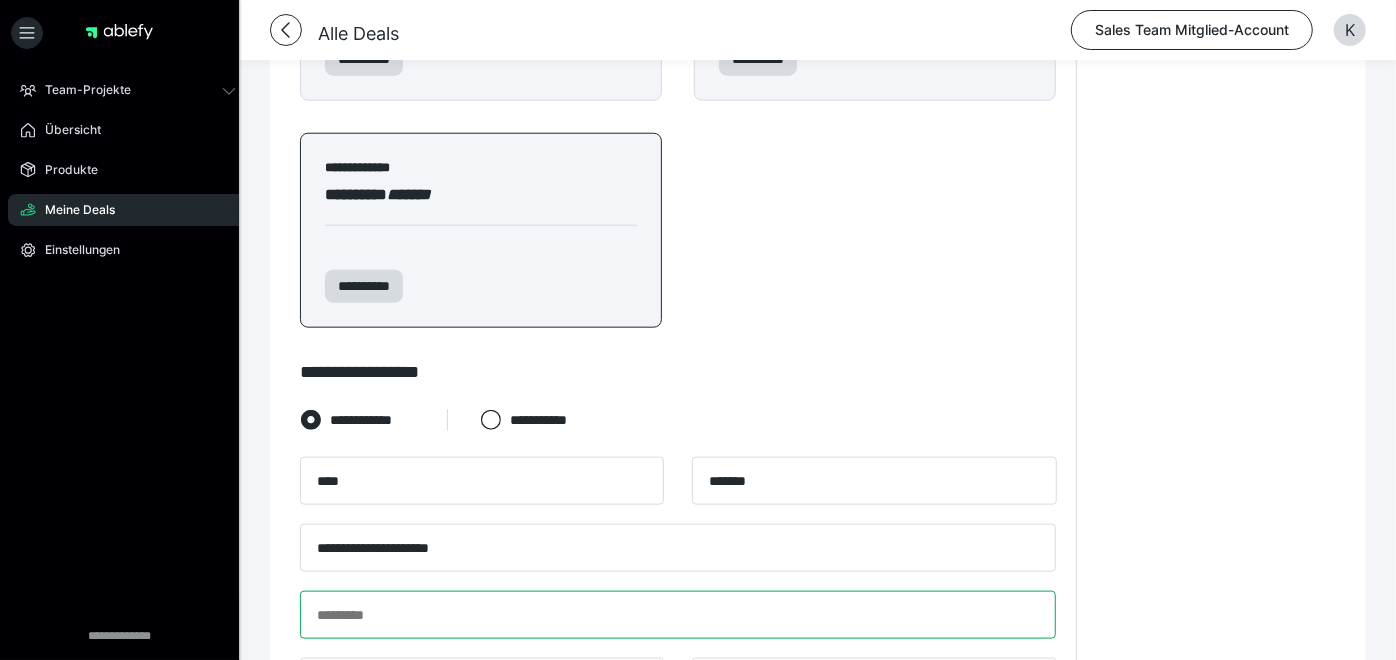 type on "**********" 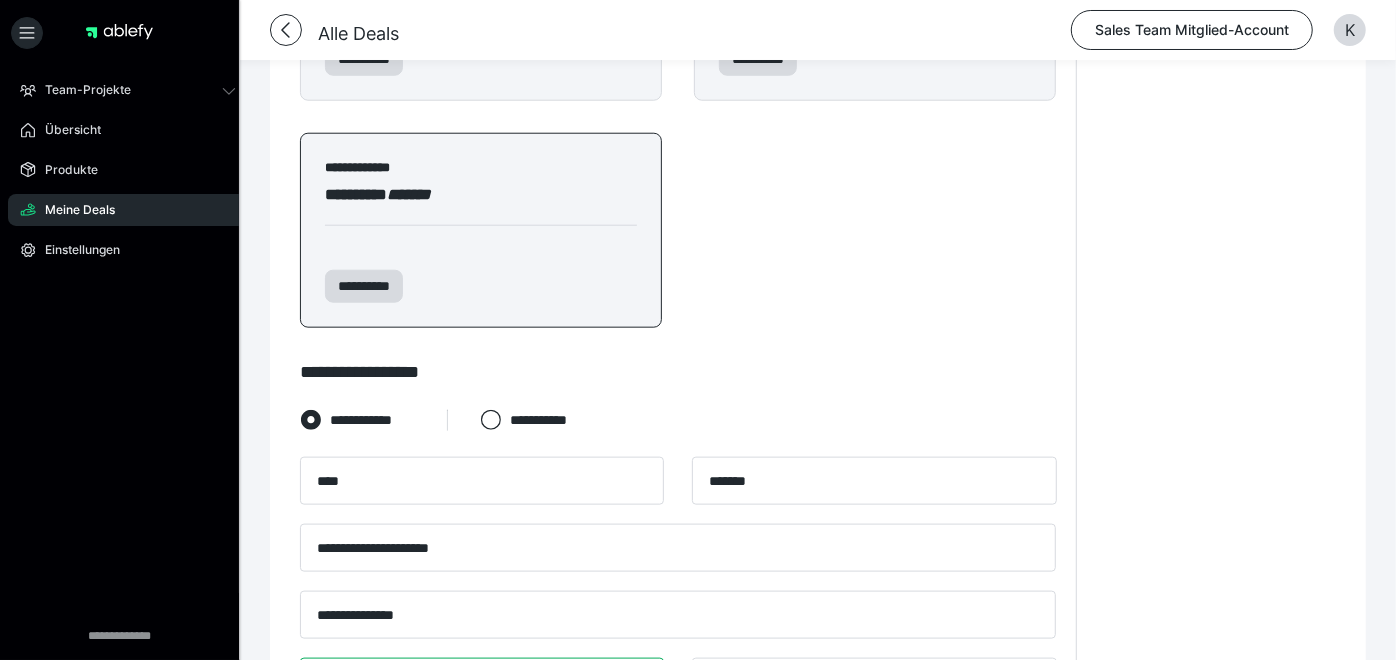 type on "*****" 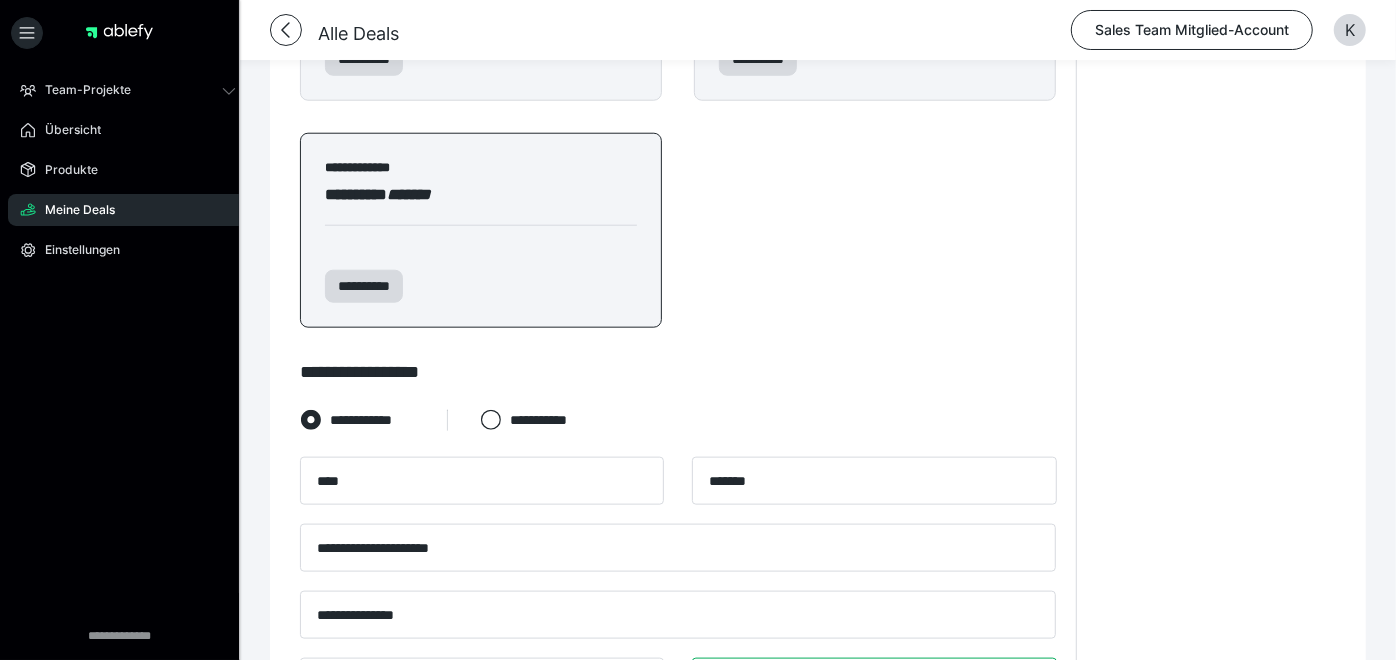 type on "******" 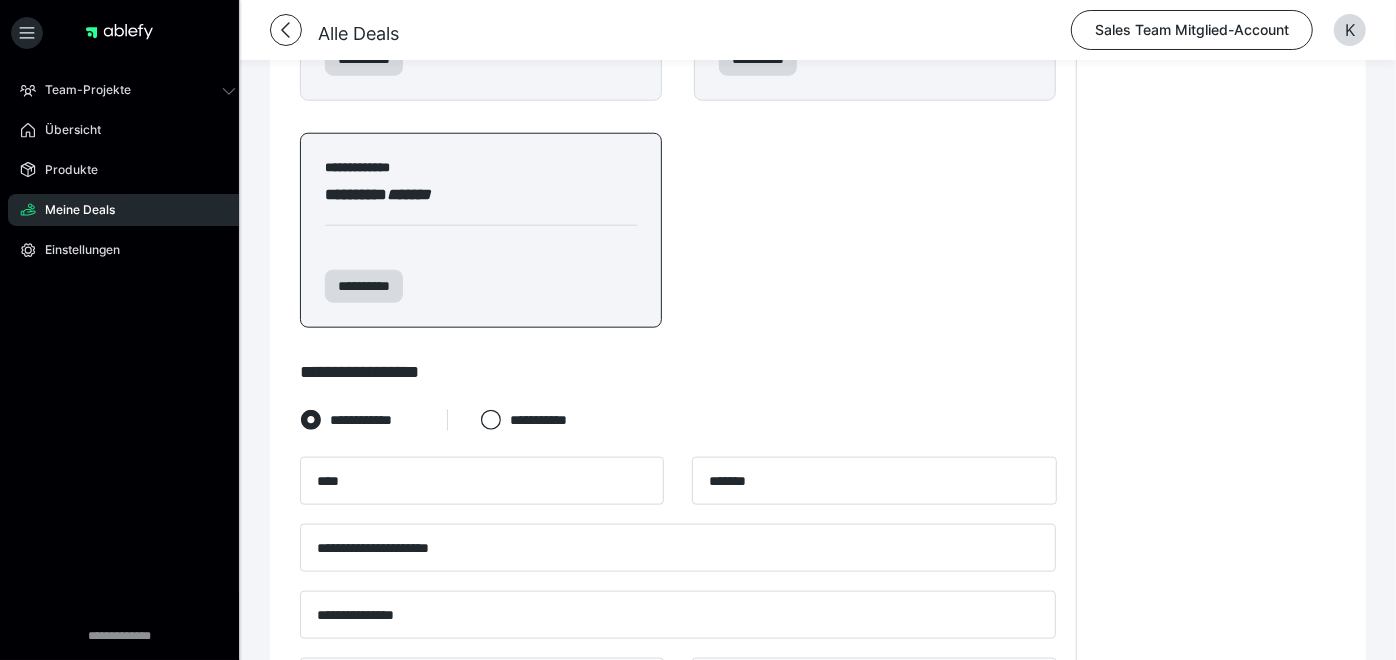 click on "**********" at bounding box center [678, 749] 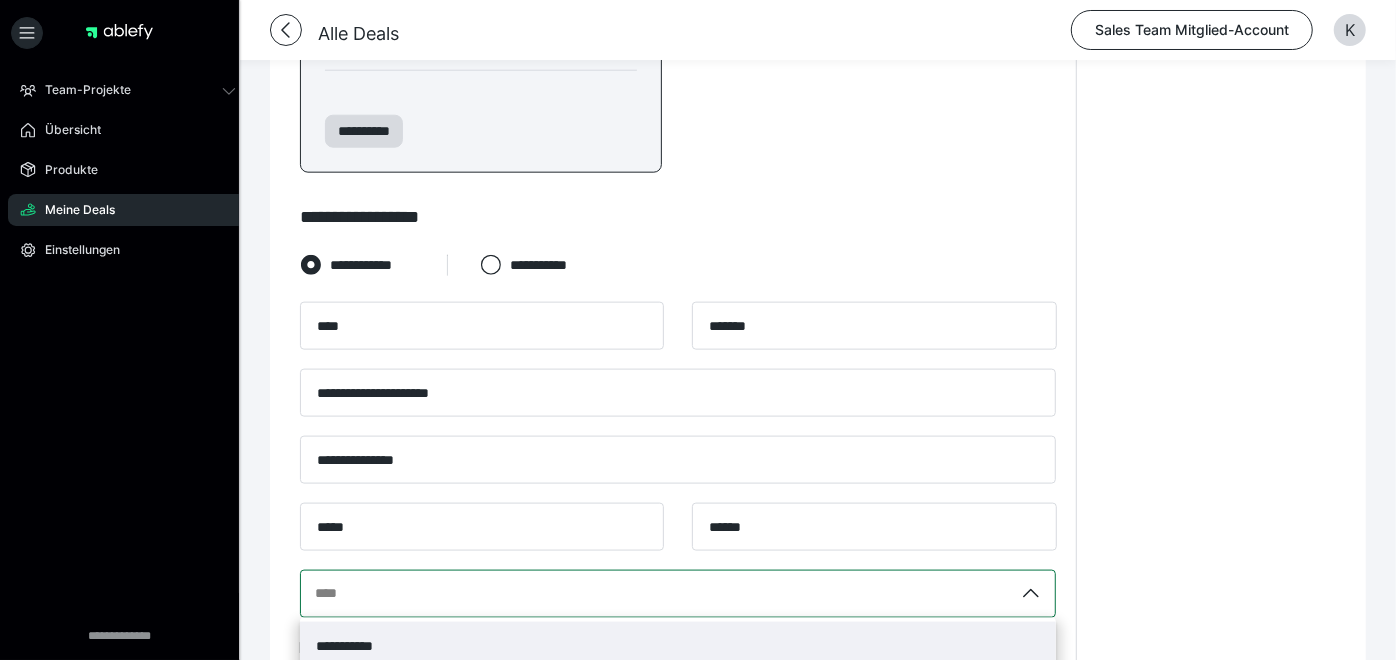 scroll, scrollTop: 1434, scrollLeft: 0, axis: vertical 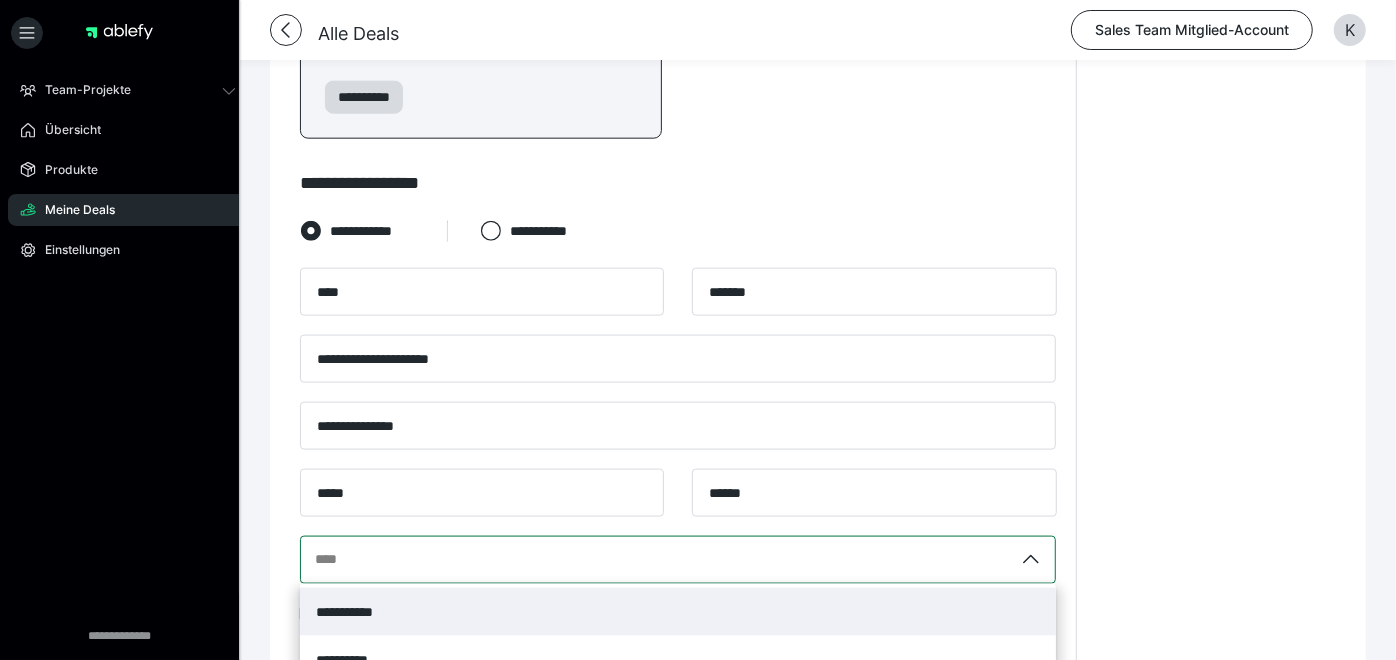 click on "**********" at bounding box center [357, 612] 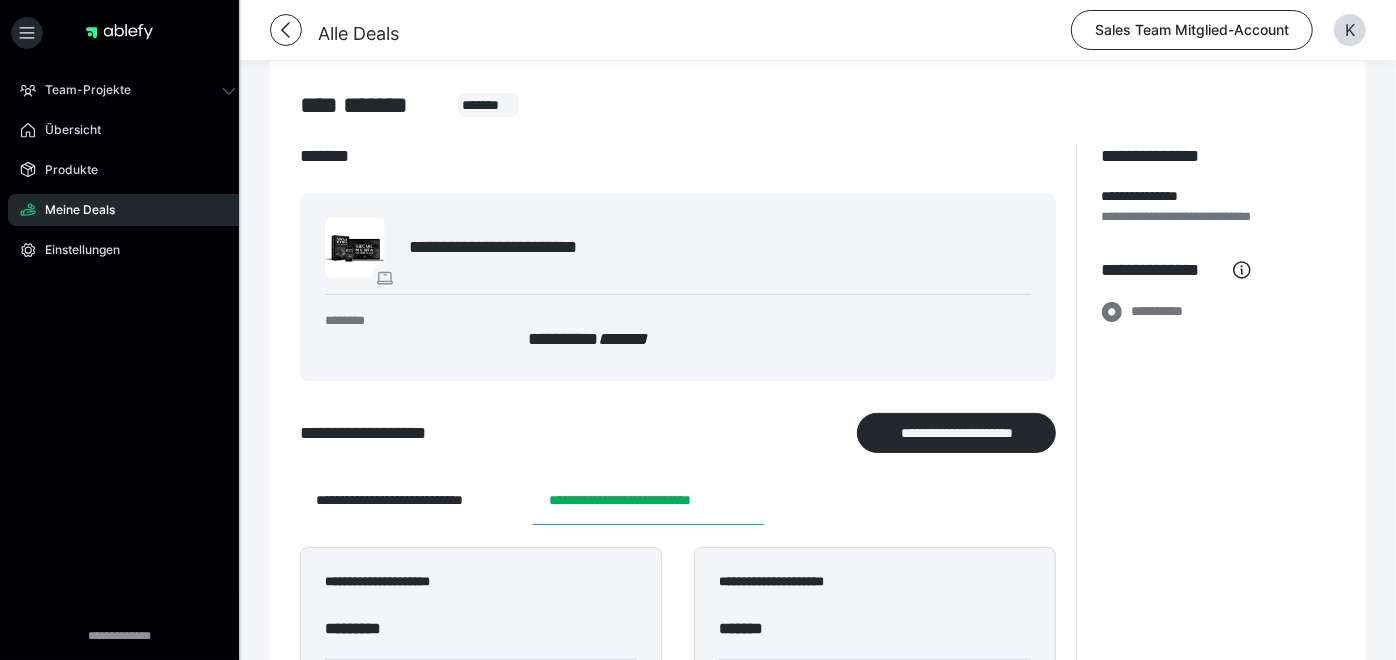 scroll, scrollTop: 0, scrollLeft: 0, axis: both 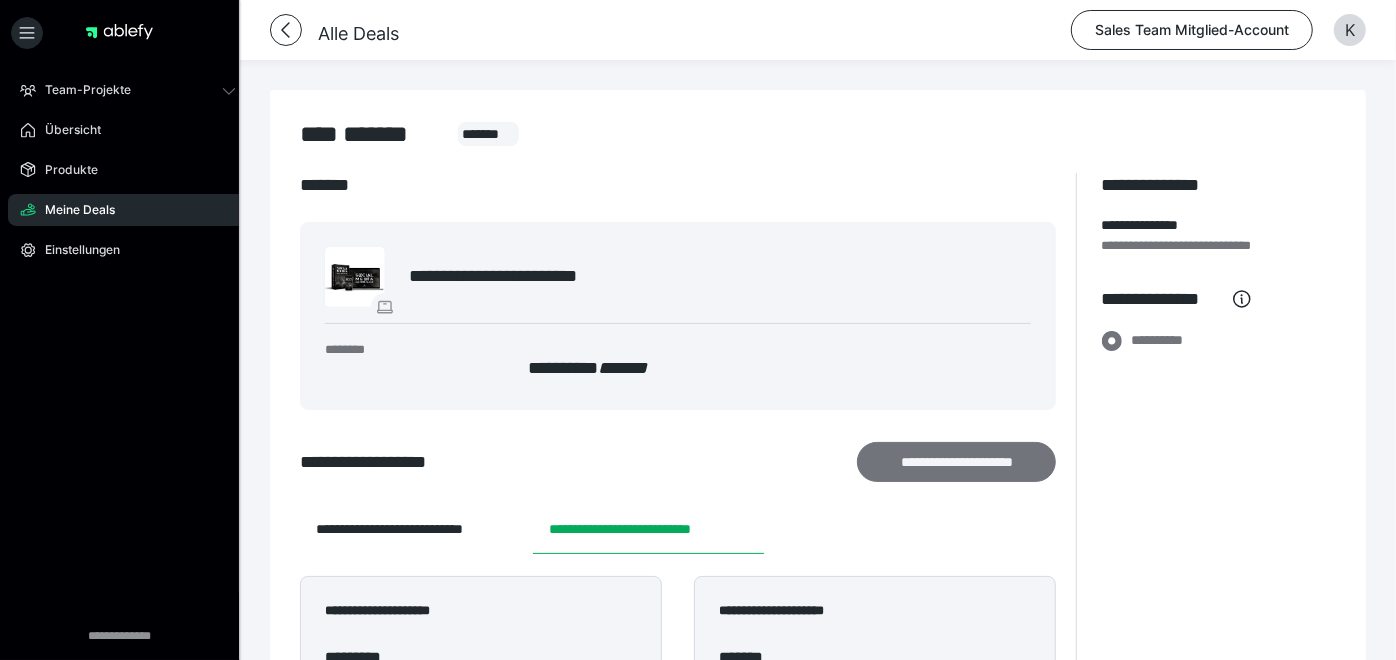 click on "**********" at bounding box center [956, 461] 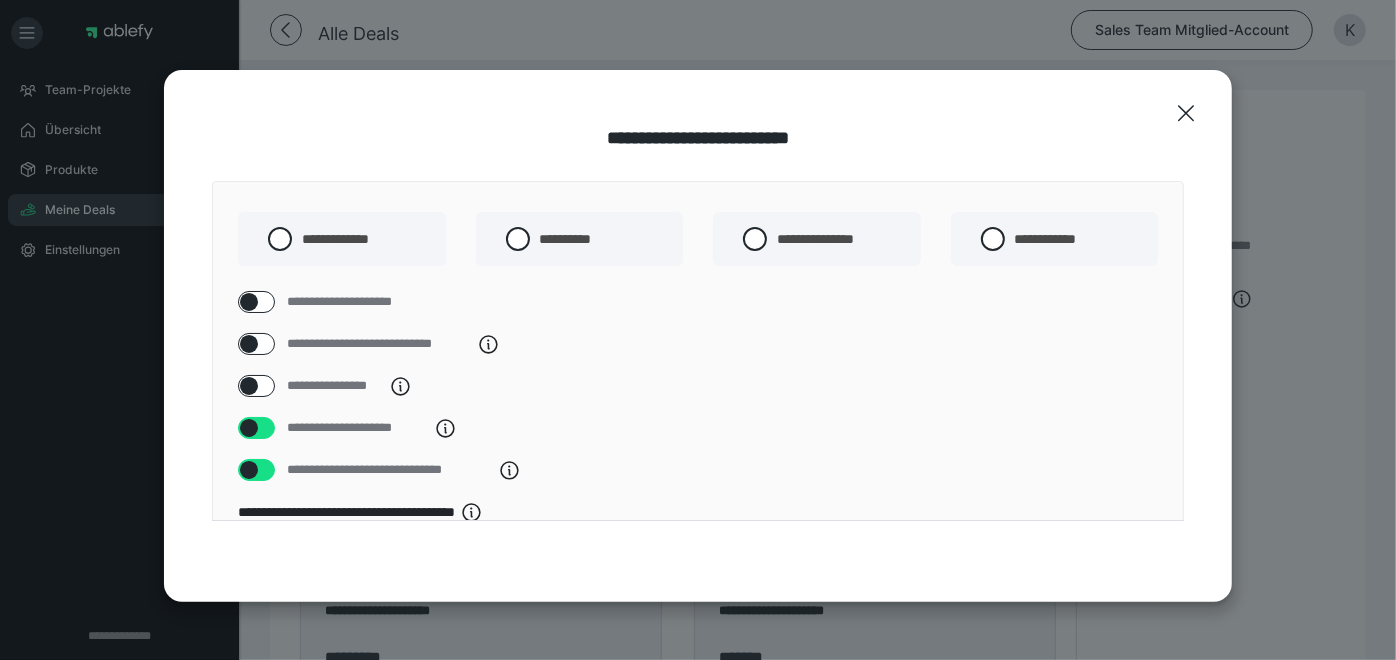 scroll, scrollTop: 642, scrollLeft: 0, axis: vertical 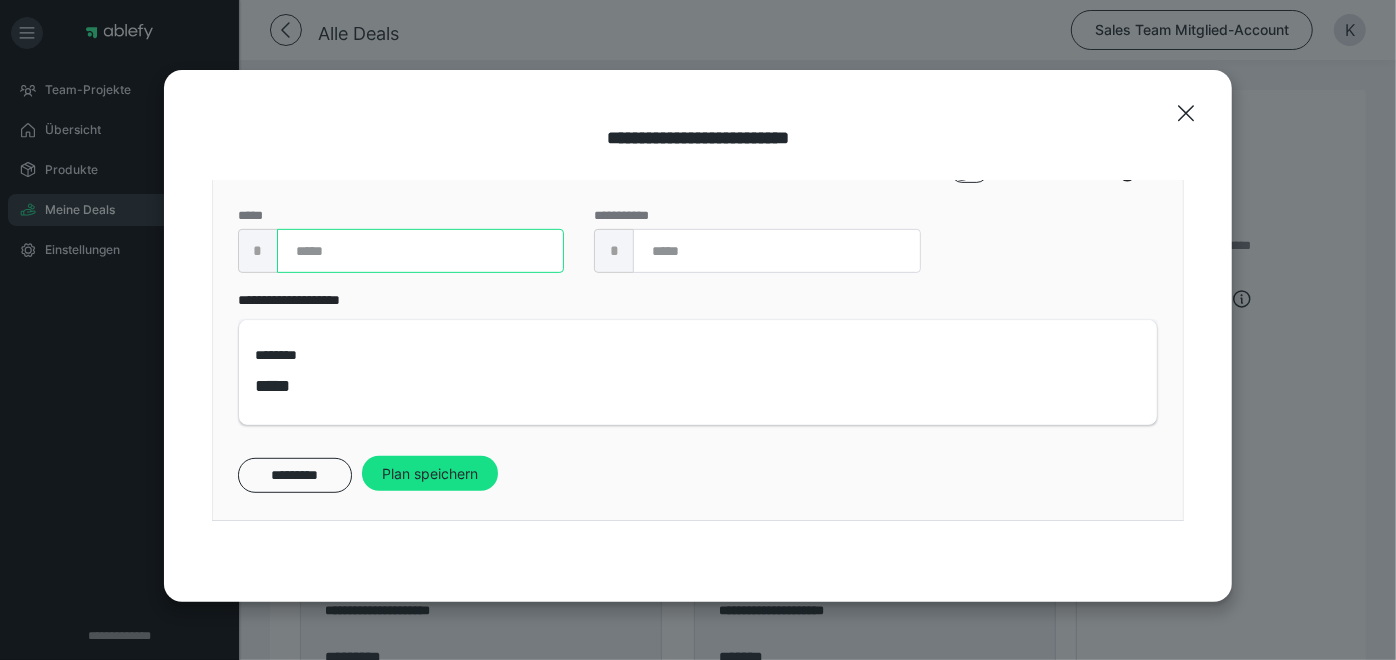 click at bounding box center [420, 251] 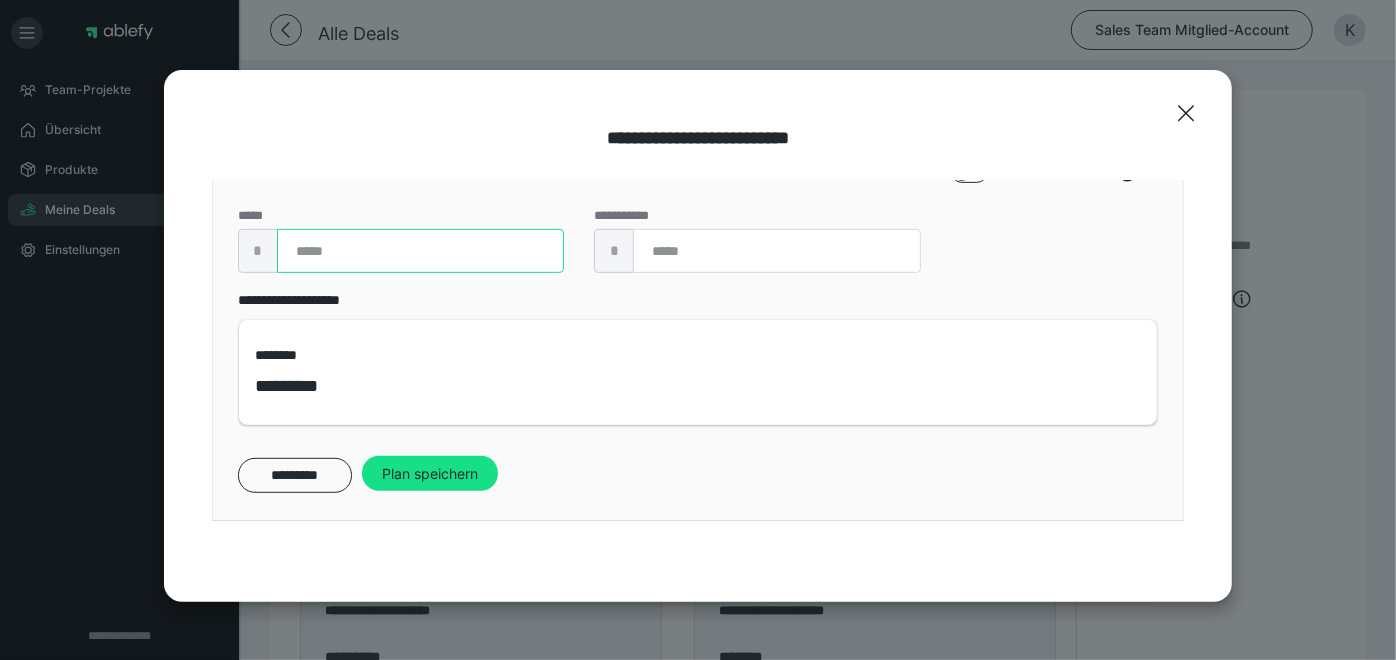 type on "****" 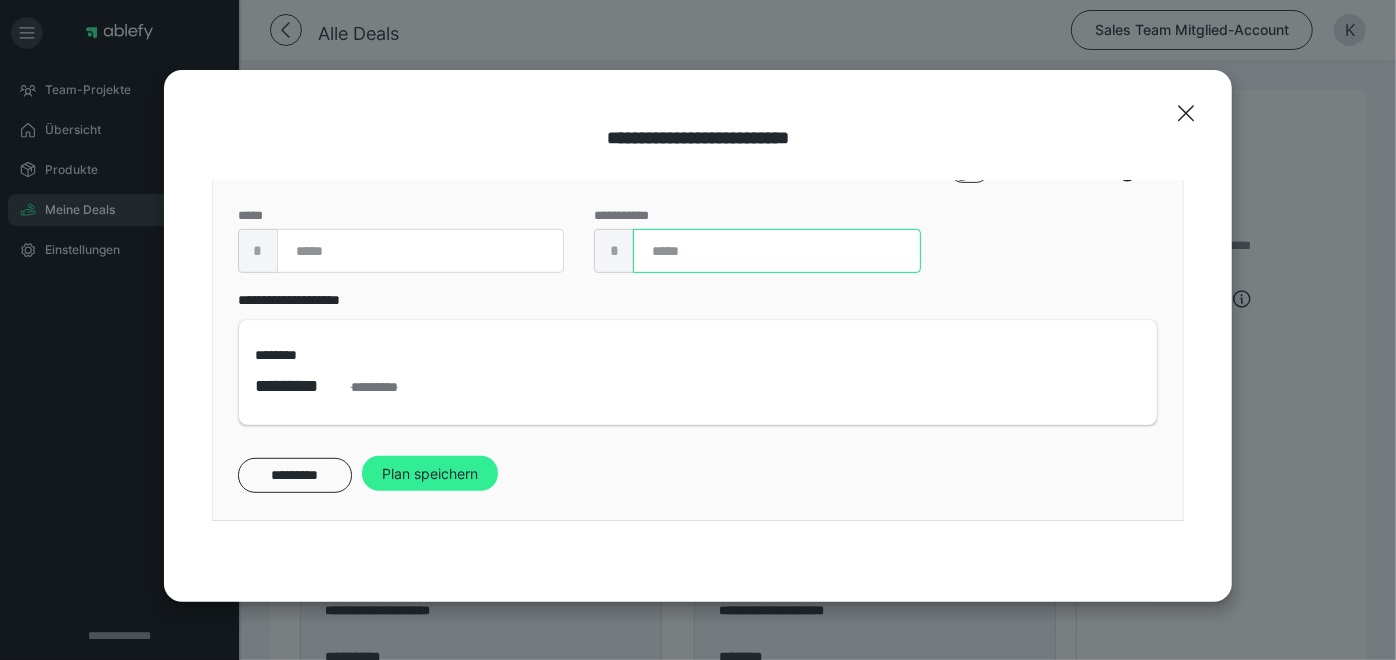 type on "****" 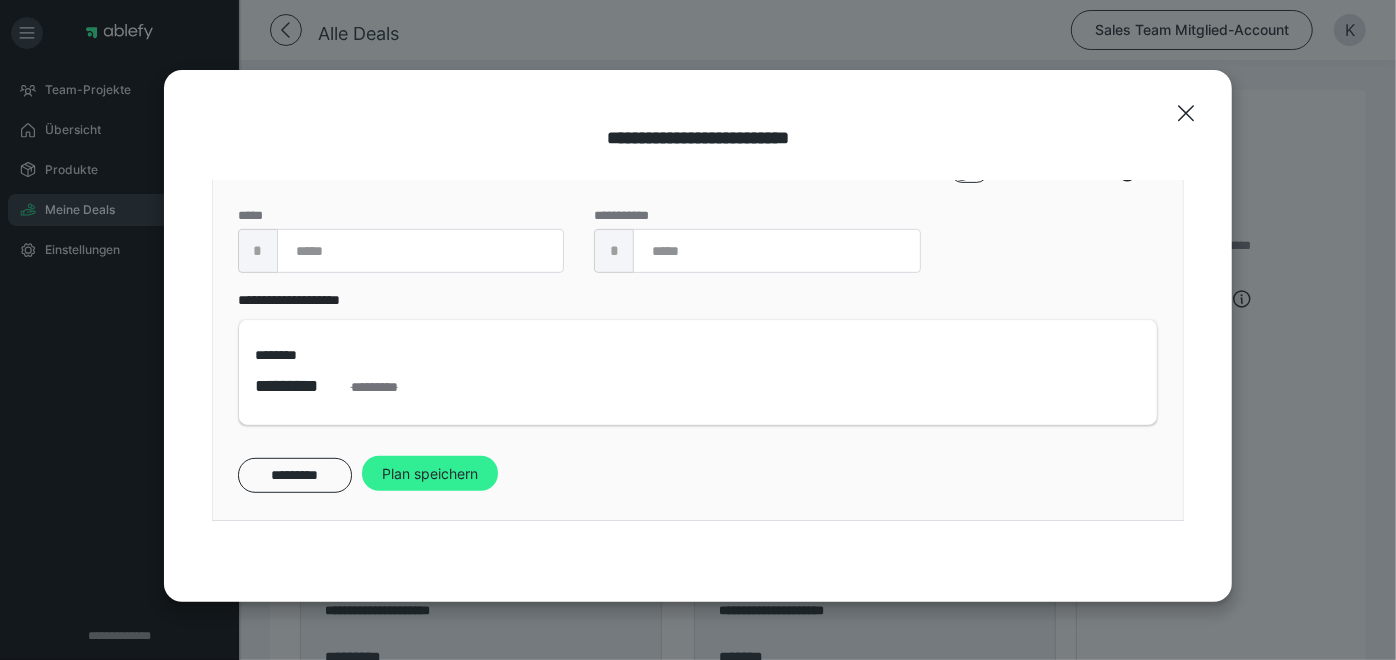click on "Plan speichern" at bounding box center [430, 474] 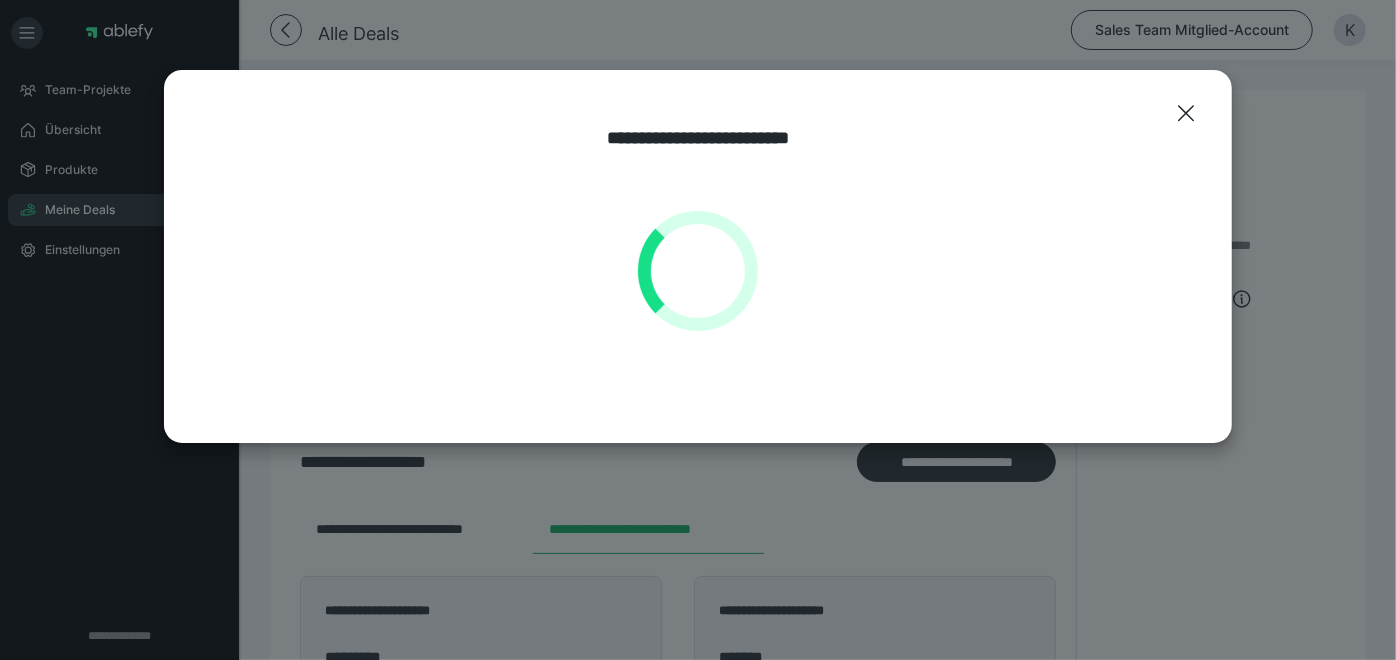 scroll, scrollTop: 0, scrollLeft: 0, axis: both 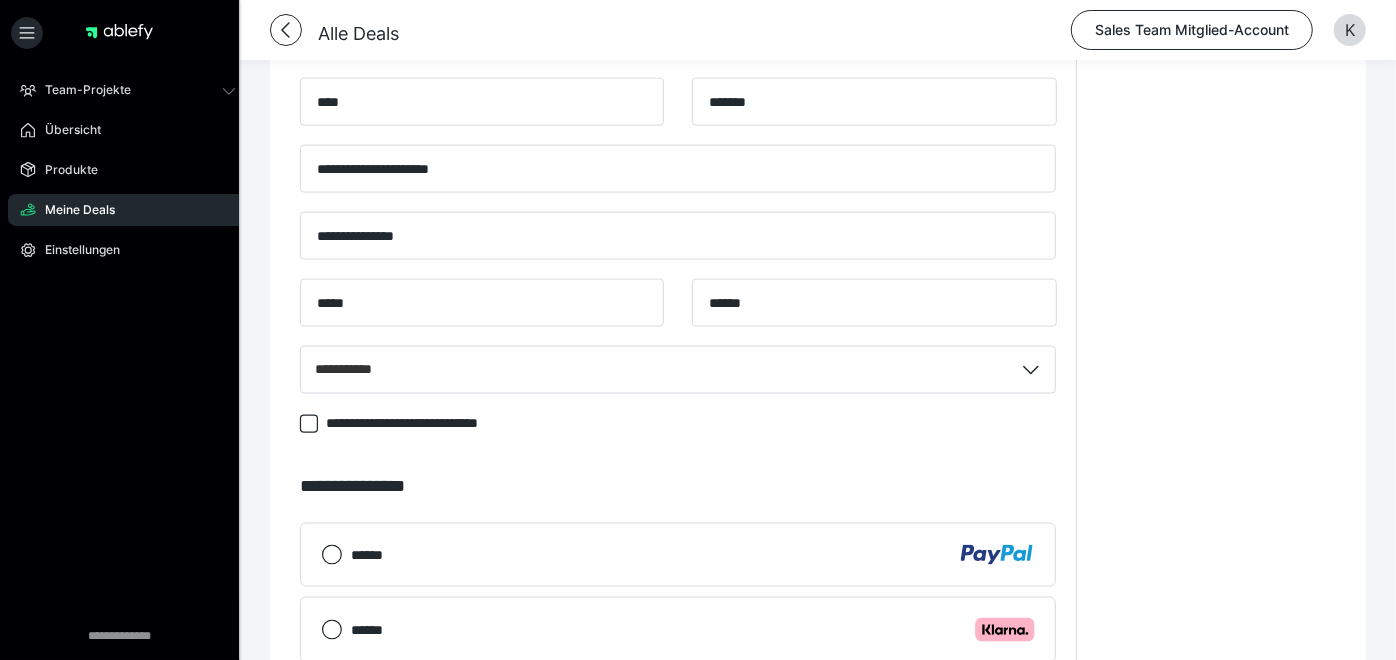 click on "****** .cls-1 {fill: #ffb3c7;}" at bounding box center [693, 630] 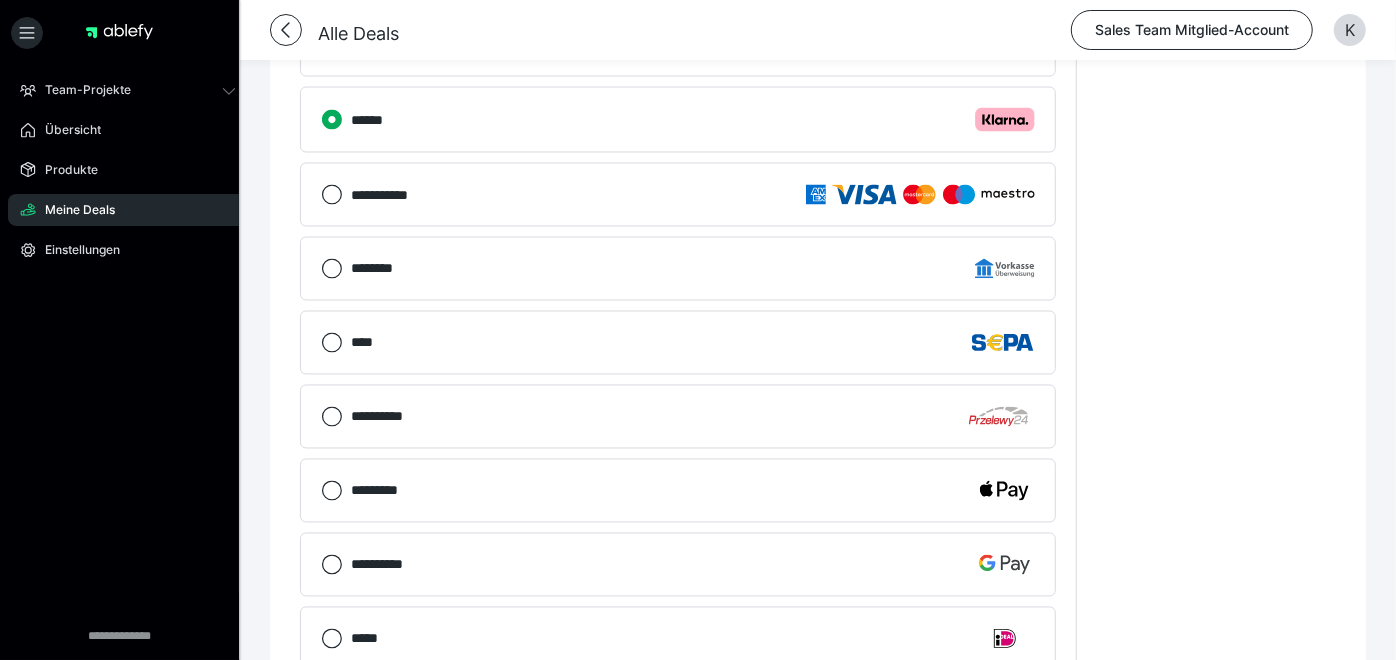 scroll, scrollTop: 2148, scrollLeft: 0, axis: vertical 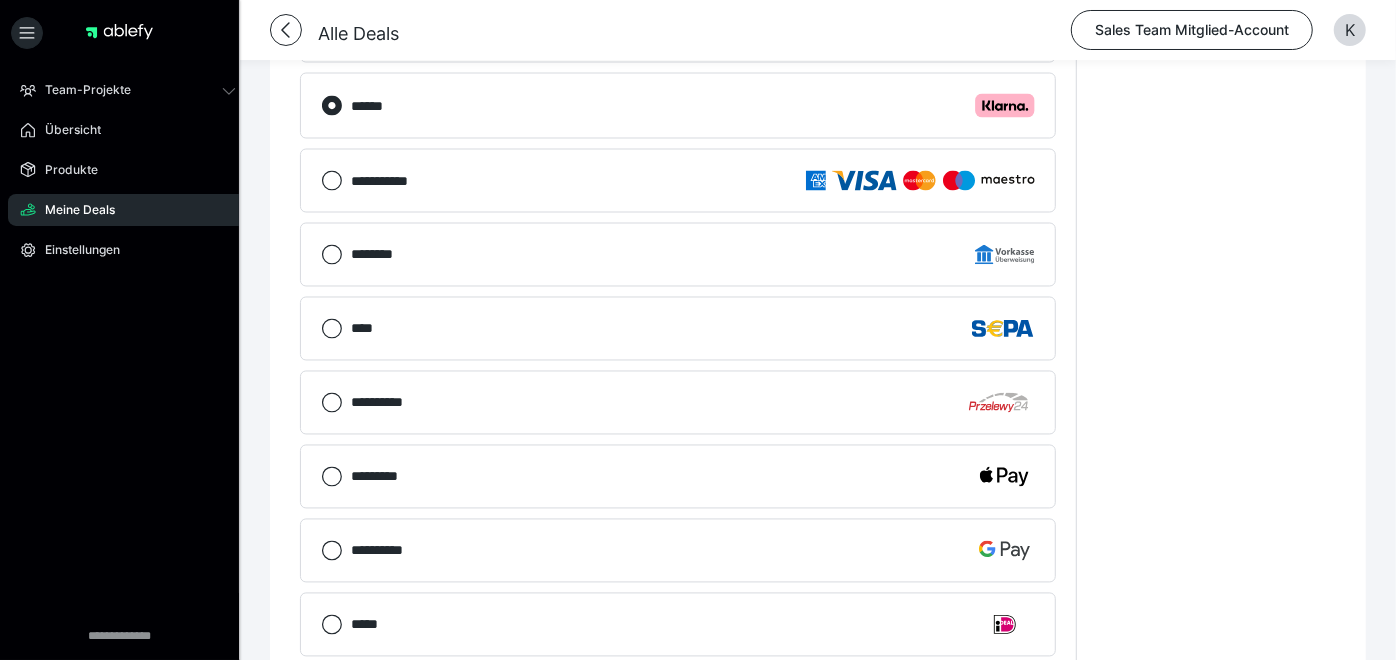 click on "**********" at bounding box center (975, 716) 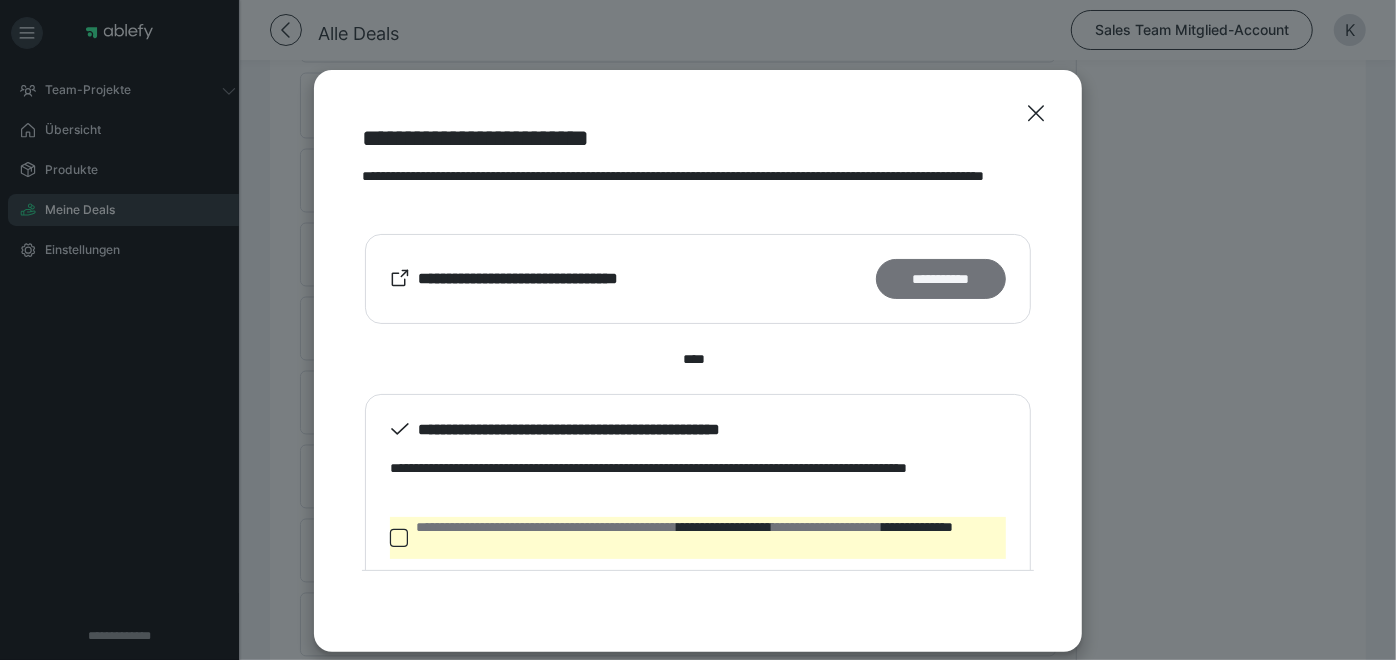 click on "**********" at bounding box center [941, 278] 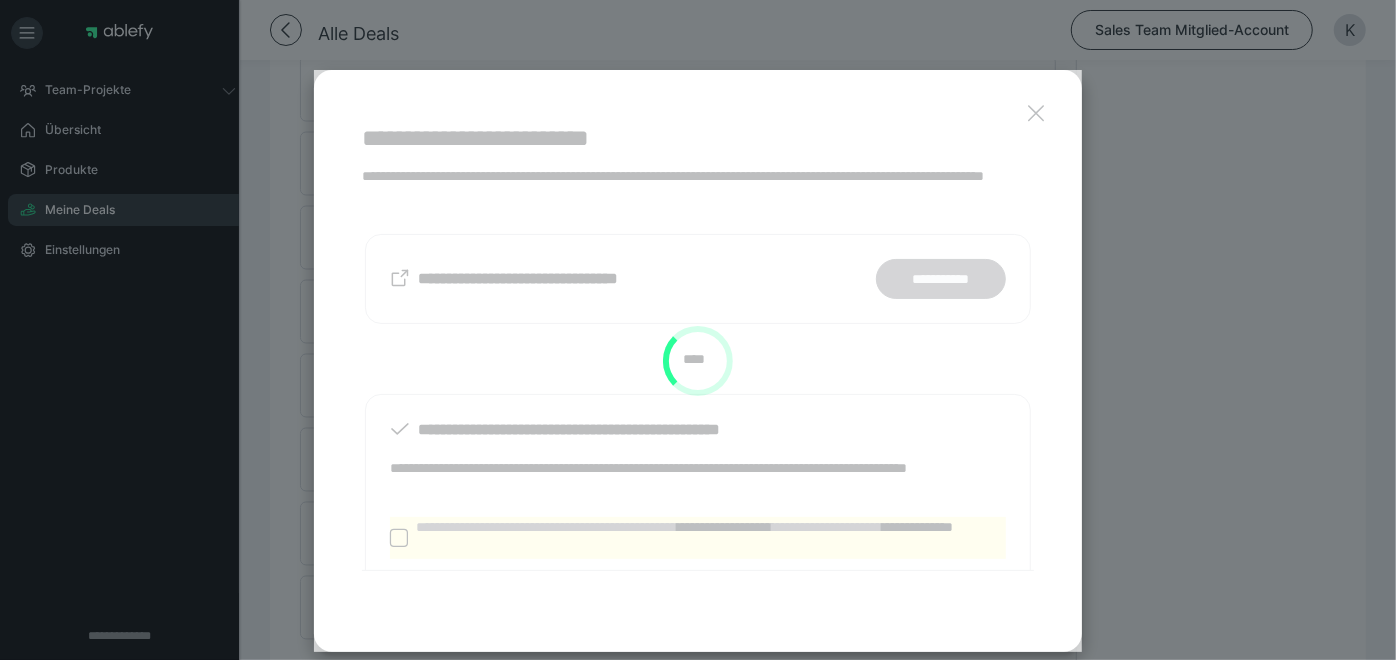 scroll, scrollTop: 1436, scrollLeft: 0, axis: vertical 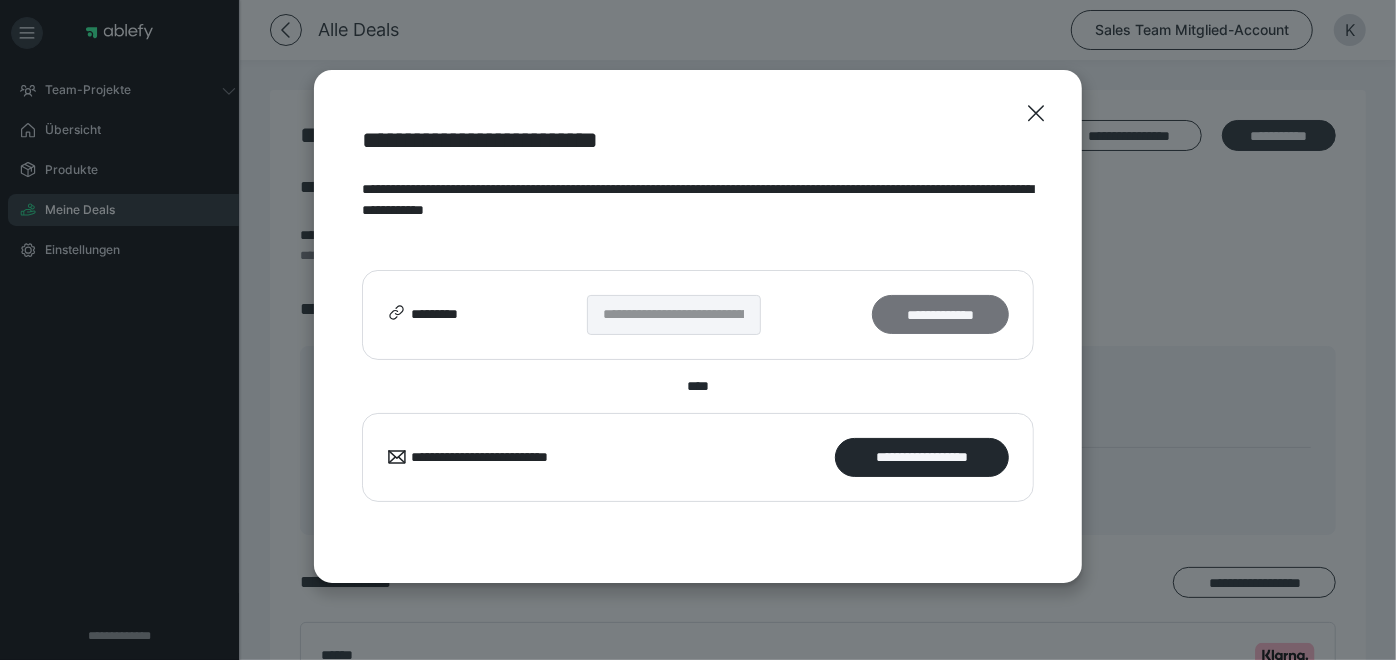 click on "**********" at bounding box center (940, 314) 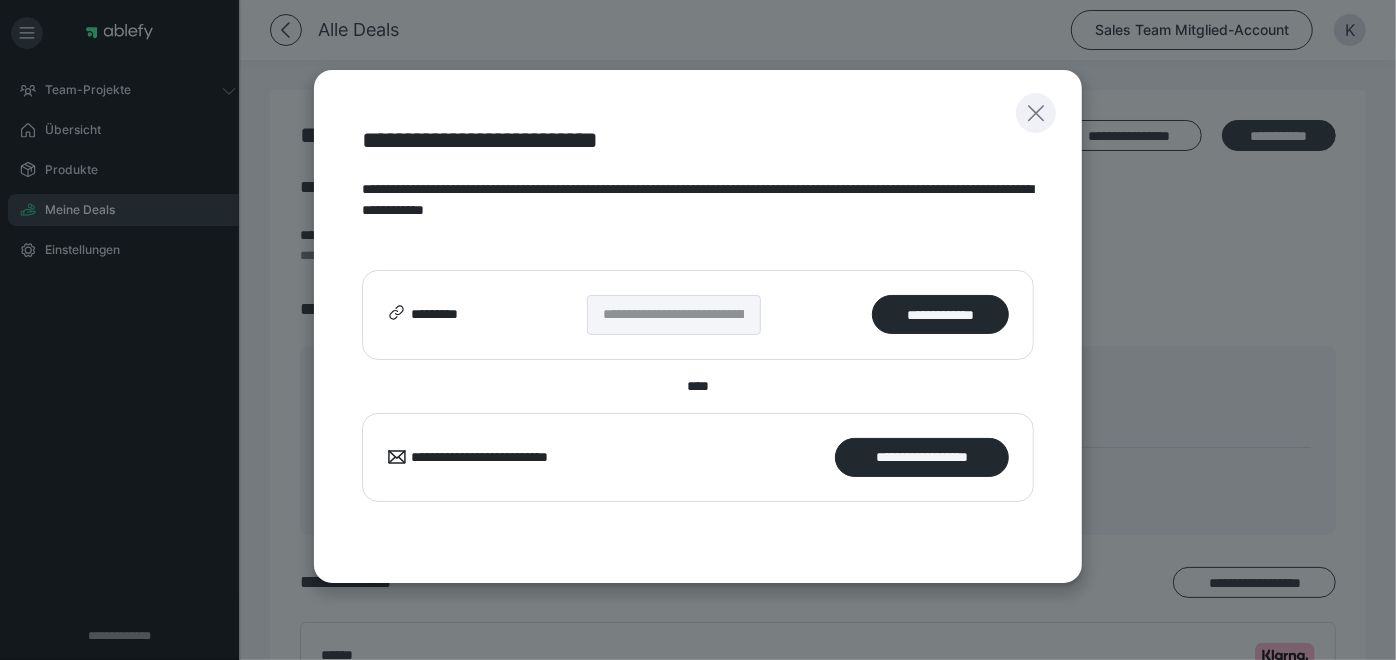 click at bounding box center [1036, 113] 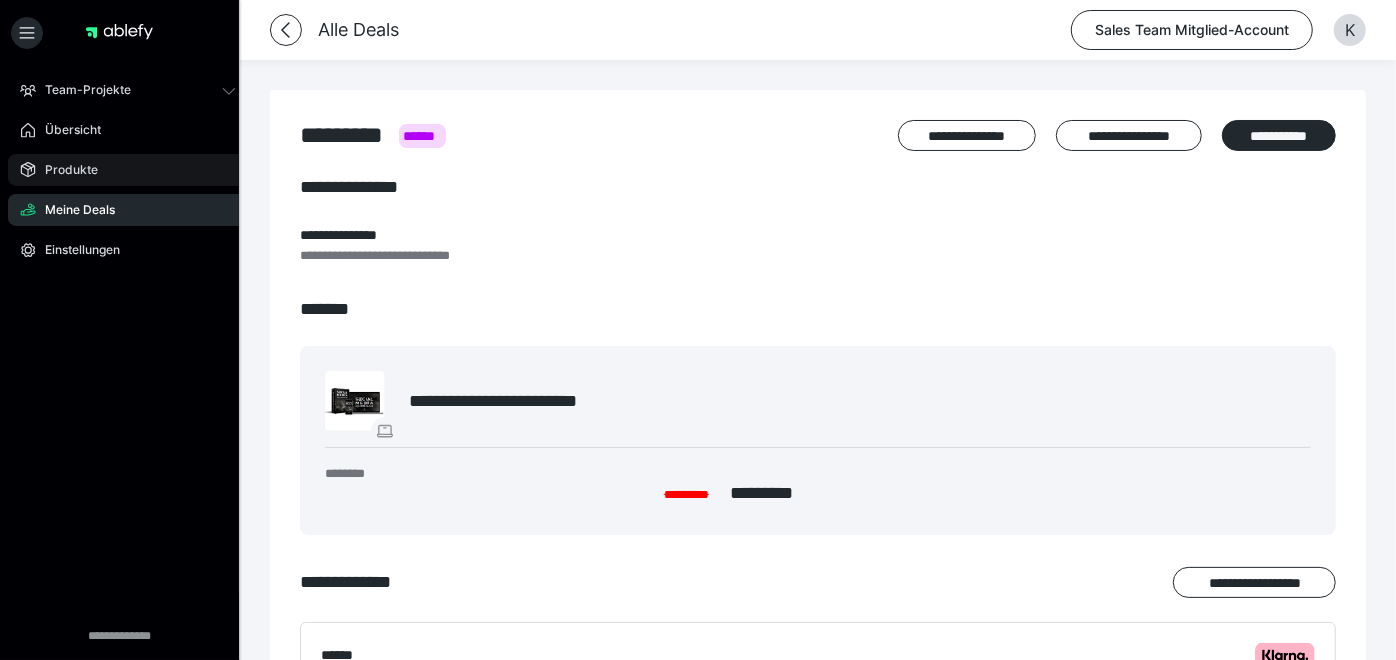 click on "Produkte" at bounding box center [128, 170] 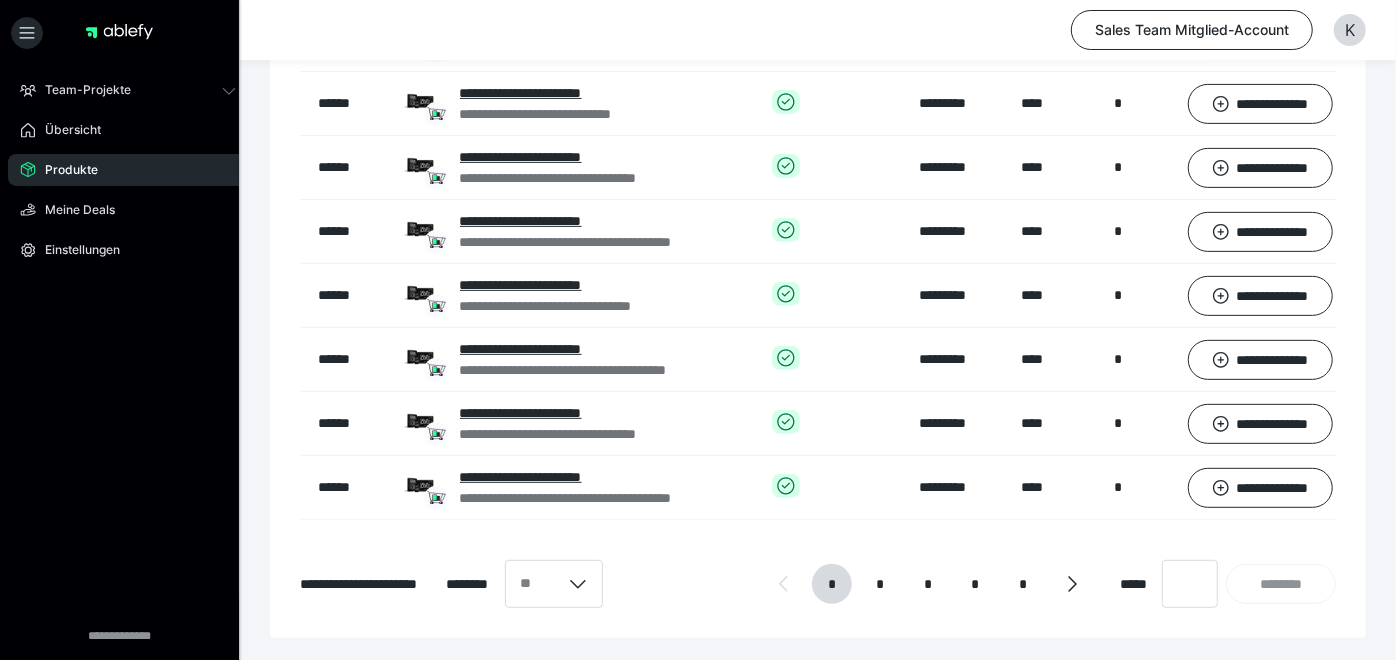 scroll, scrollTop: 516, scrollLeft: 0, axis: vertical 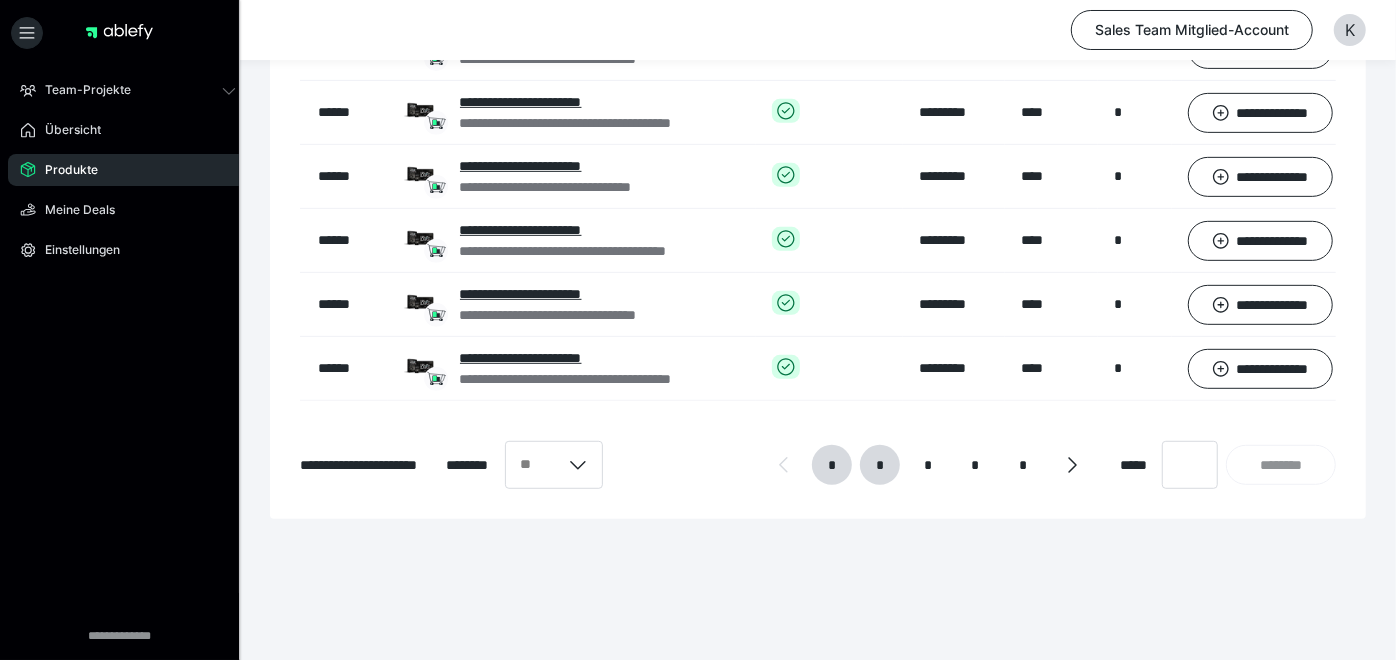 click on "*" at bounding box center (879, 465) 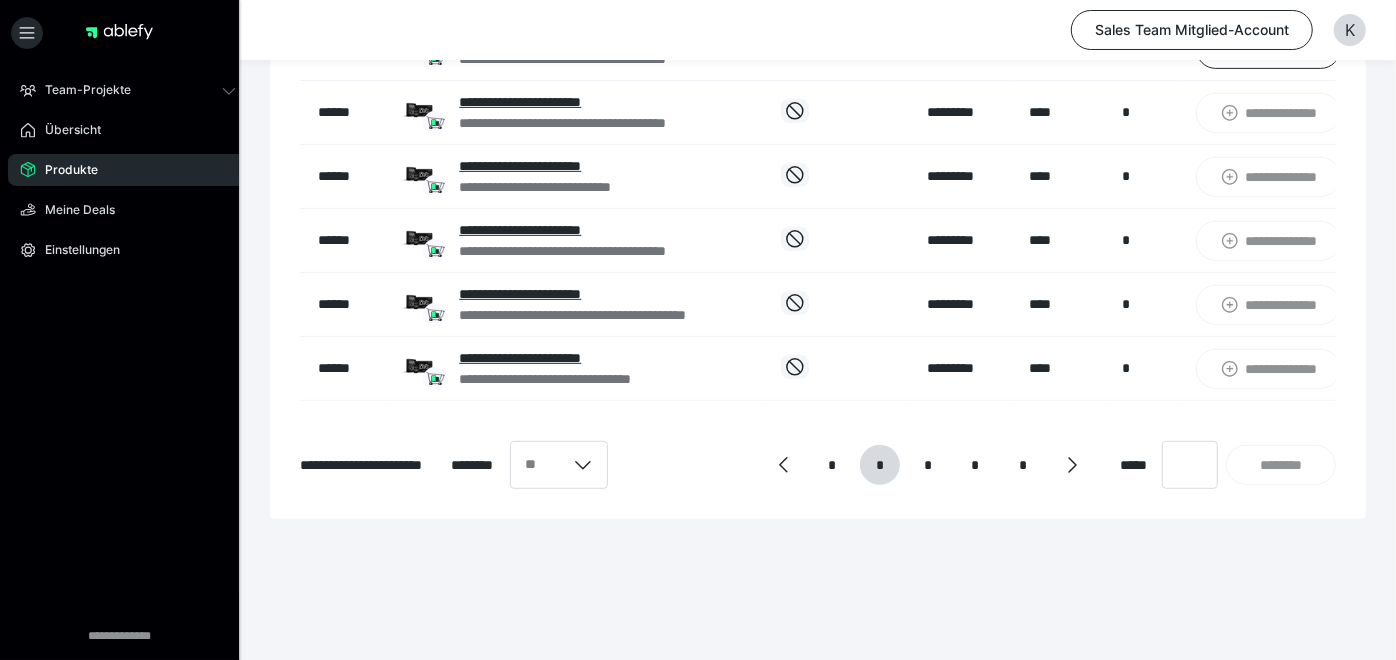 drag, startPoint x: 1401, startPoint y: 317, endPoint x: 1393, endPoint y: 126, distance: 191.16747 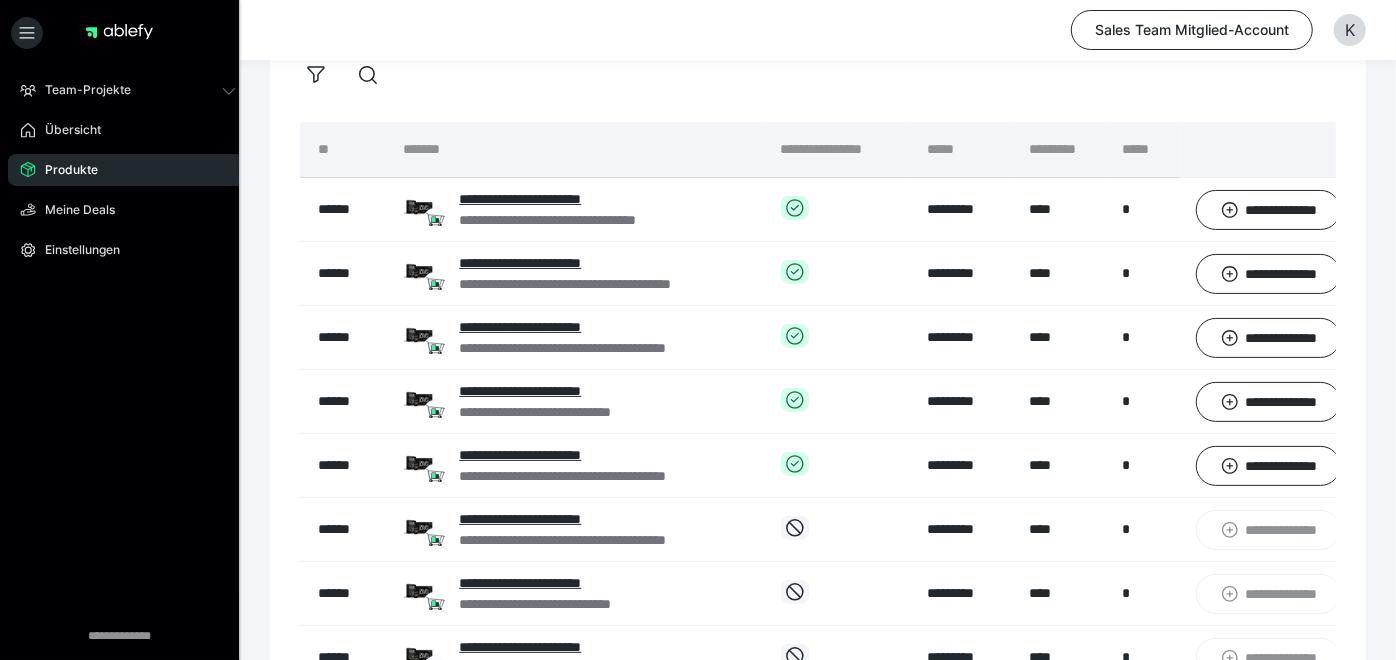 scroll, scrollTop: 102, scrollLeft: 0, axis: vertical 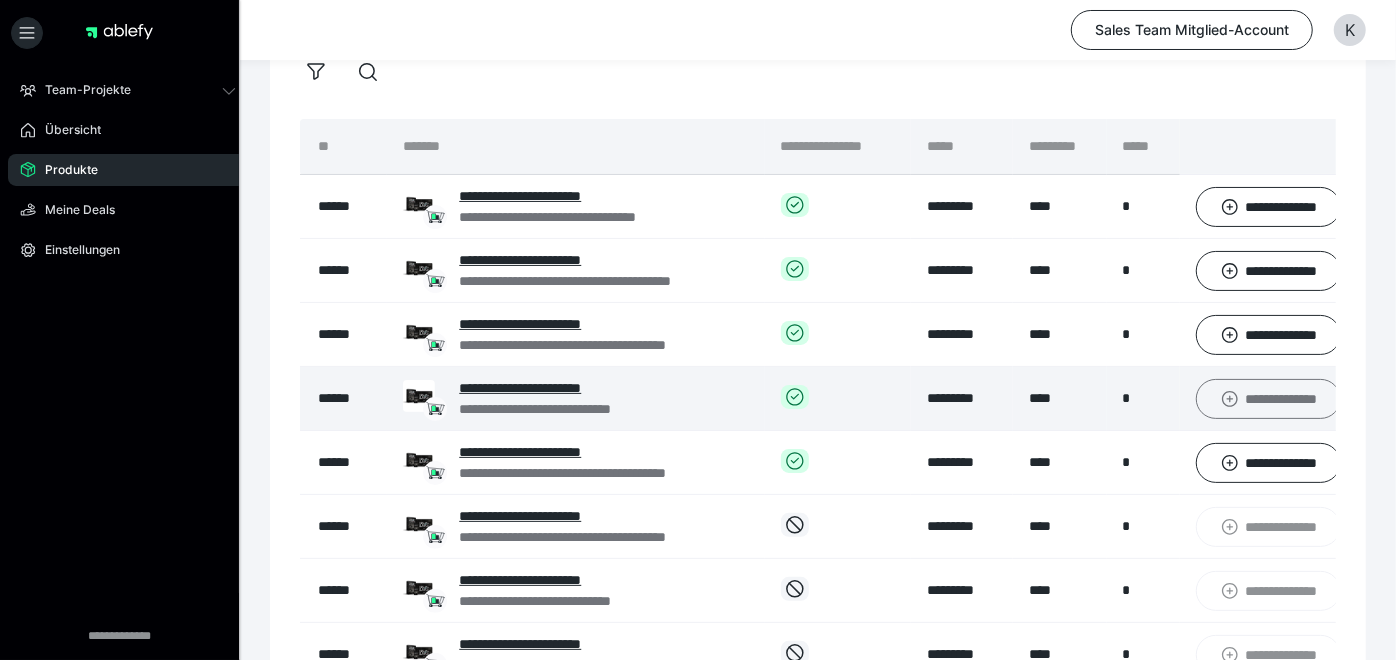 click on "**********" at bounding box center (1268, 398) 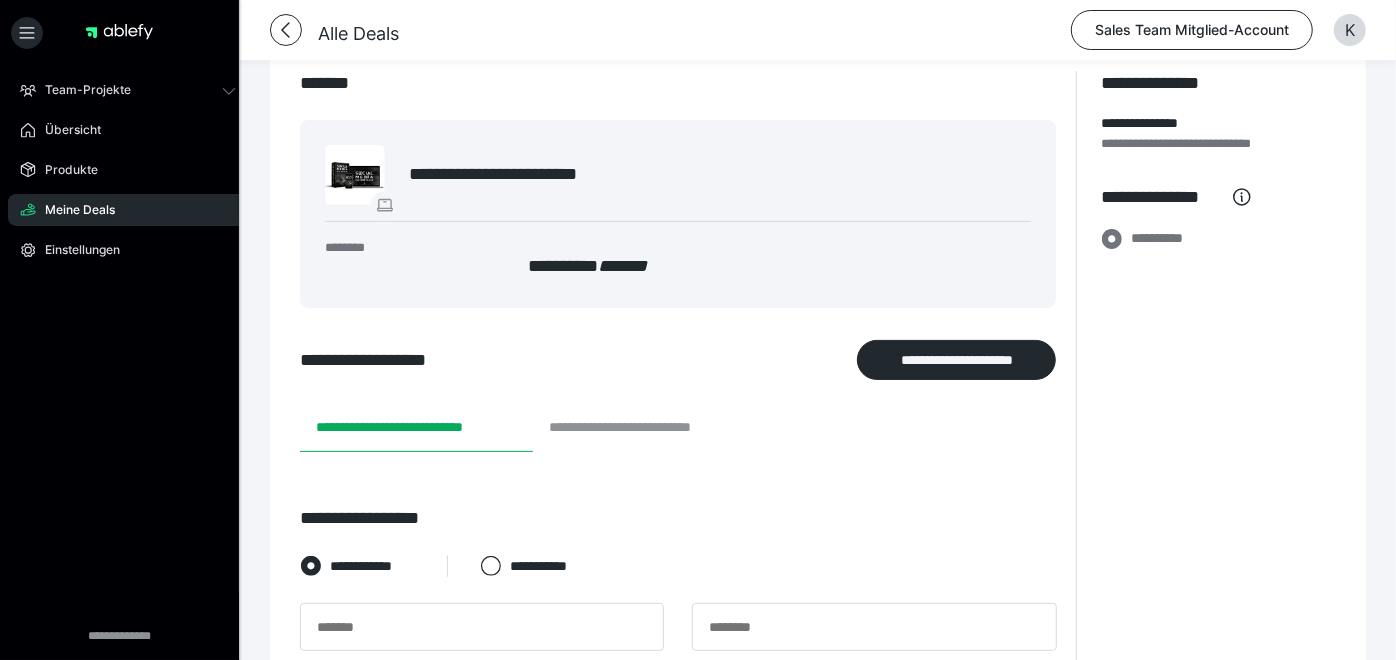 click on "**********" at bounding box center (648, 428) 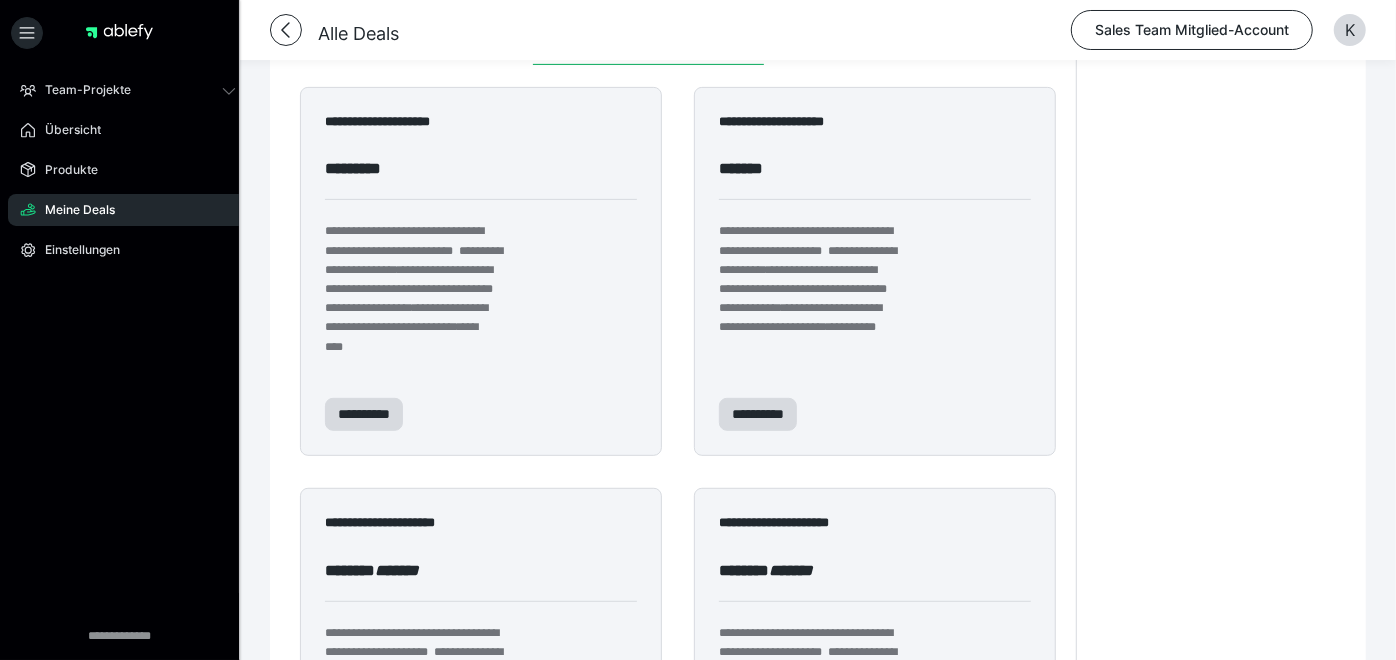 scroll, scrollTop: 0, scrollLeft: 0, axis: both 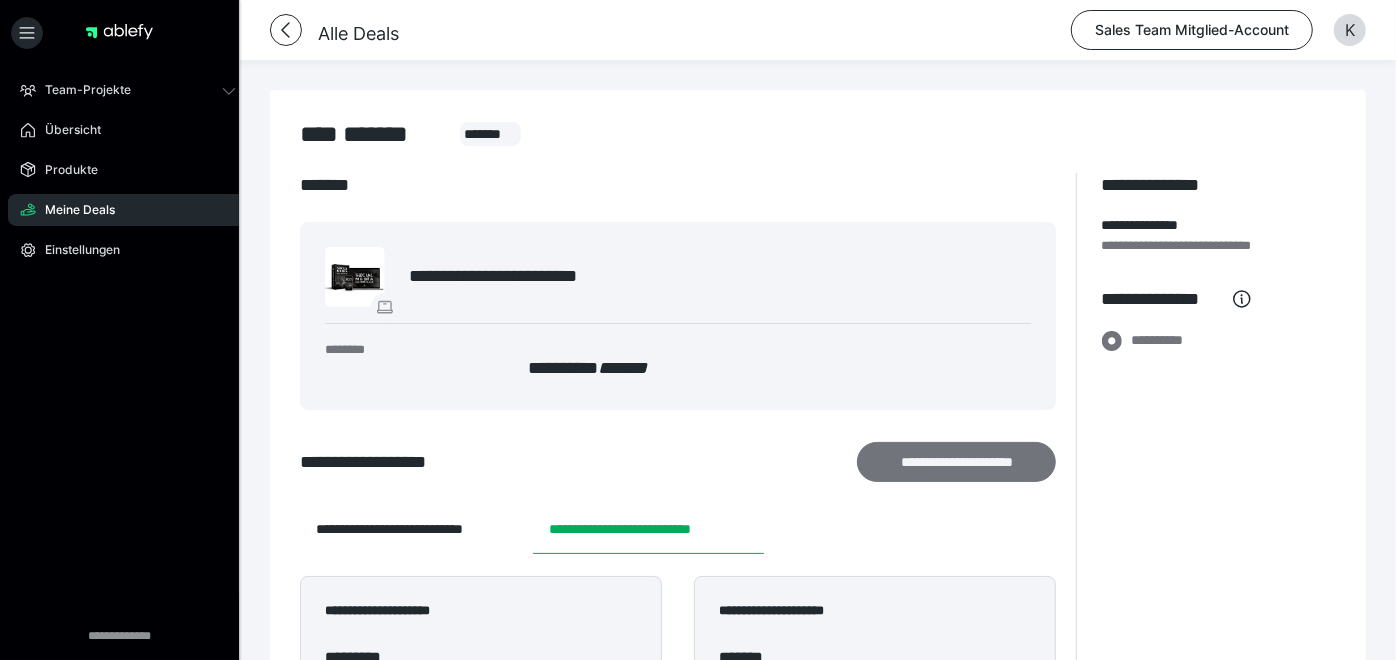 drag, startPoint x: 888, startPoint y: 467, endPoint x: 877, endPoint y: 454, distance: 17.029387 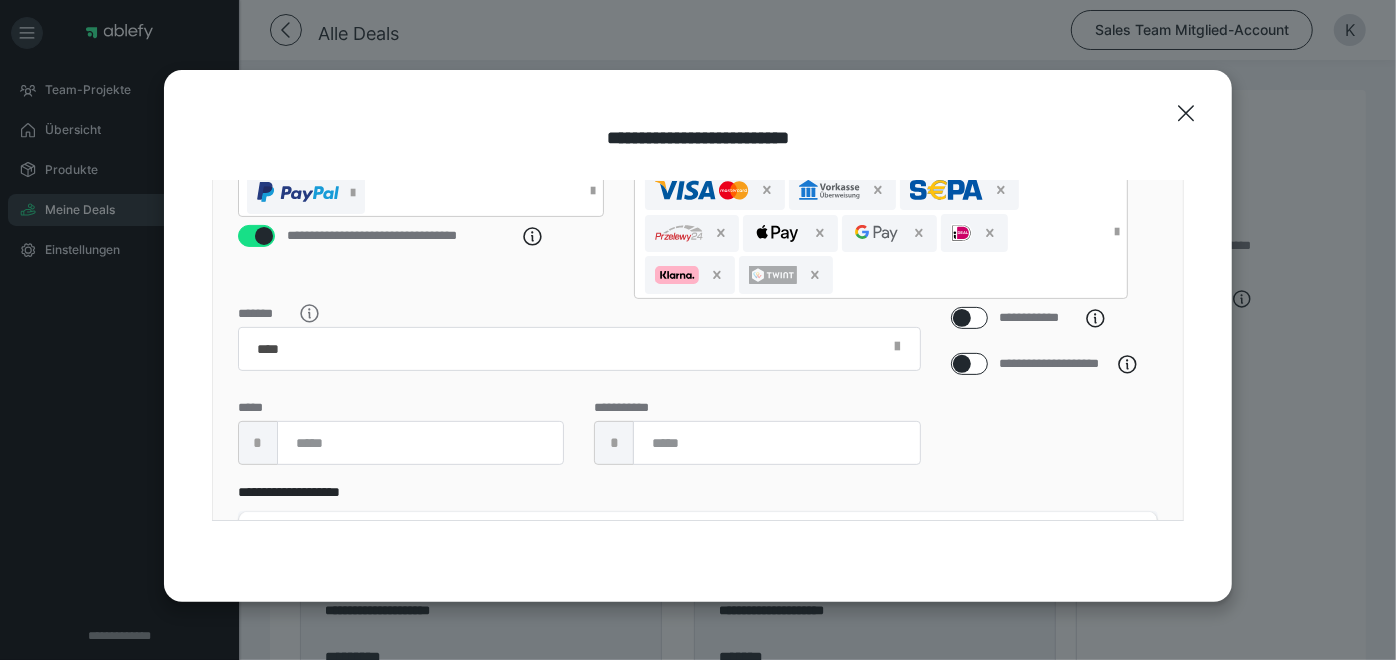 scroll, scrollTop: 642, scrollLeft: 0, axis: vertical 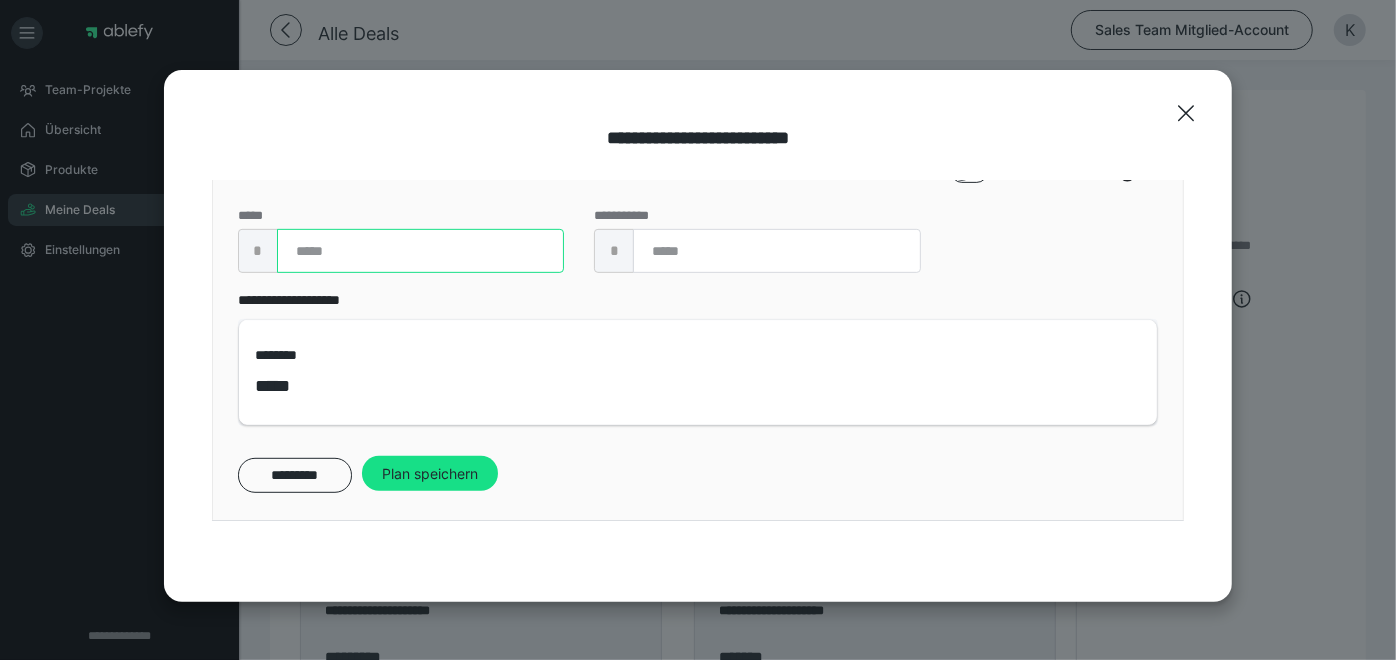 click at bounding box center [420, 251] 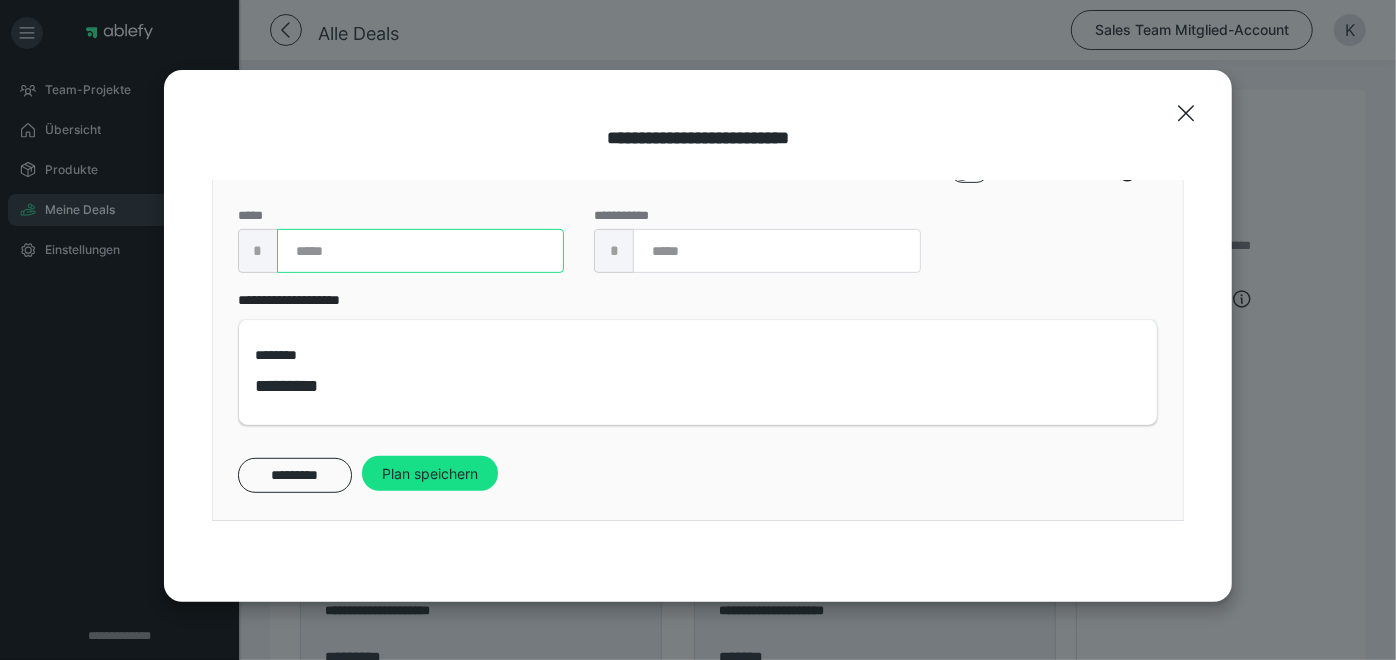 type on "****" 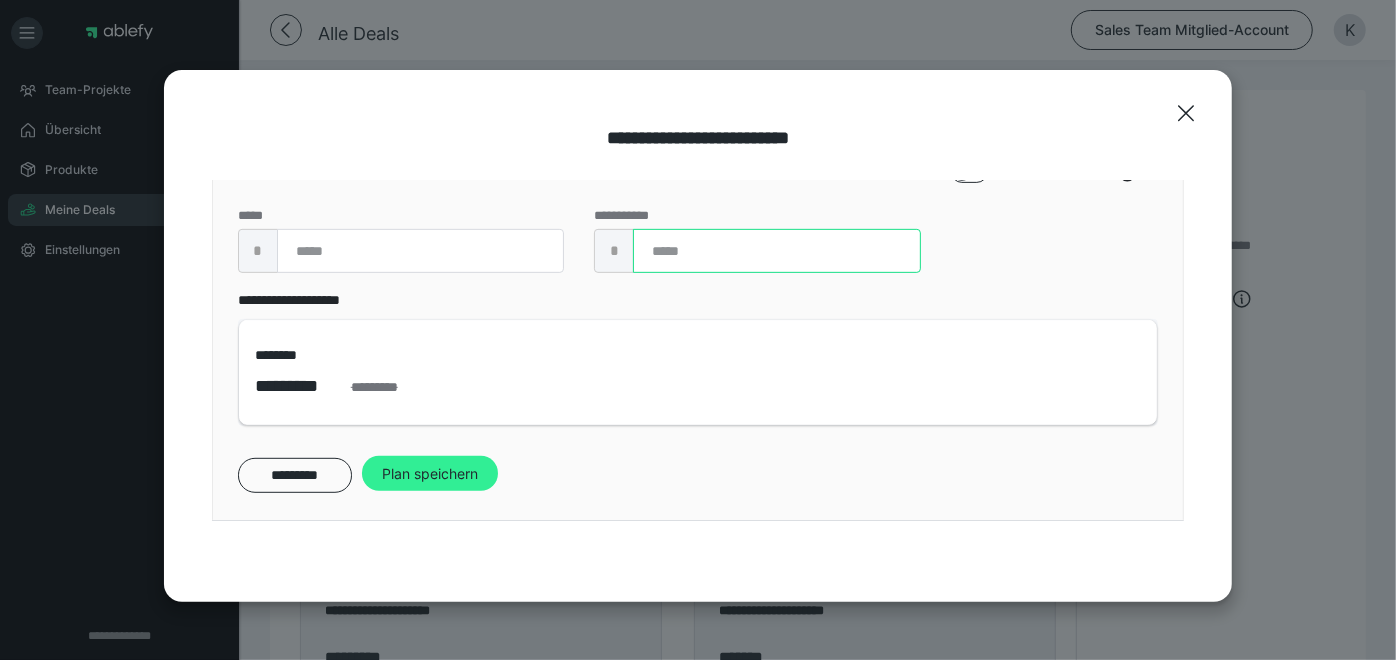 type on "****" 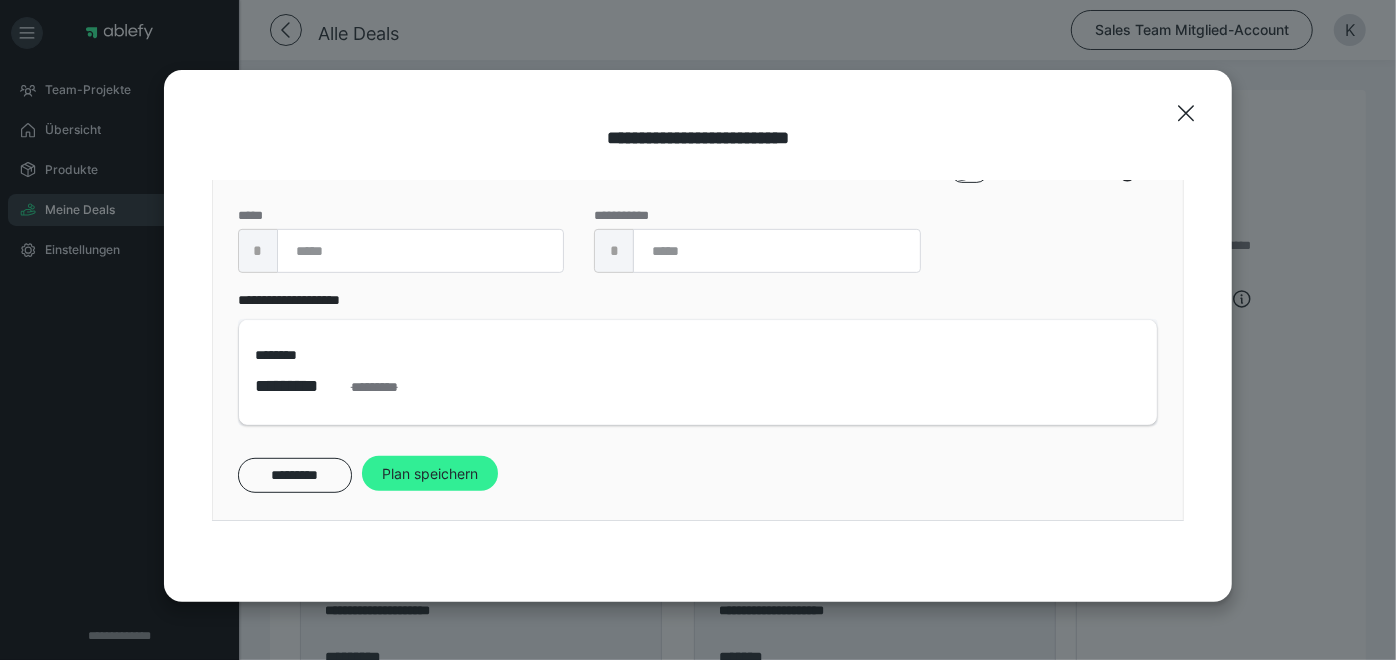 click on "Plan speichern" at bounding box center [430, 474] 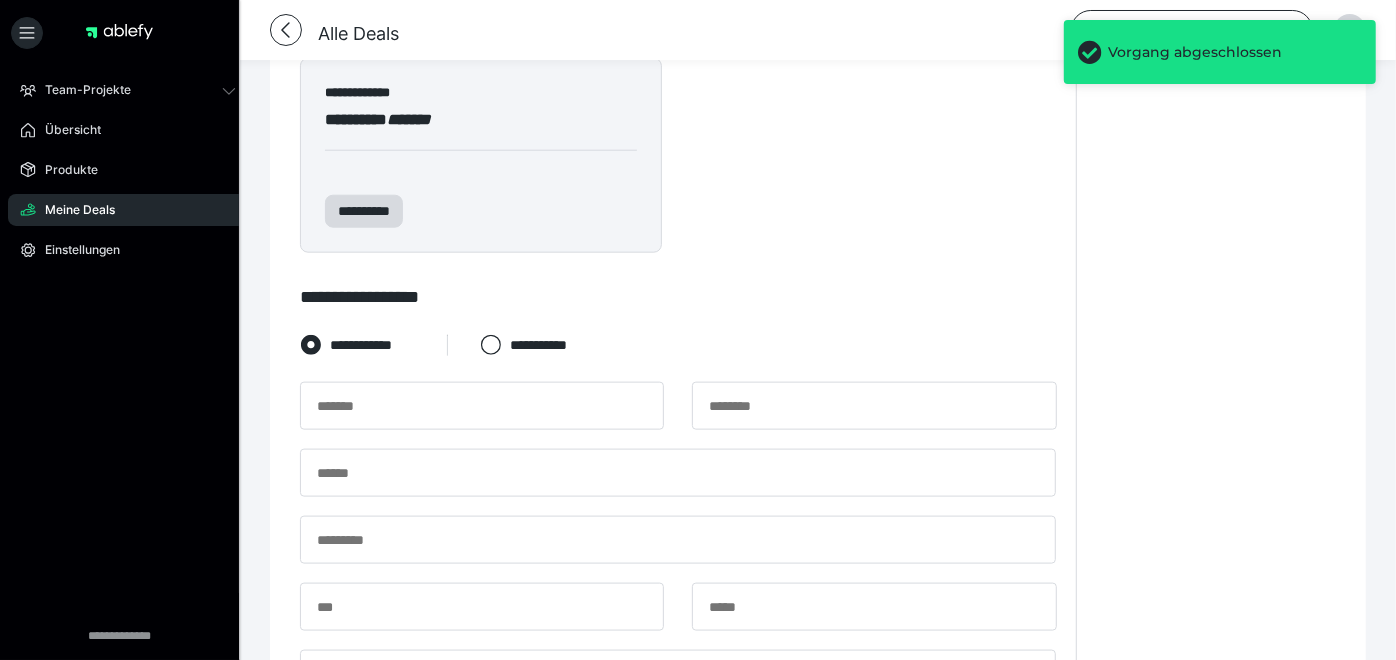 scroll, scrollTop: 1317, scrollLeft: 0, axis: vertical 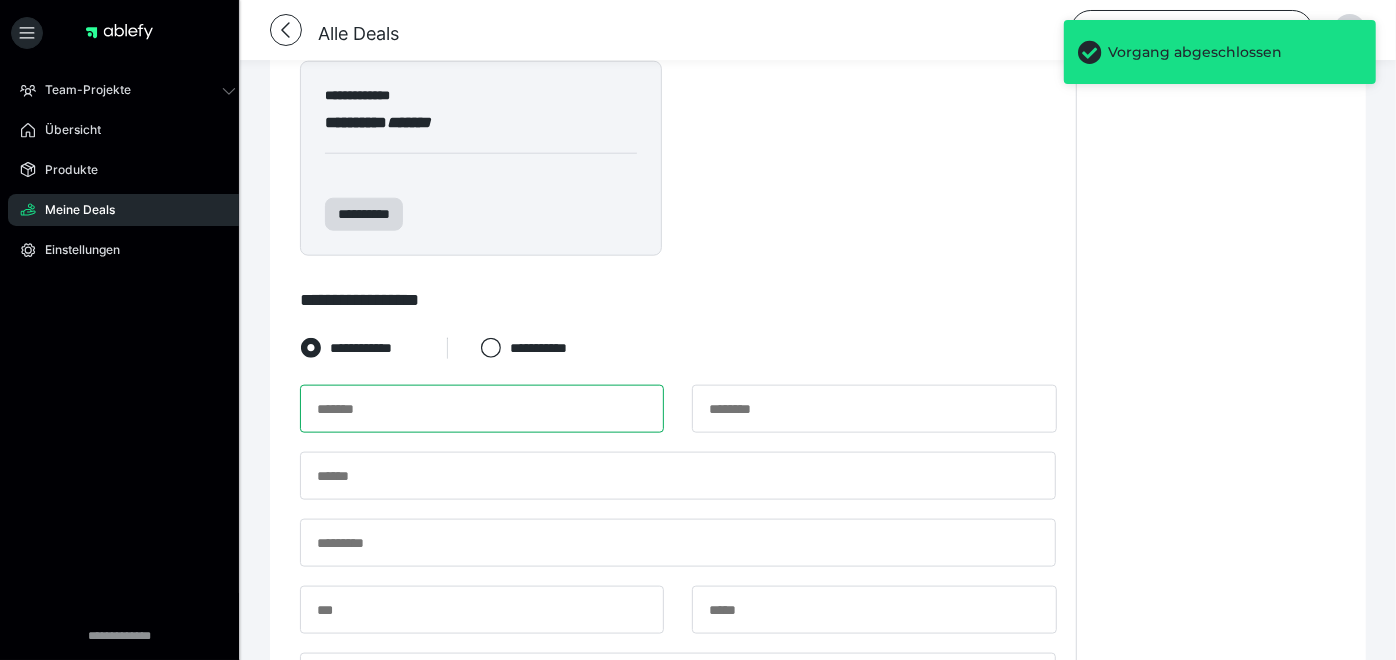 click at bounding box center [482, 409] 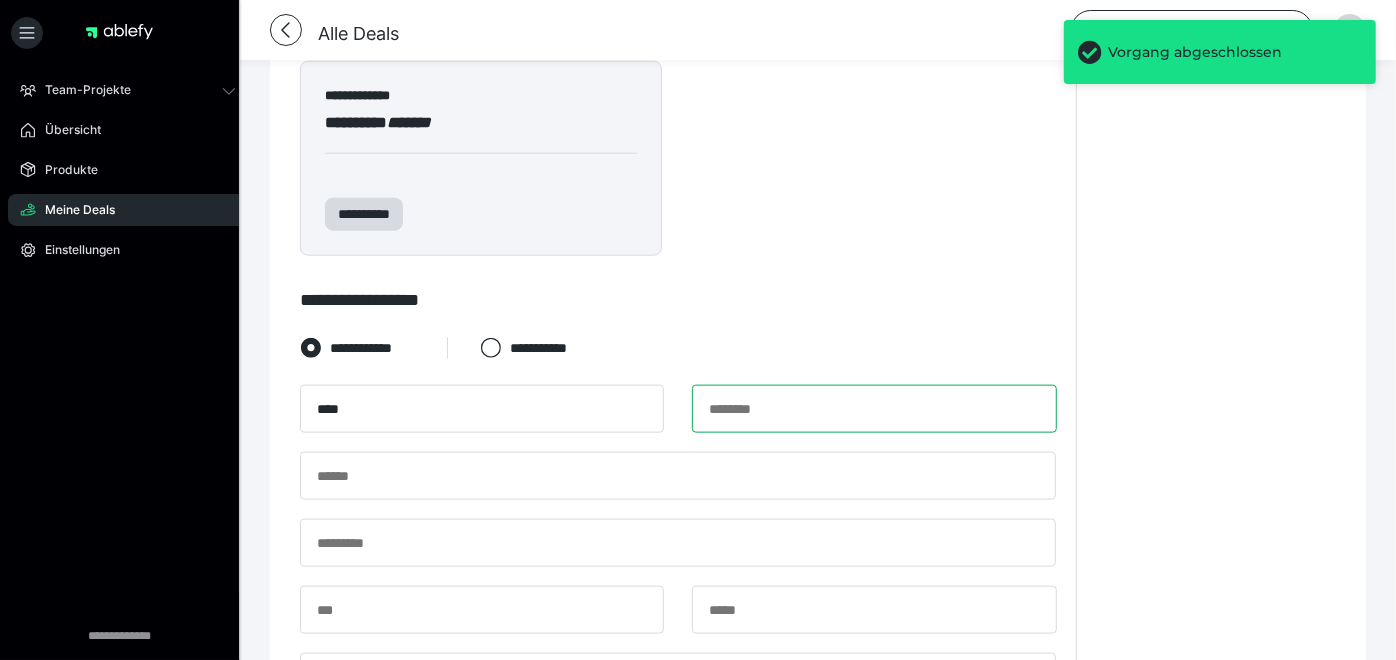 type on "*******" 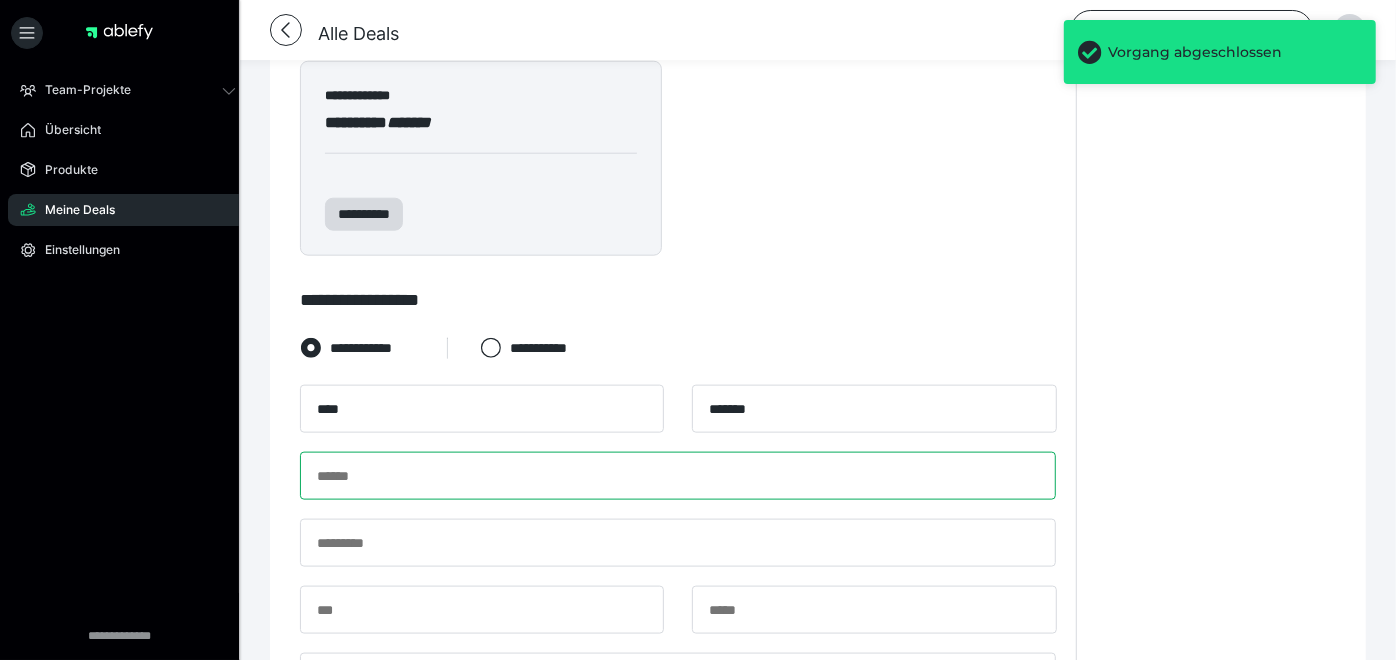 type on "**********" 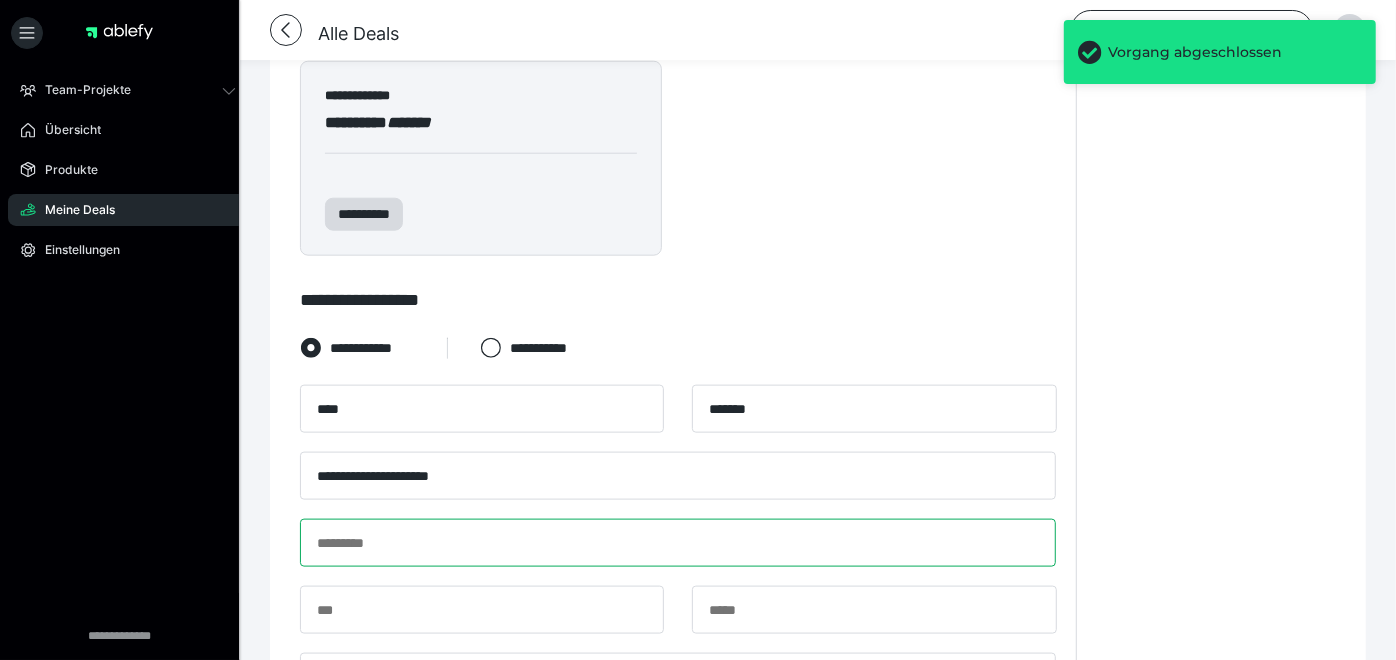 type on "**********" 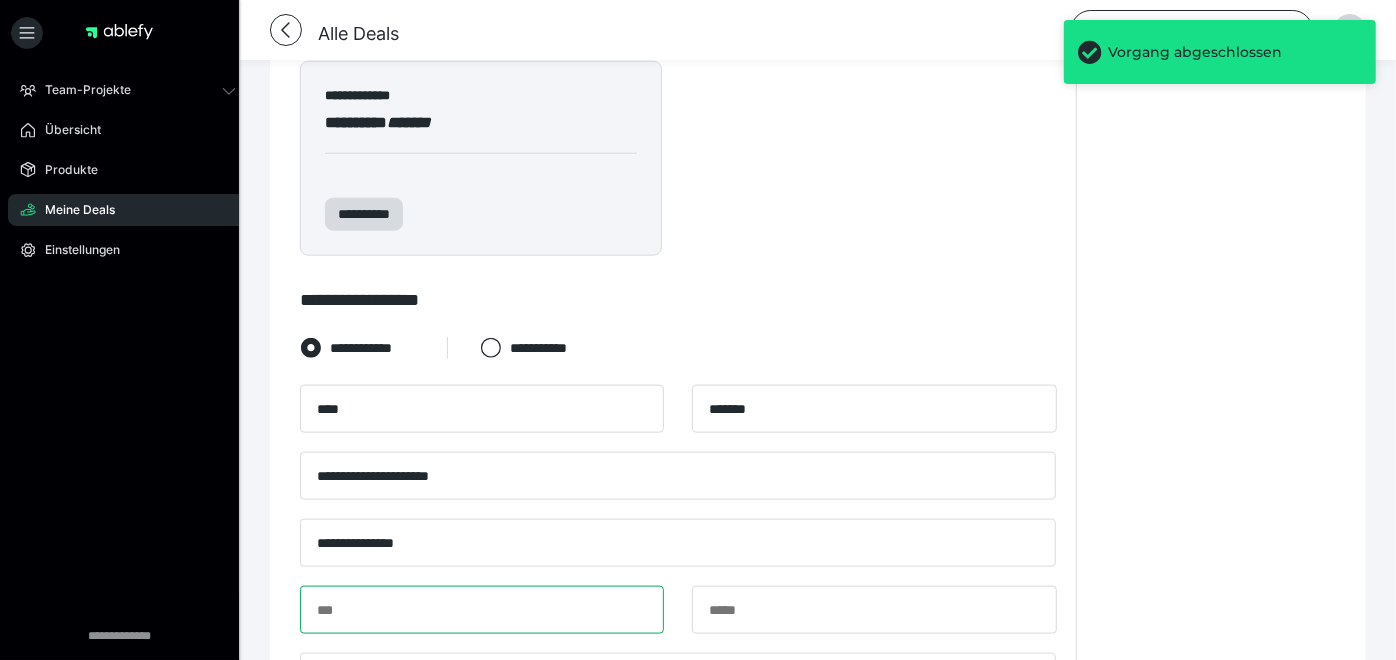 type on "*****" 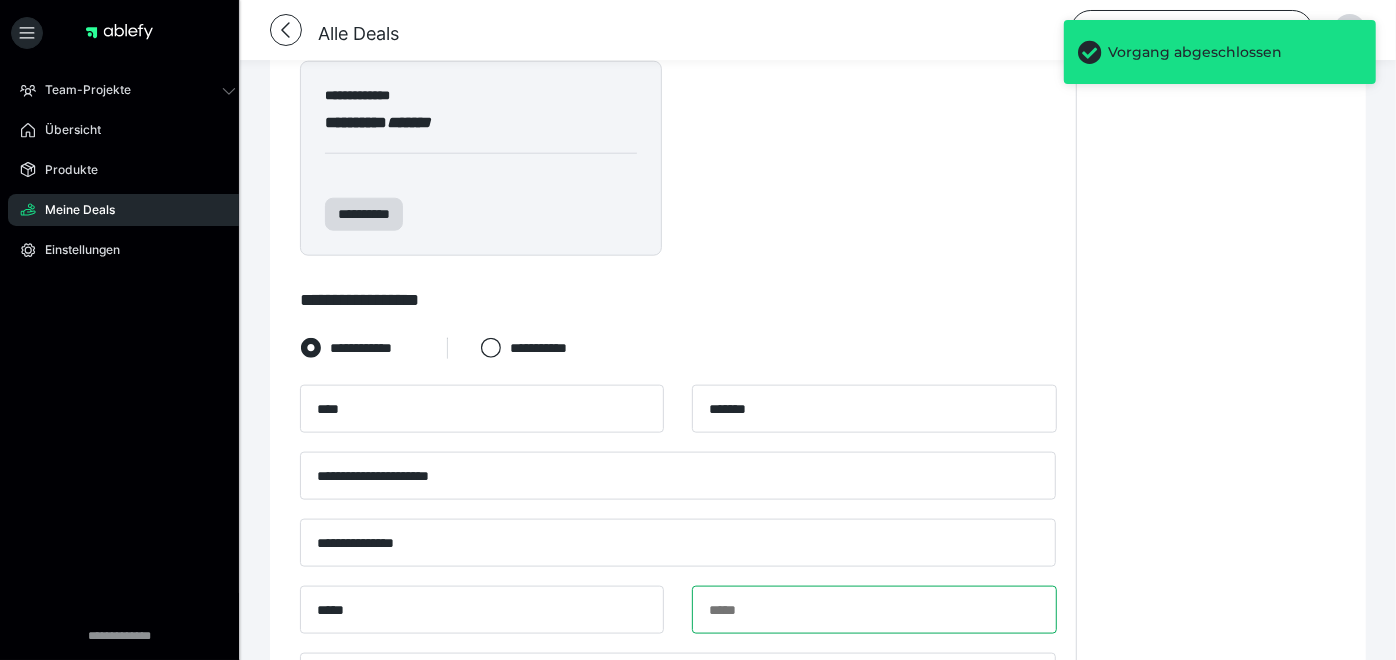 type on "******" 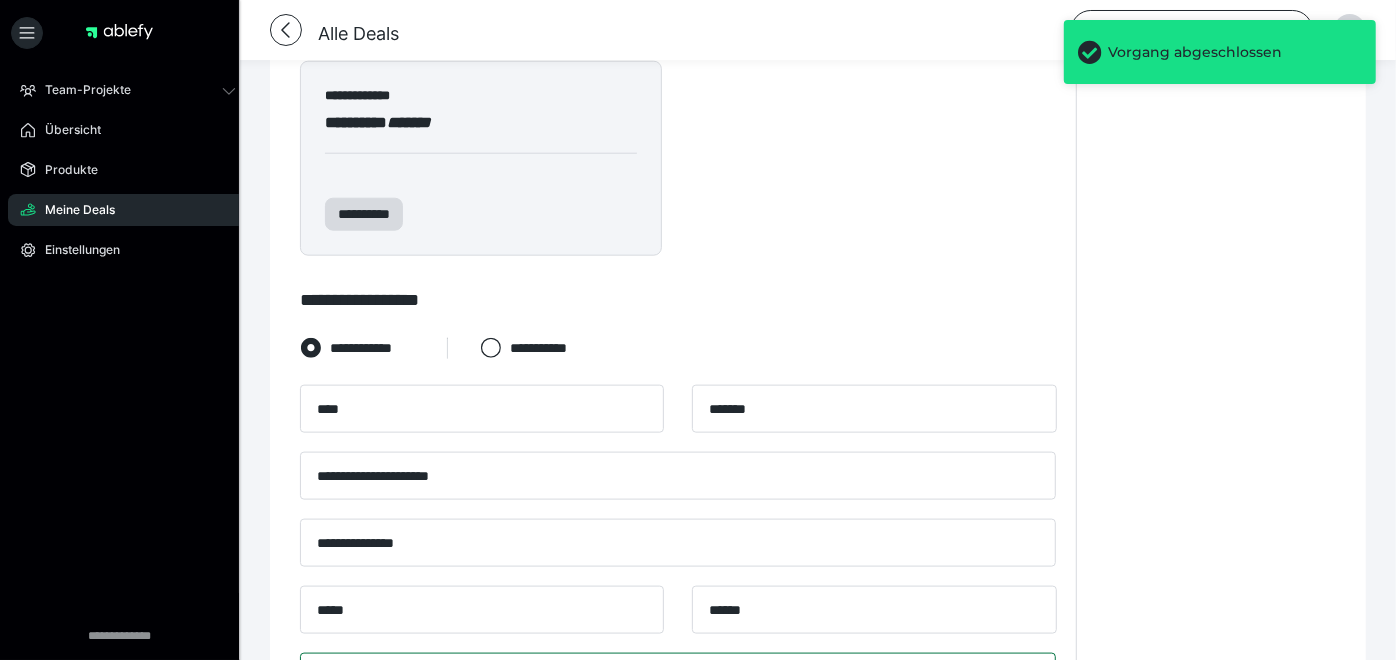 click on "**********" at bounding box center [678, 677] 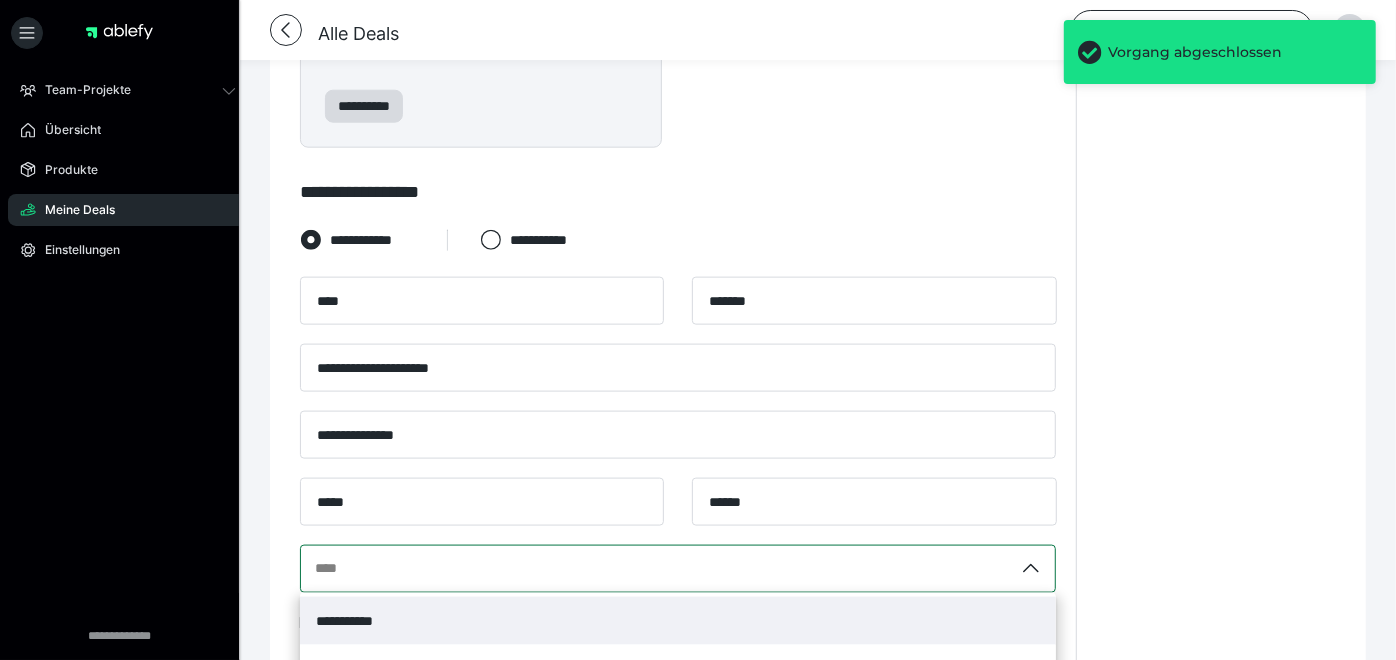 scroll, scrollTop: 1434, scrollLeft: 0, axis: vertical 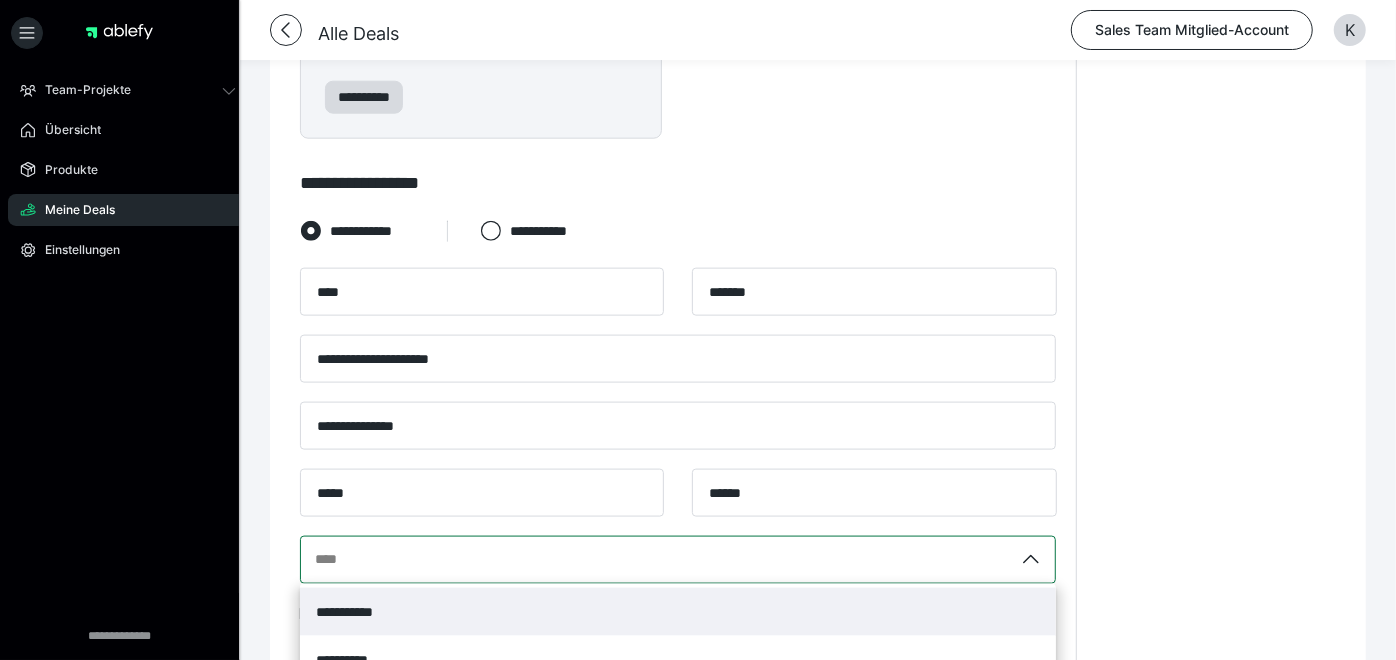 click on "**********" at bounding box center [357, 612] 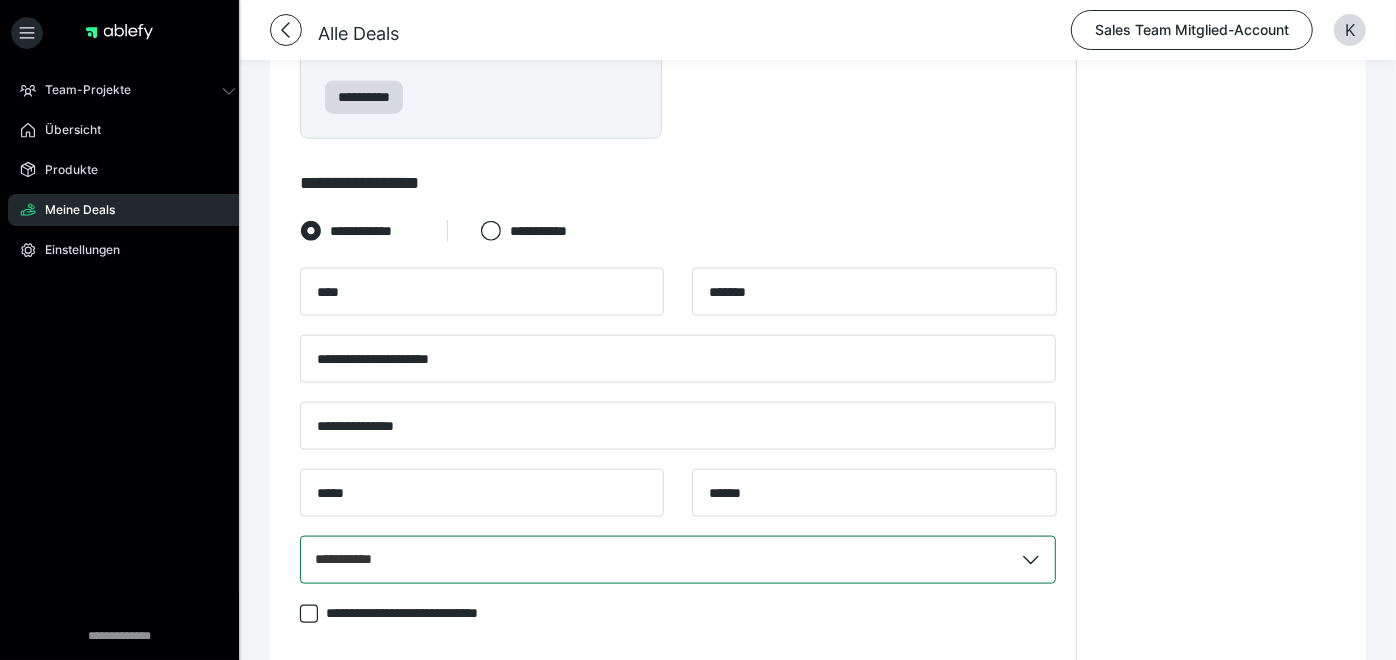 click on "****** .cls-1 {fill: #ffb3c7;}" at bounding box center (678, 820) 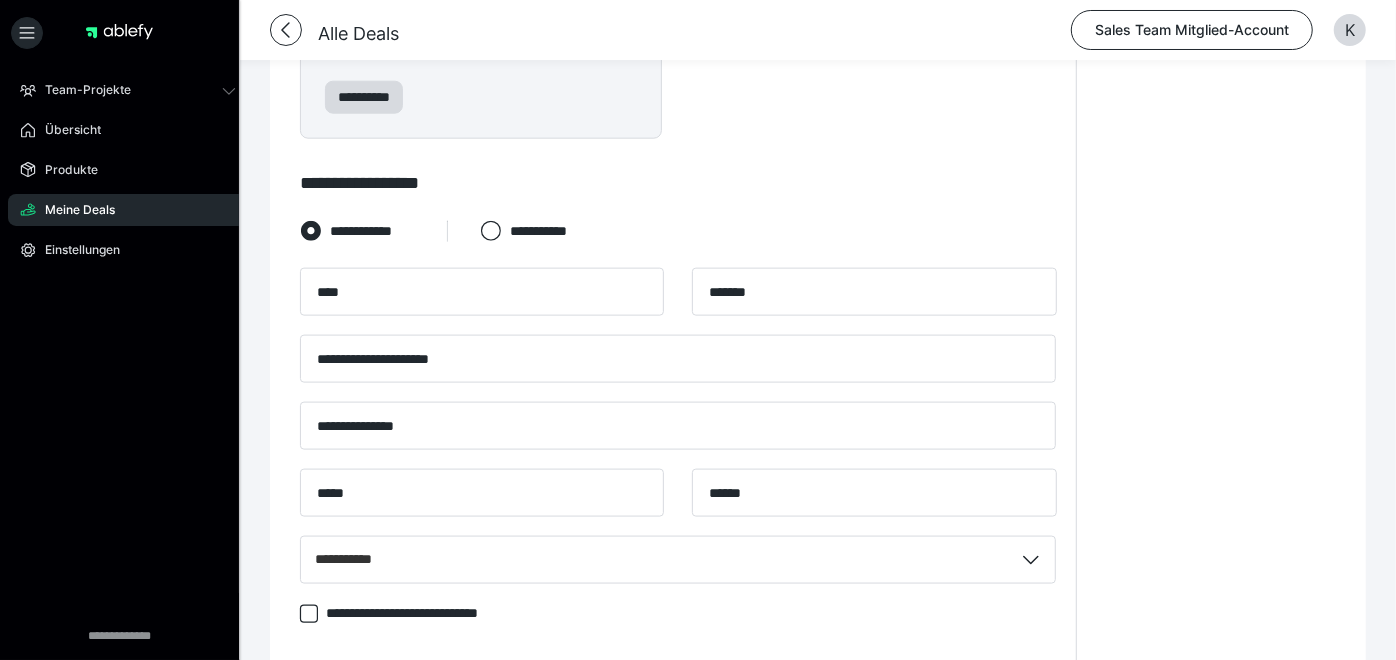 scroll, scrollTop: 2148, scrollLeft: 0, axis: vertical 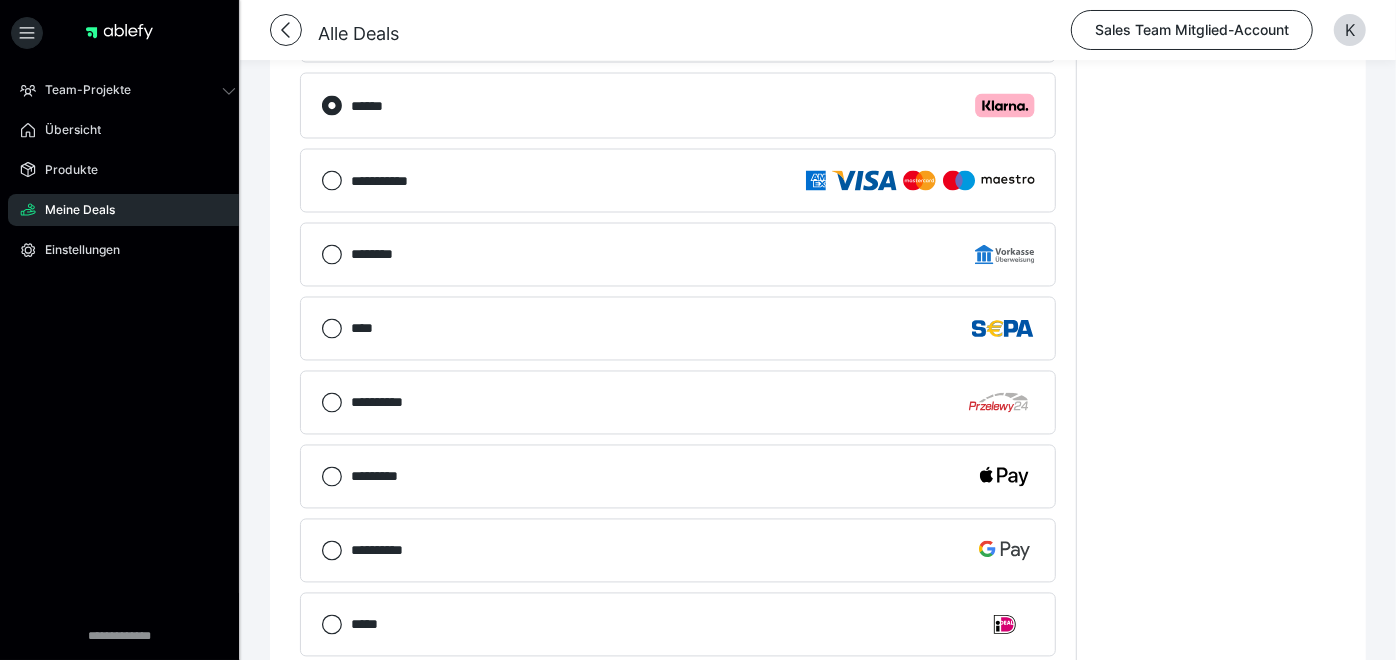 click on "**********" at bounding box center [882, 716] 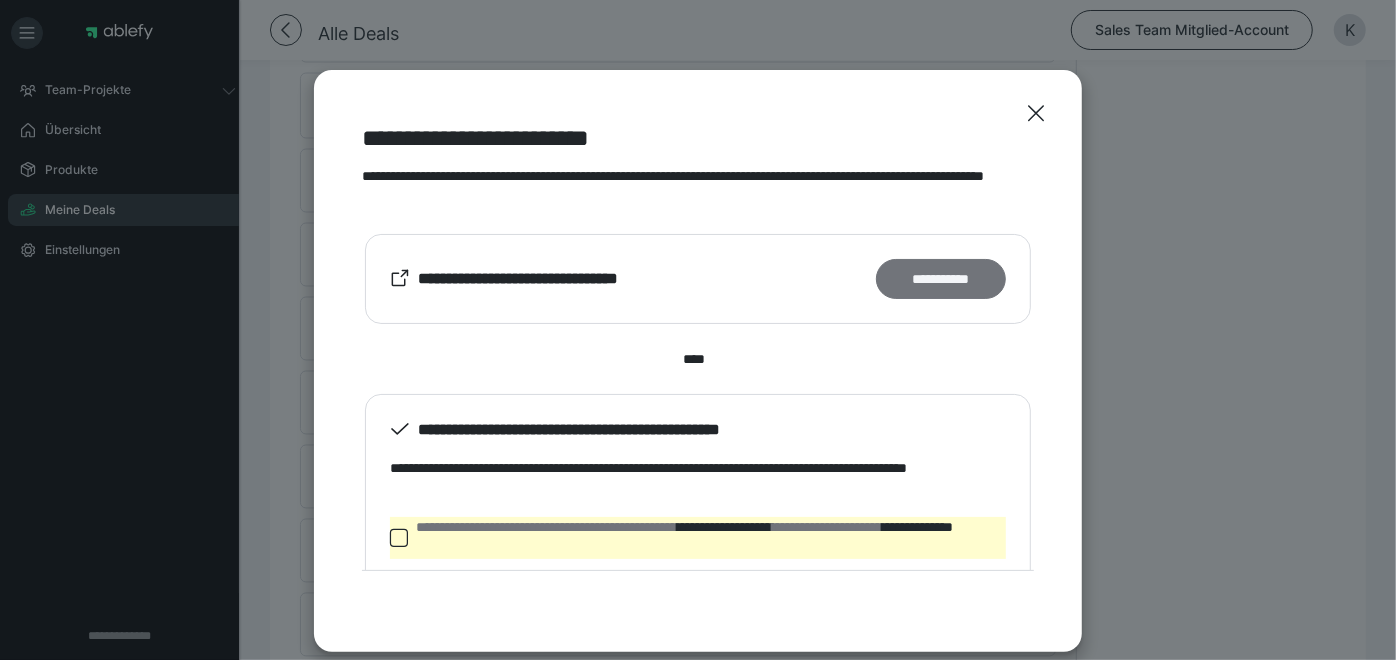 click on "**********" at bounding box center [941, 278] 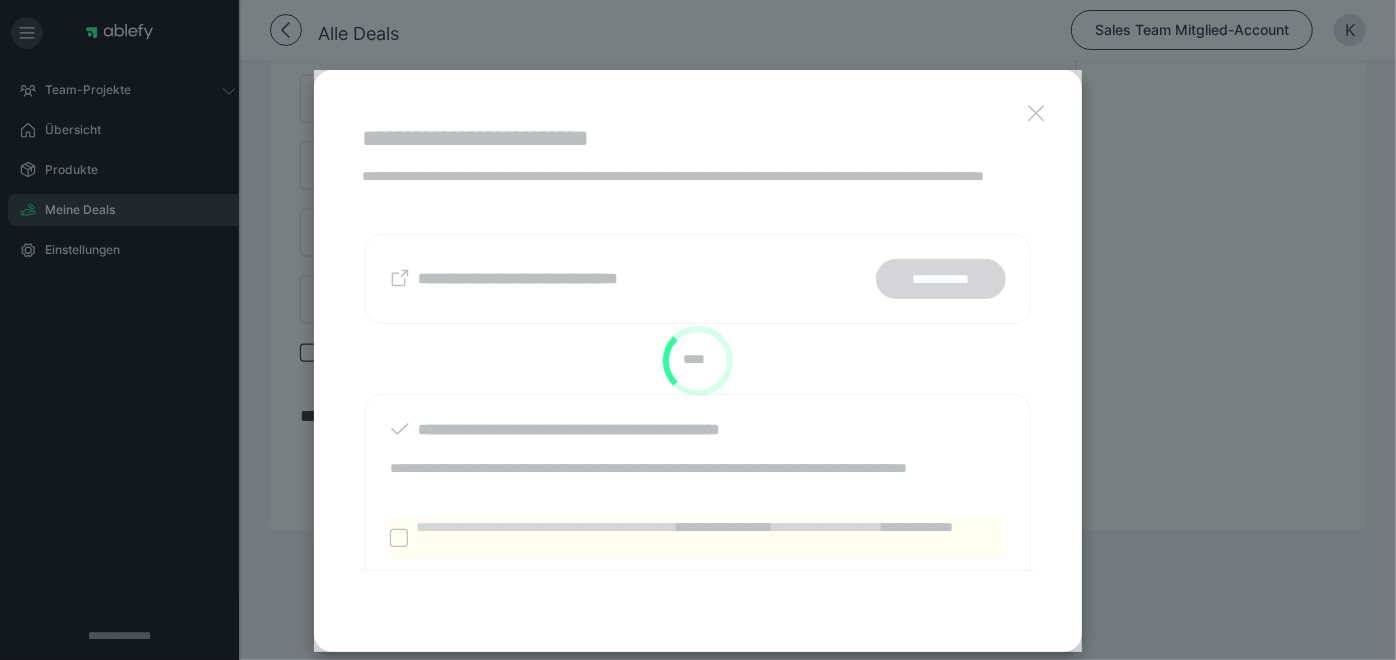 scroll, scrollTop: 1436, scrollLeft: 0, axis: vertical 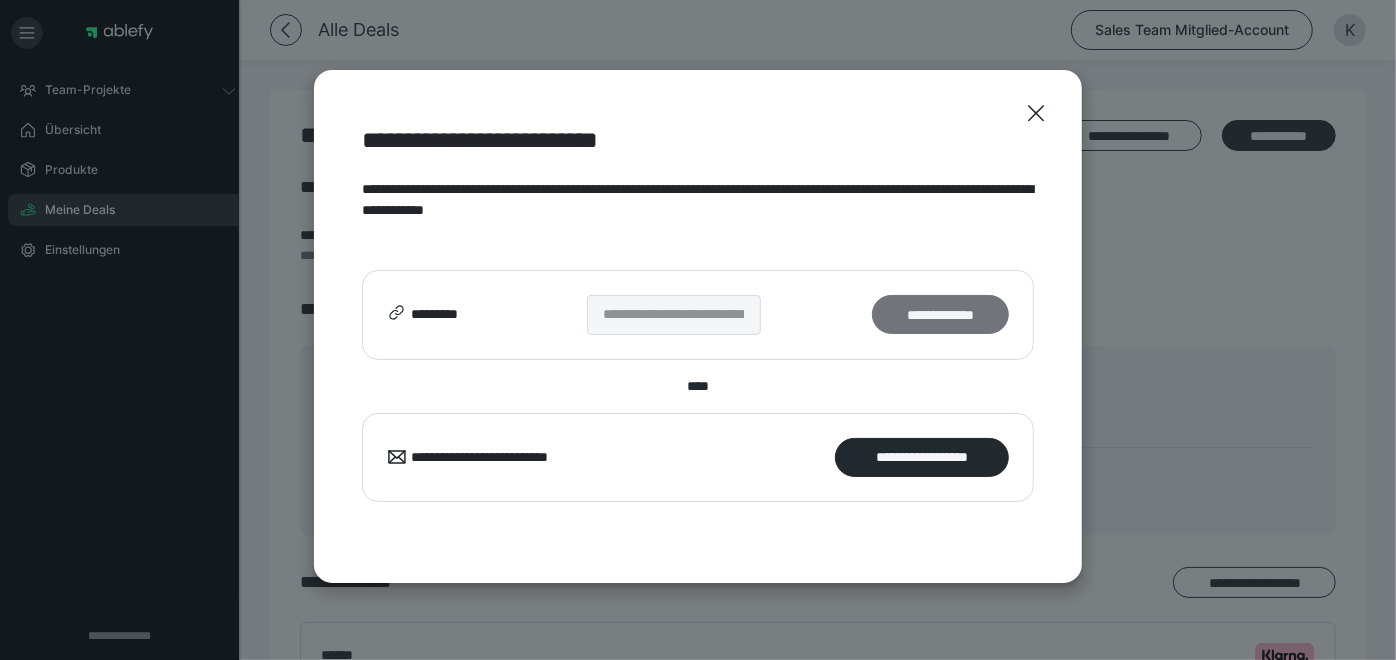click on "**********" at bounding box center [940, 314] 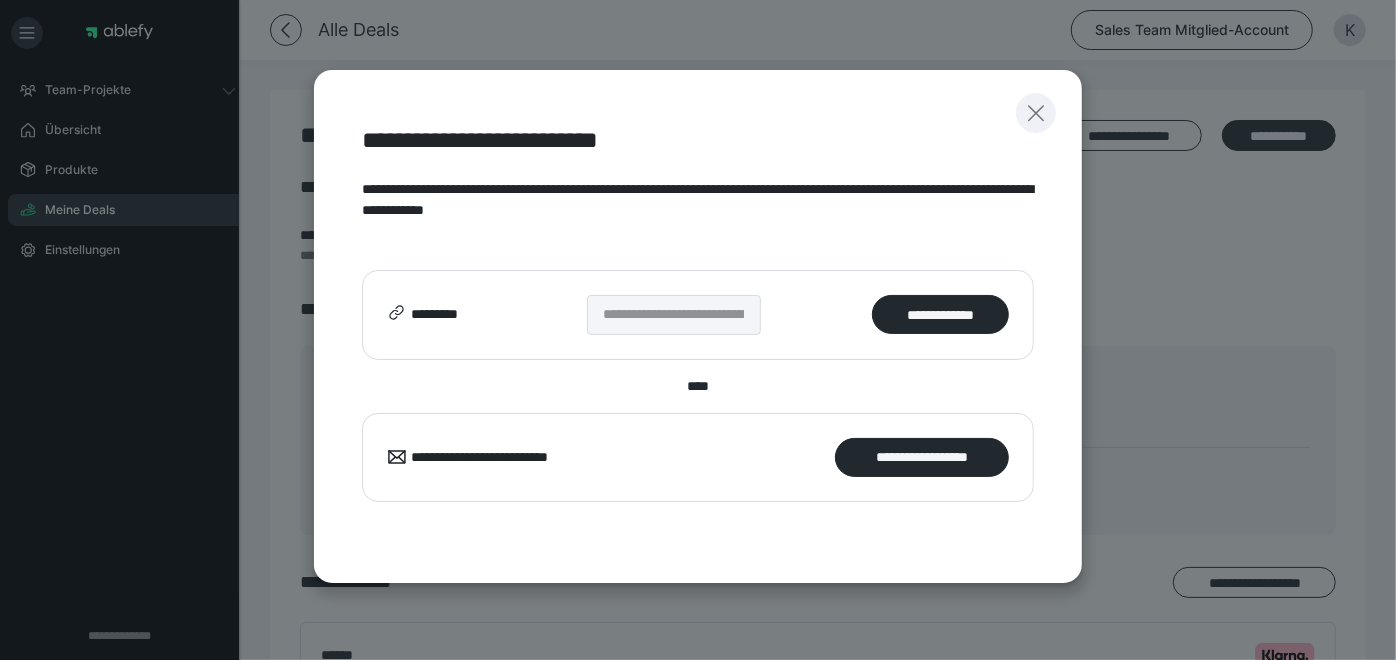 click 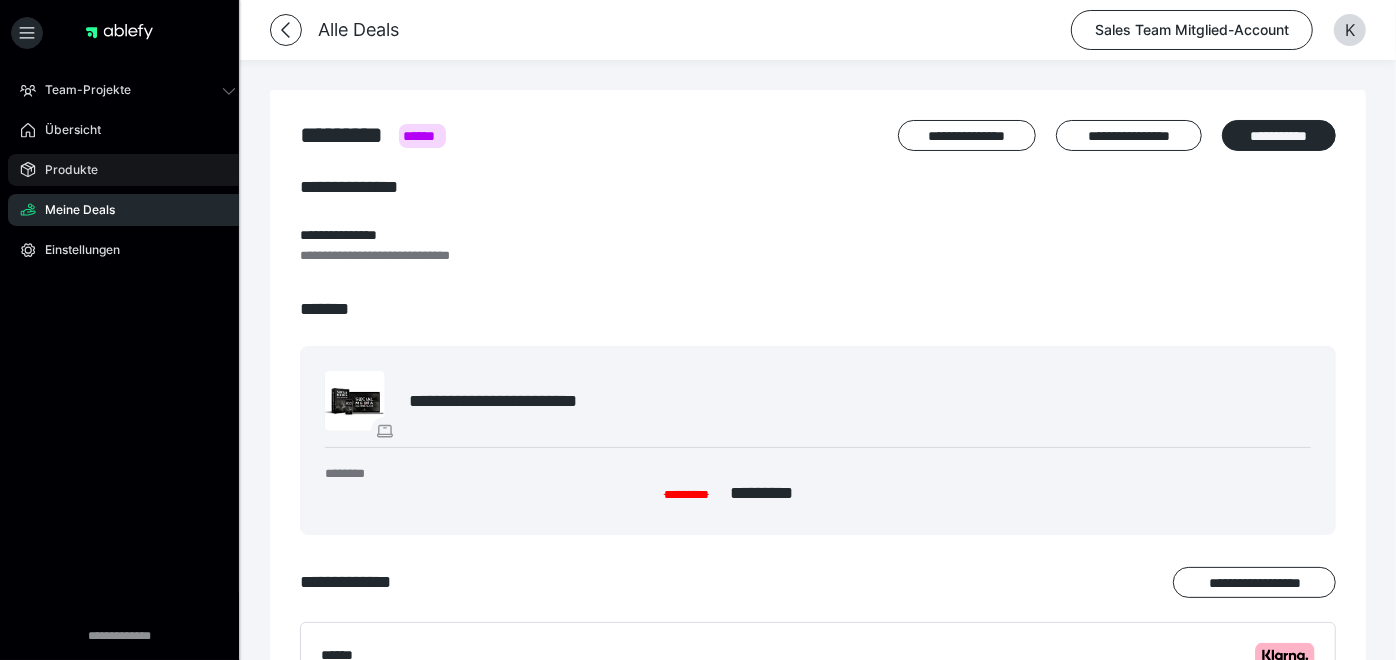 click on "Produkte" at bounding box center [128, 170] 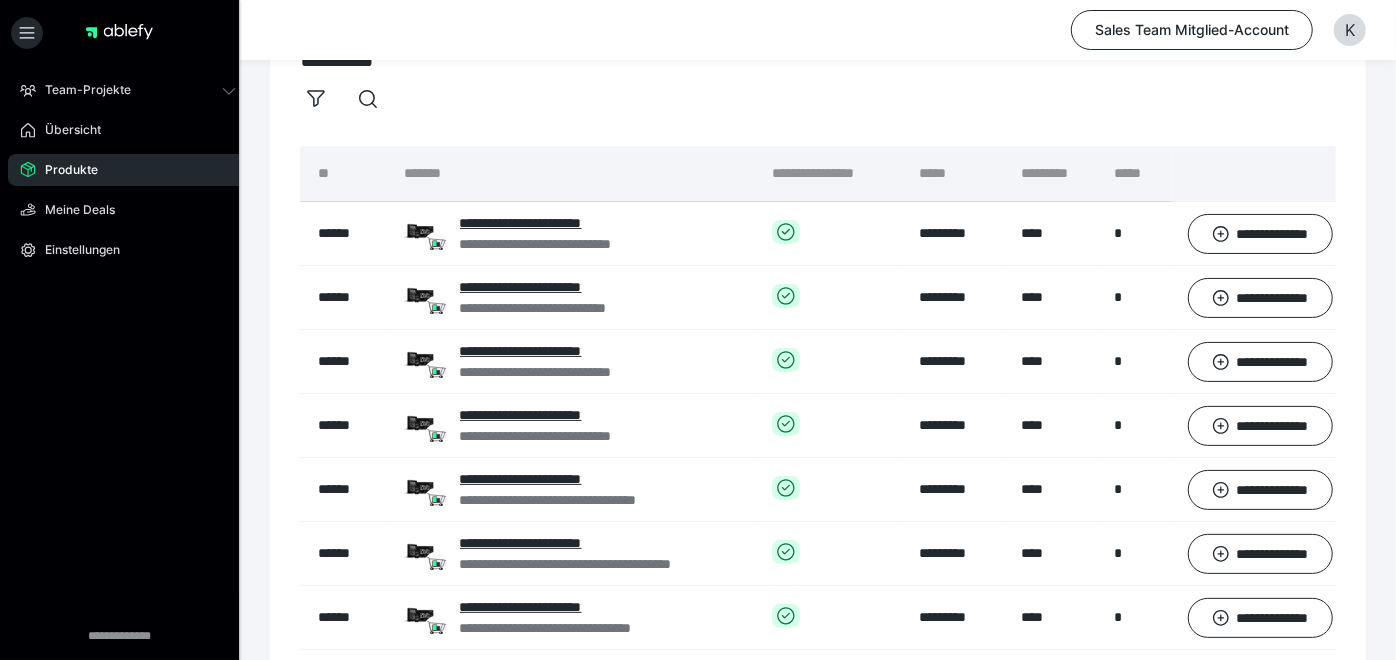 scroll, scrollTop: 78, scrollLeft: 0, axis: vertical 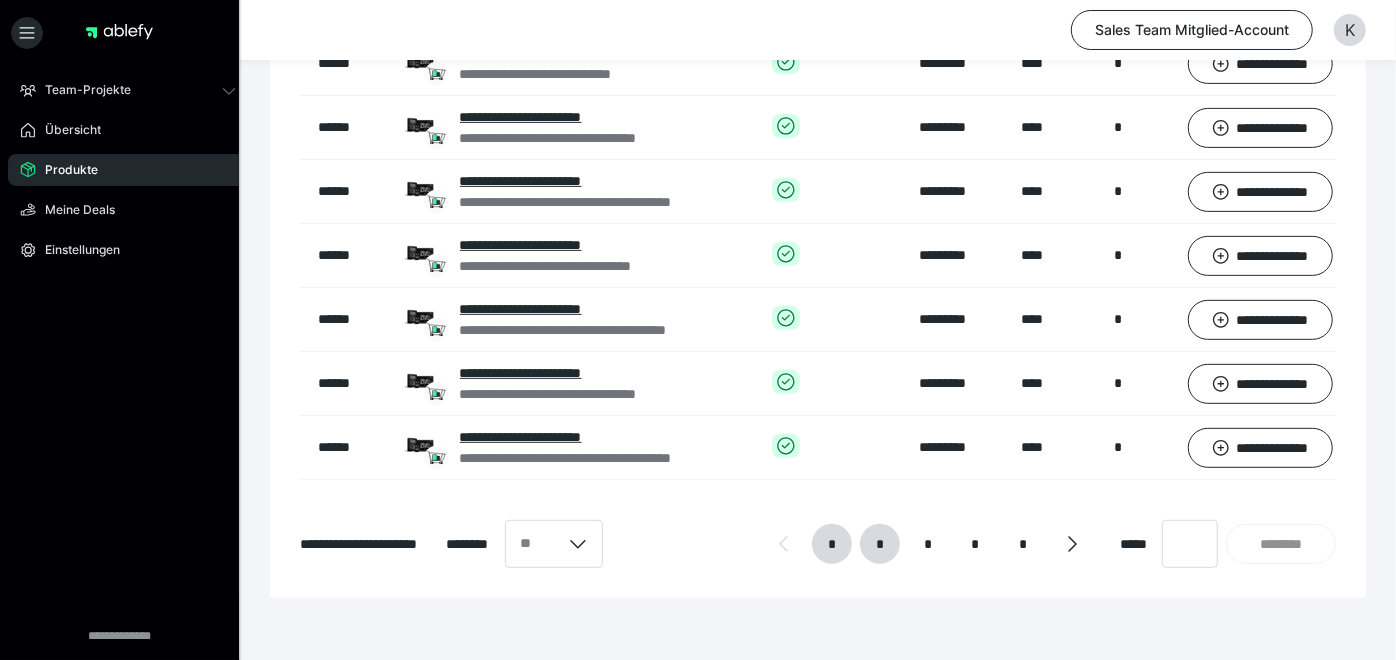 click on "*" at bounding box center (879, 544) 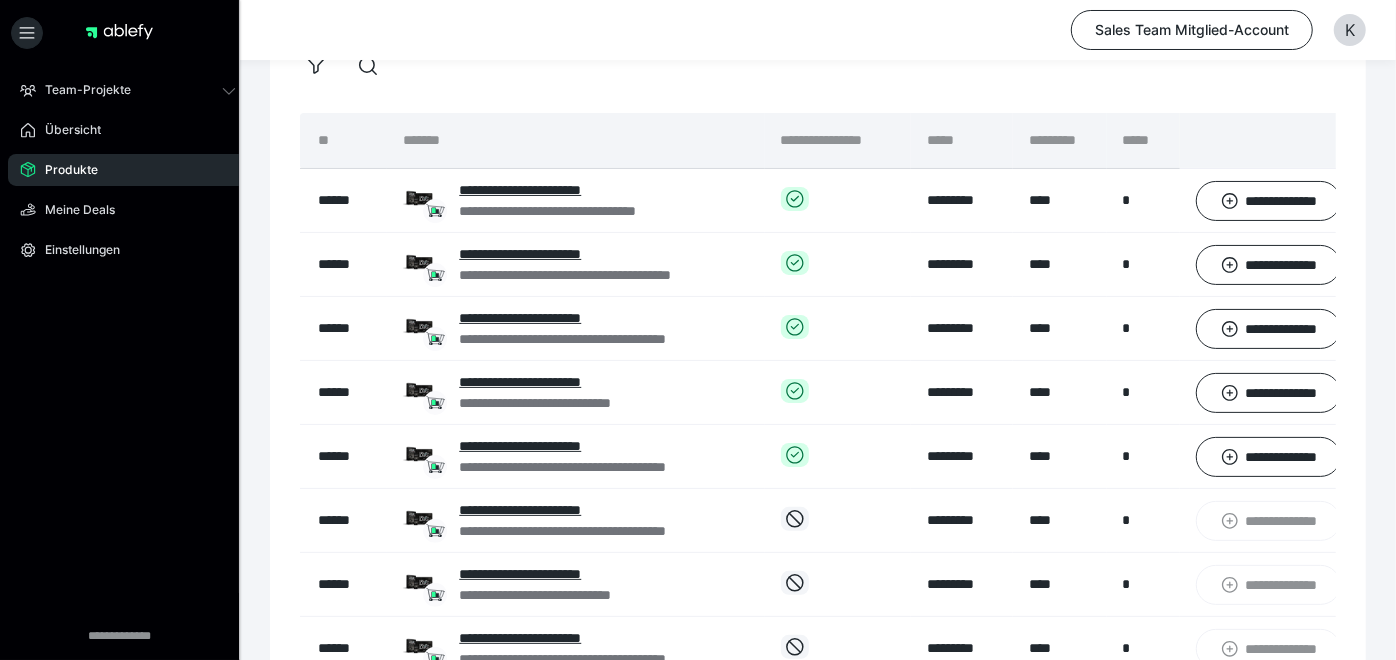 scroll, scrollTop: 0, scrollLeft: 0, axis: both 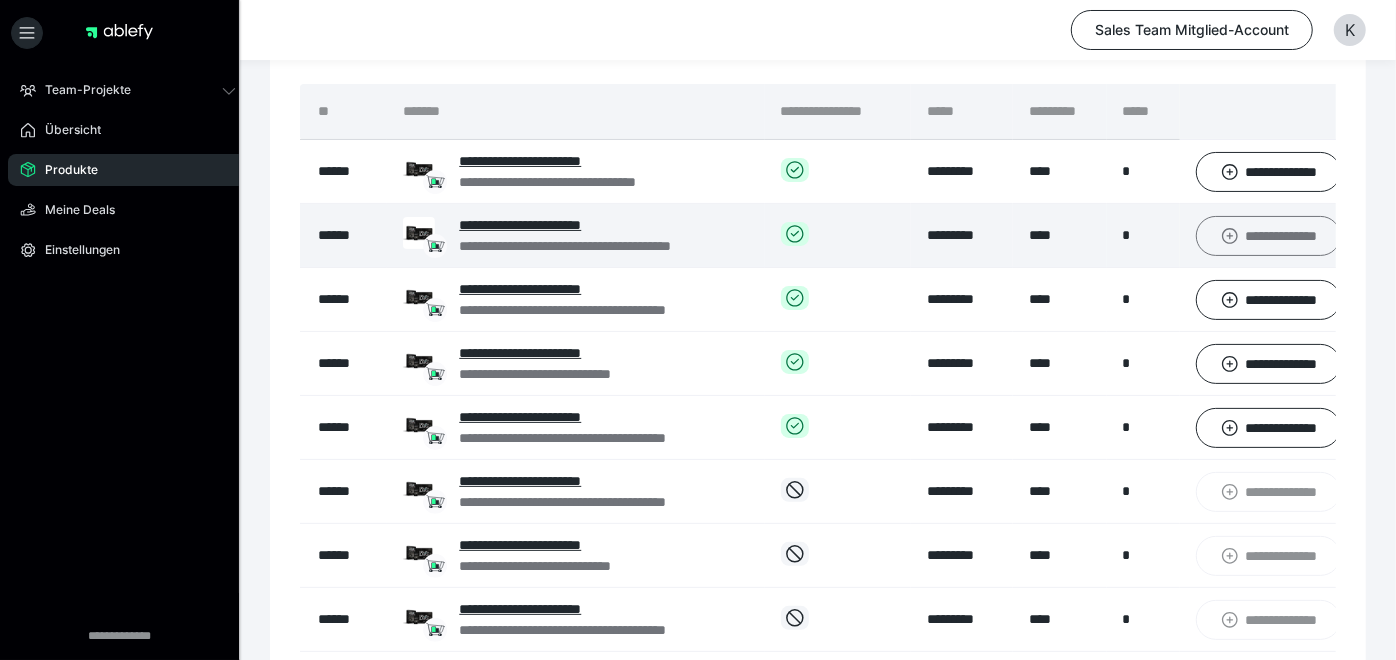 click on "**********" at bounding box center (1268, 235) 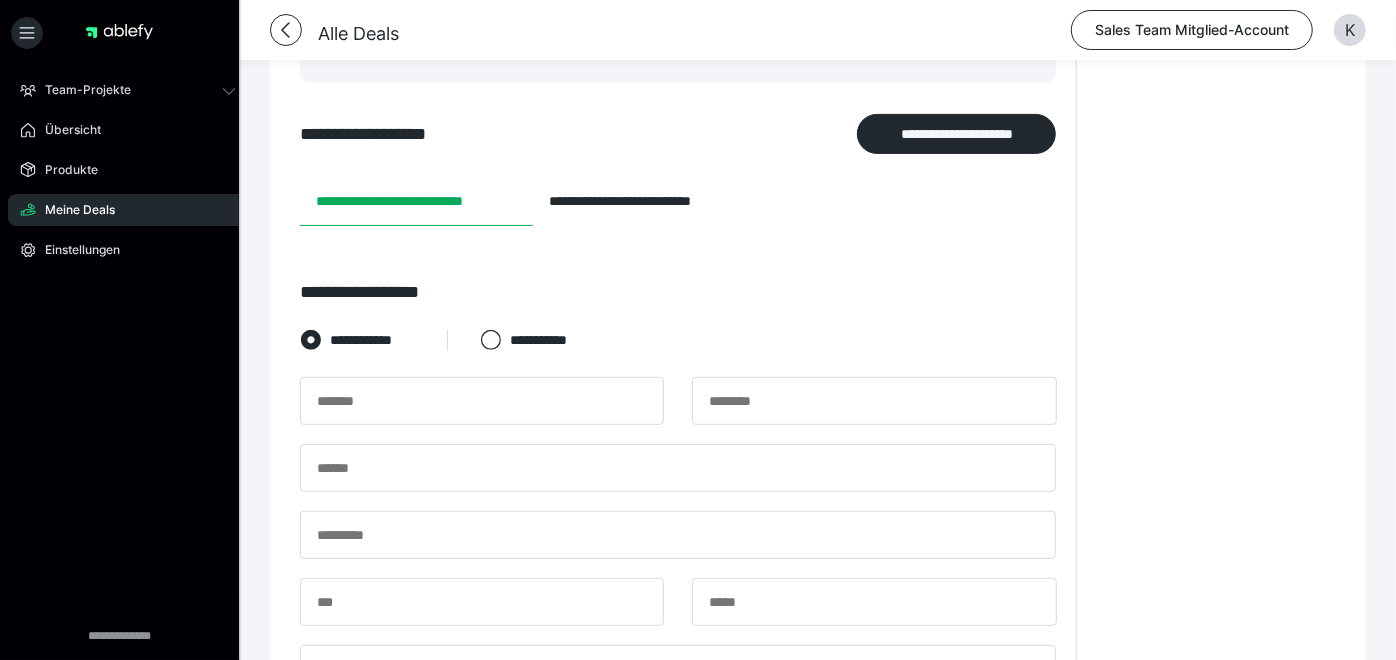 scroll, scrollTop: 339, scrollLeft: 0, axis: vertical 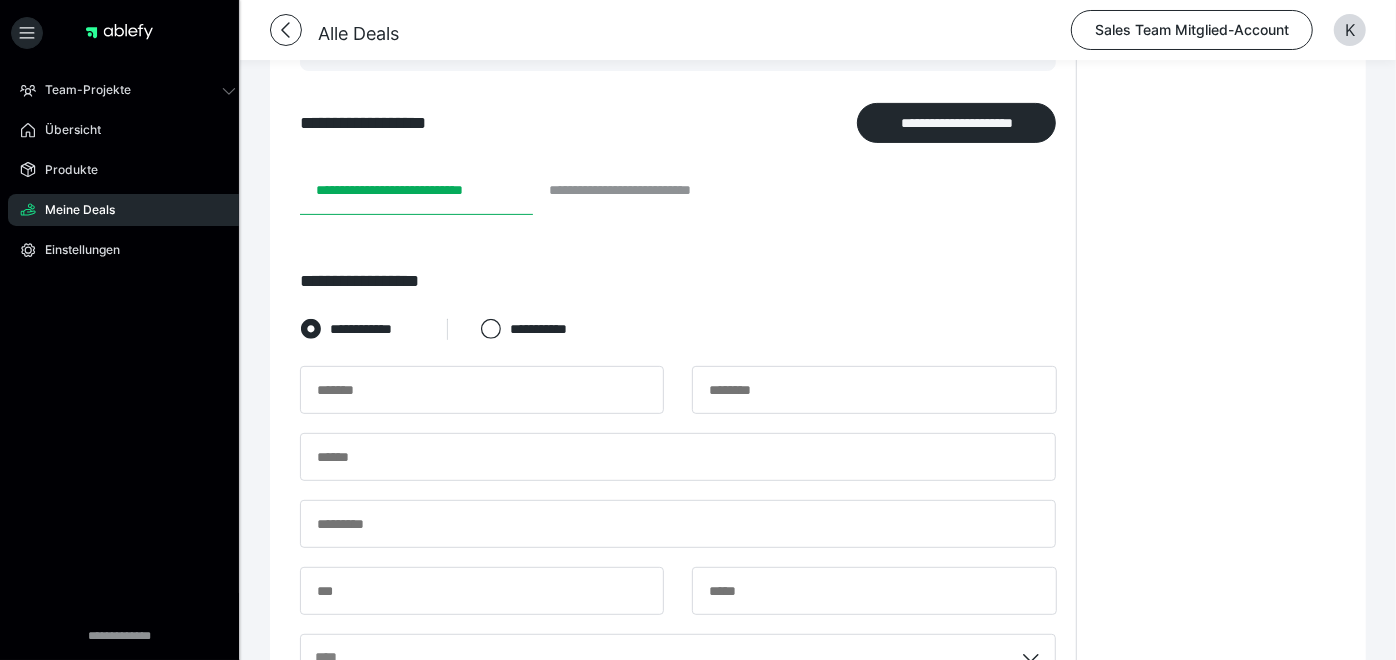 click on "**********" at bounding box center [648, 191] 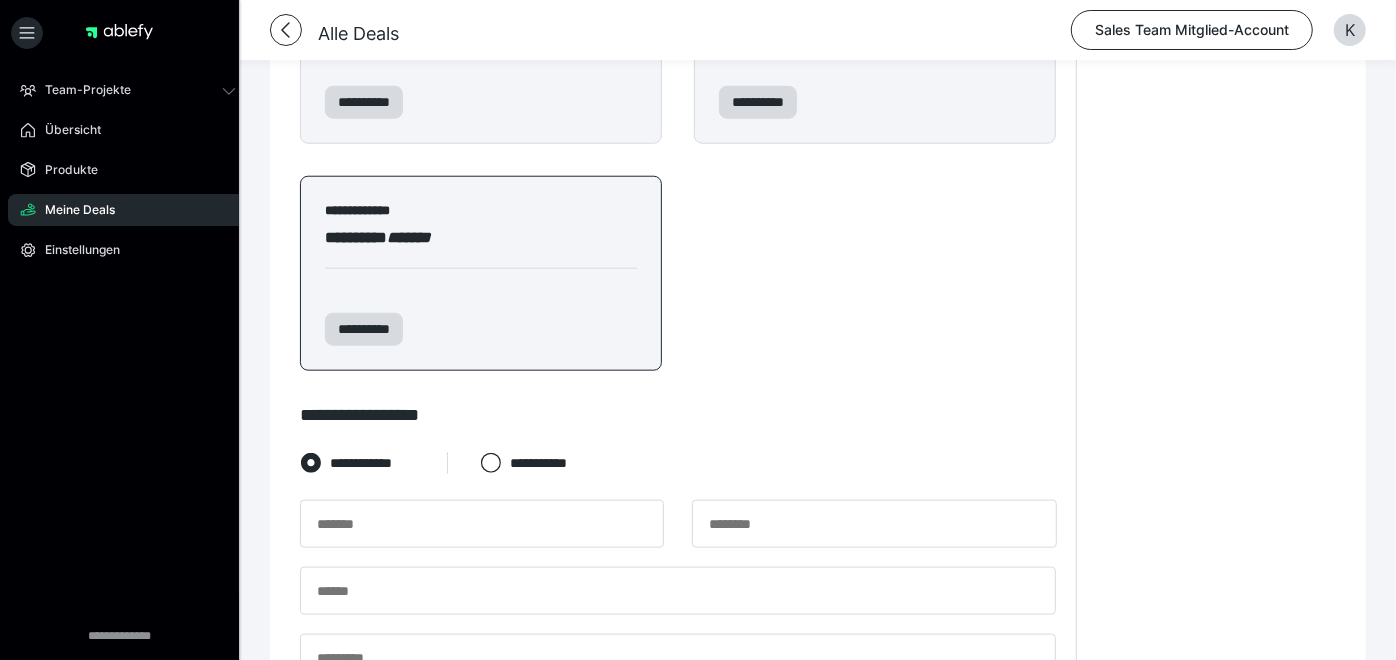 scroll, scrollTop: 1211, scrollLeft: 0, axis: vertical 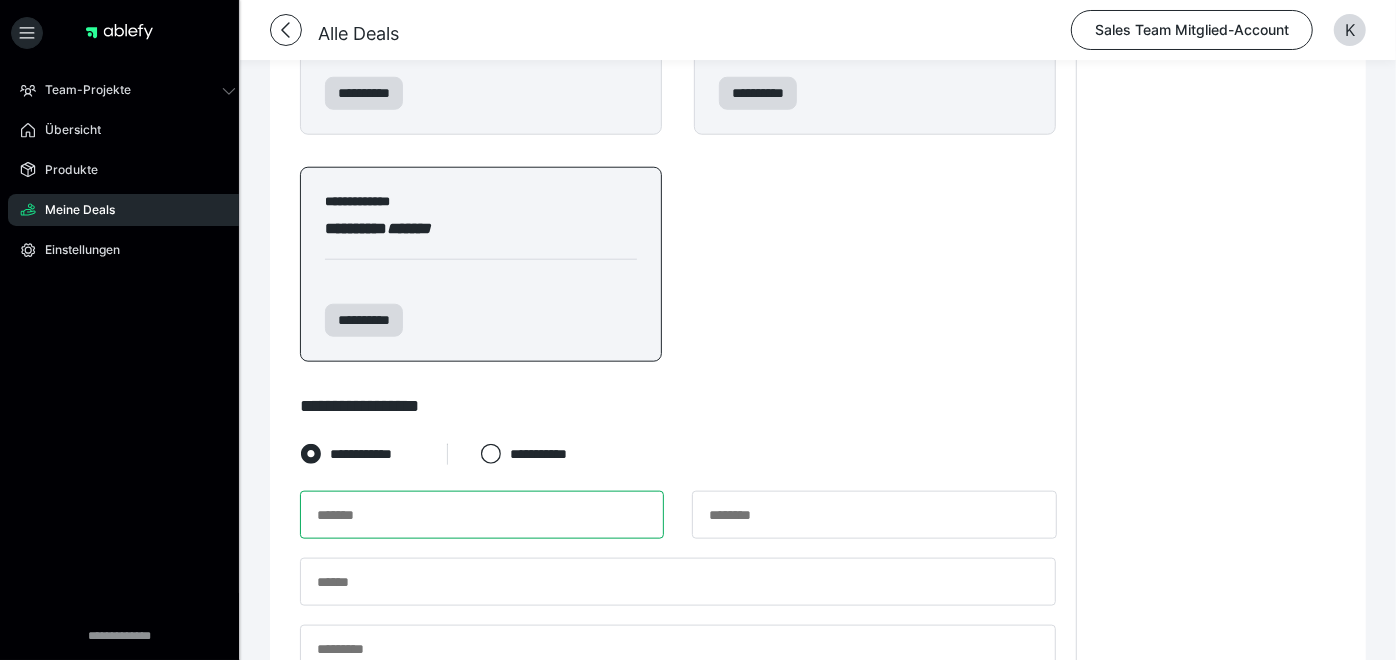 paste on "**********" 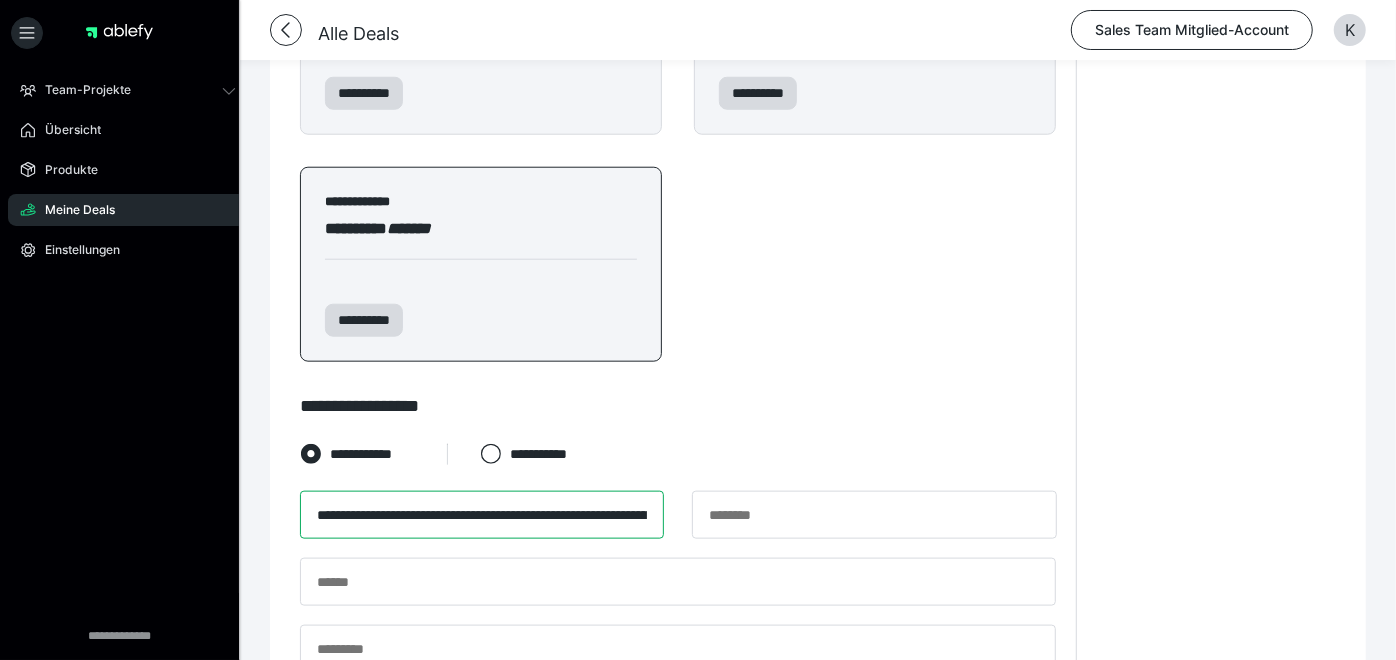 scroll, scrollTop: 0, scrollLeft: 322, axis: horizontal 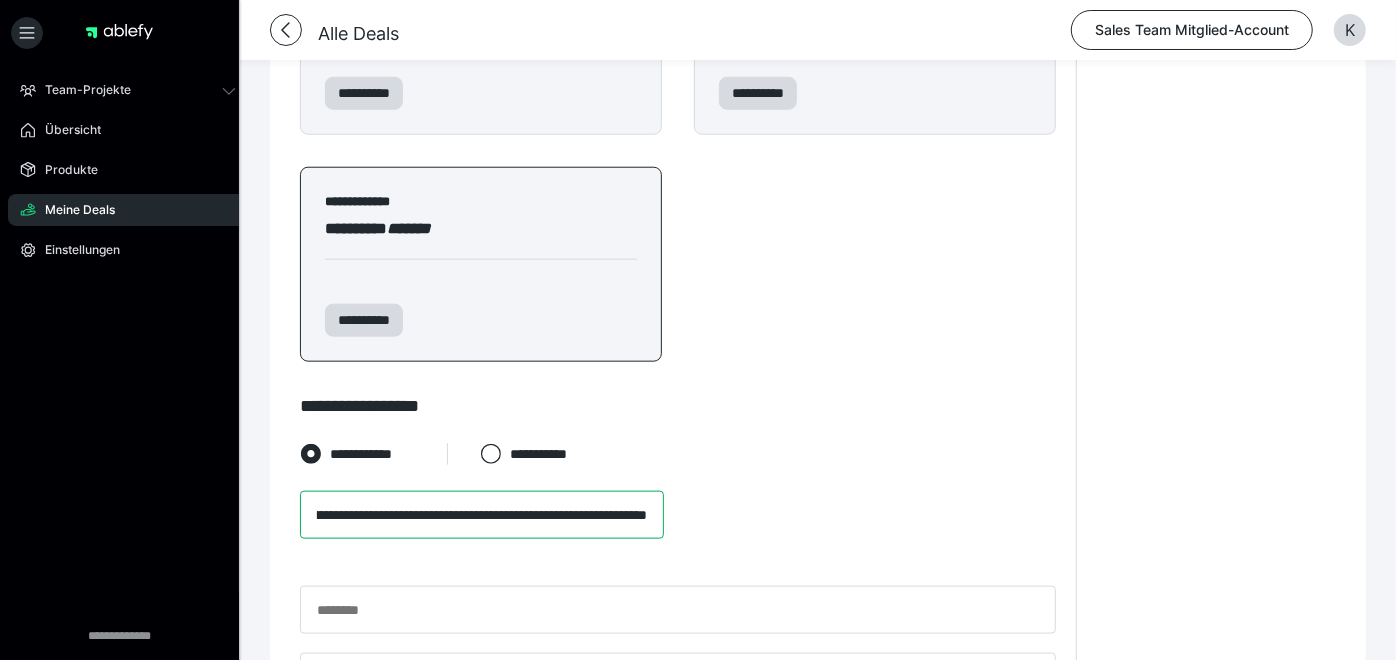 drag, startPoint x: 402, startPoint y: 272, endPoint x: 1294, endPoint y: 465, distance: 912.6407 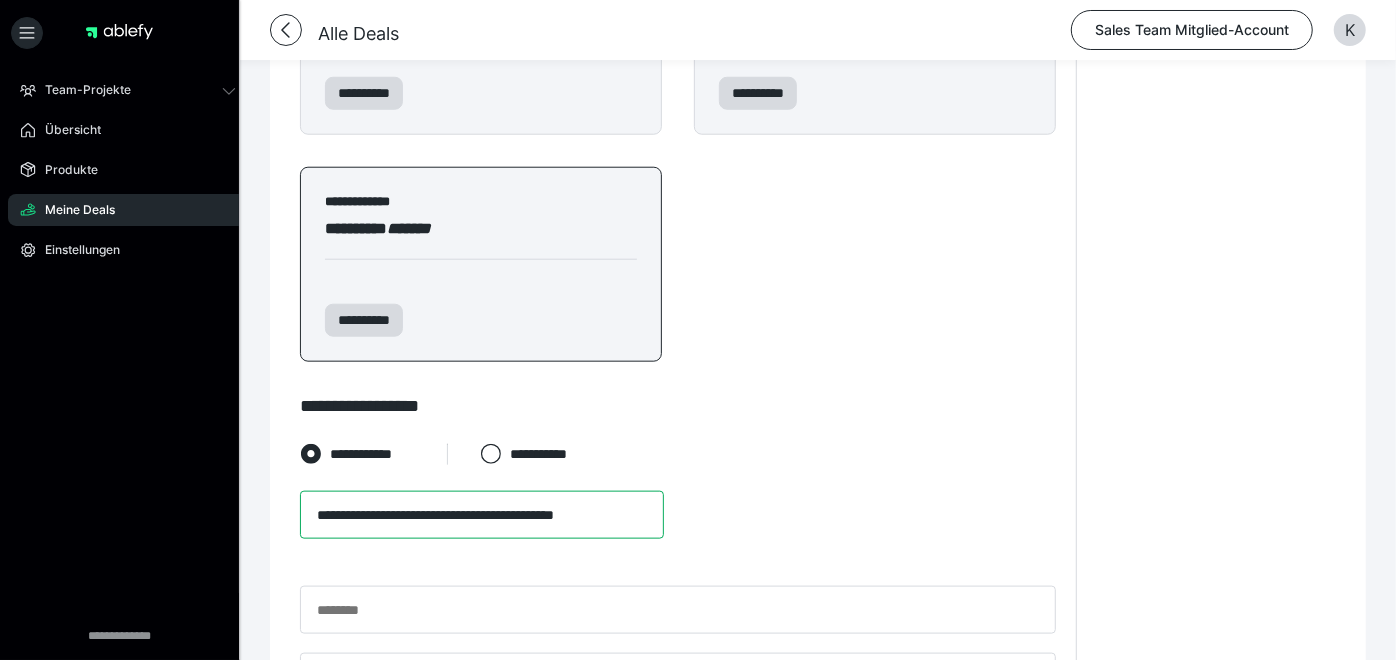 scroll, scrollTop: 0, scrollLeft: 0, axis: both 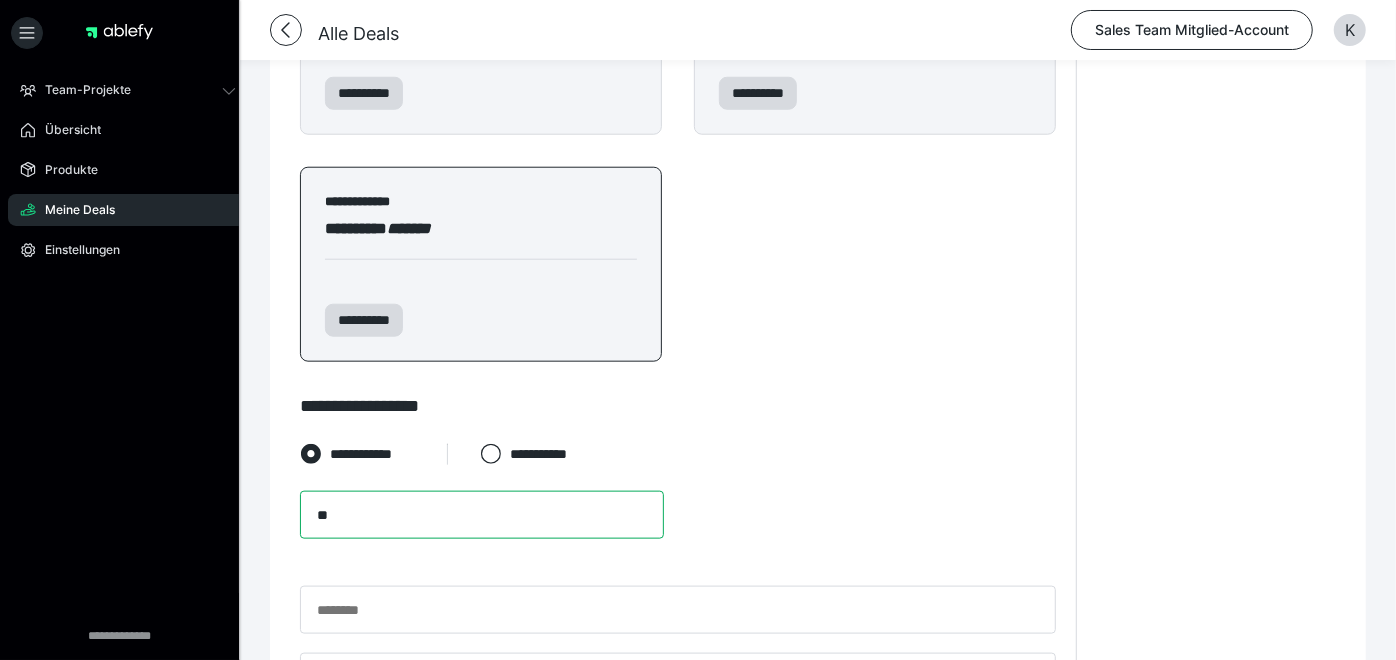 type on "*" 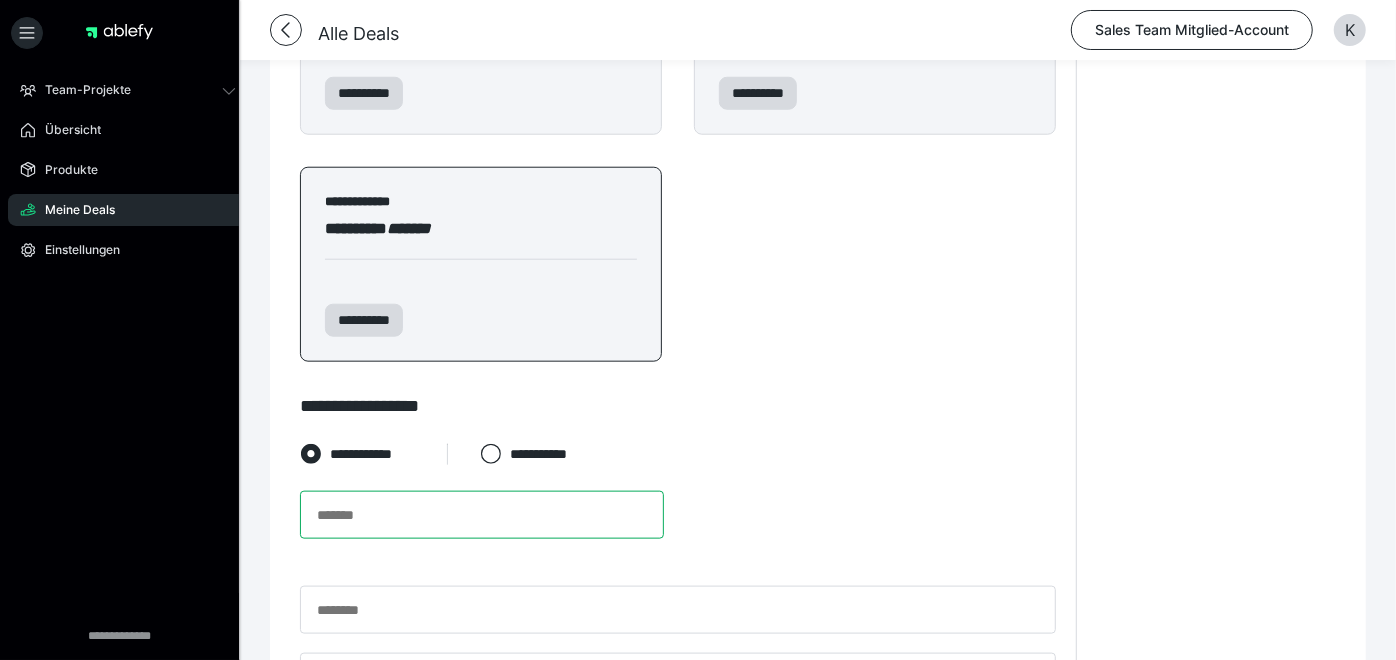 click at bounding box center [482, 515] 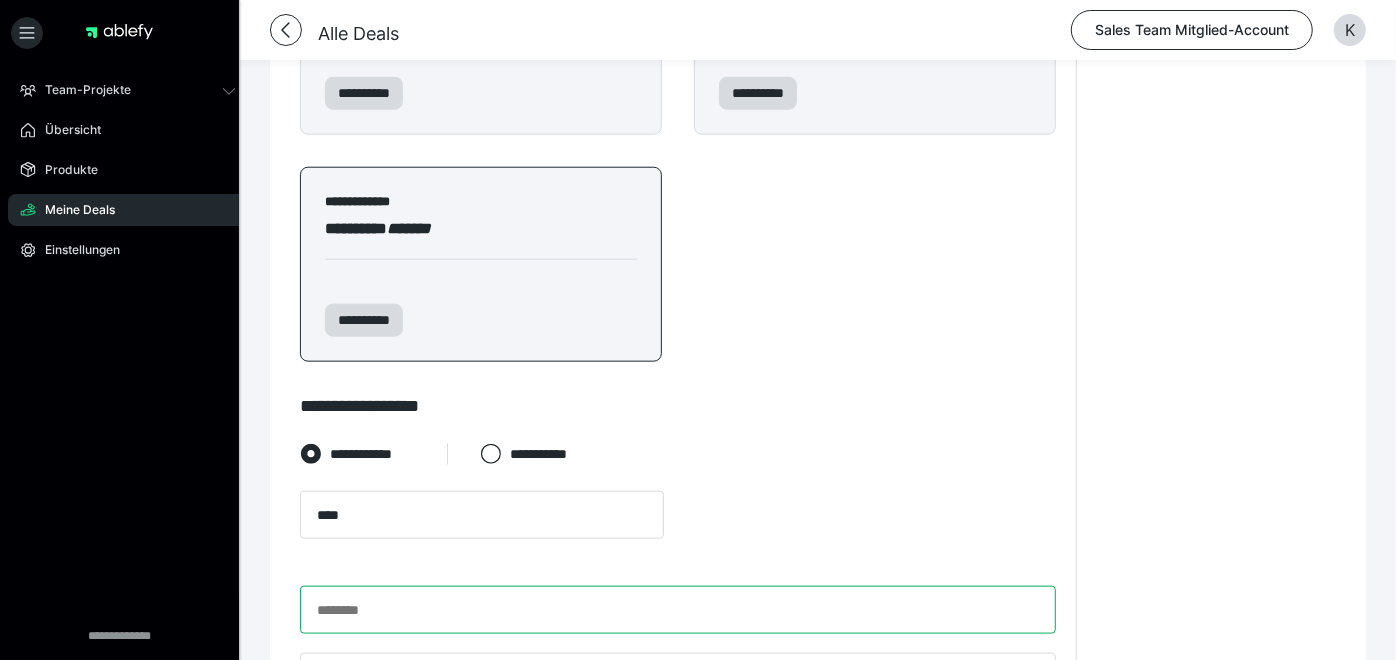 type on "*******" 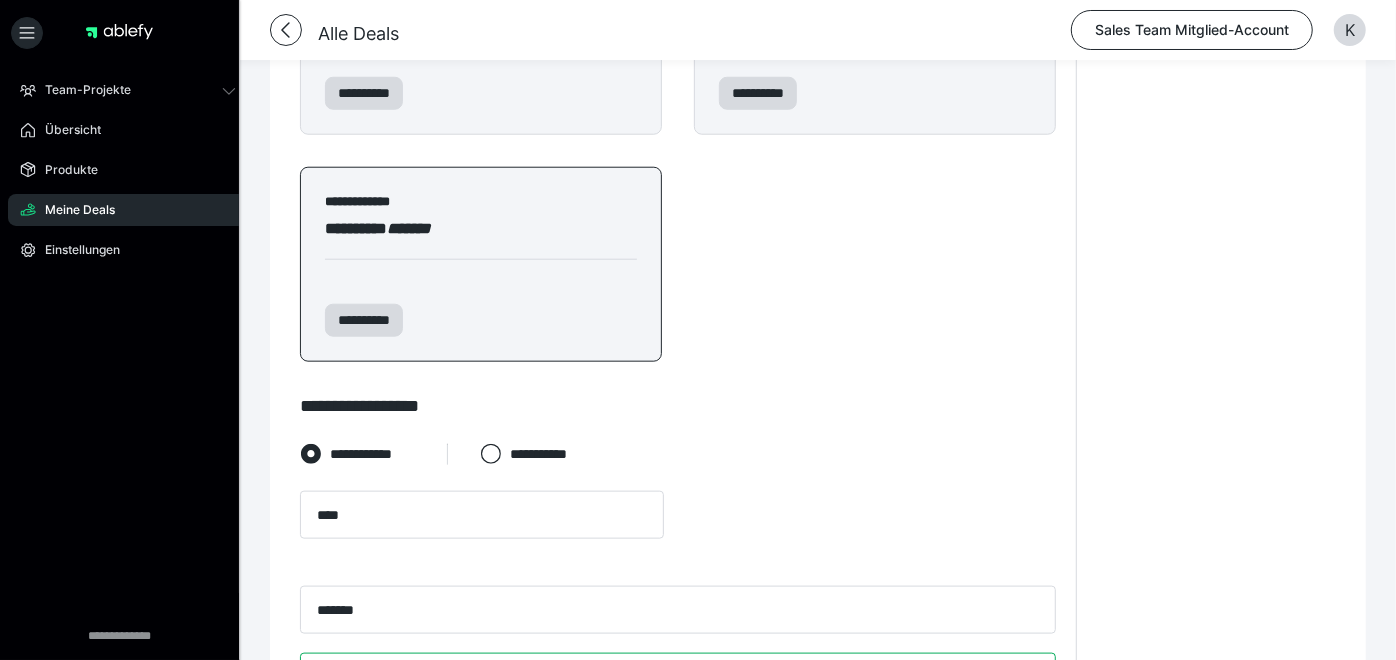 type on "**********" 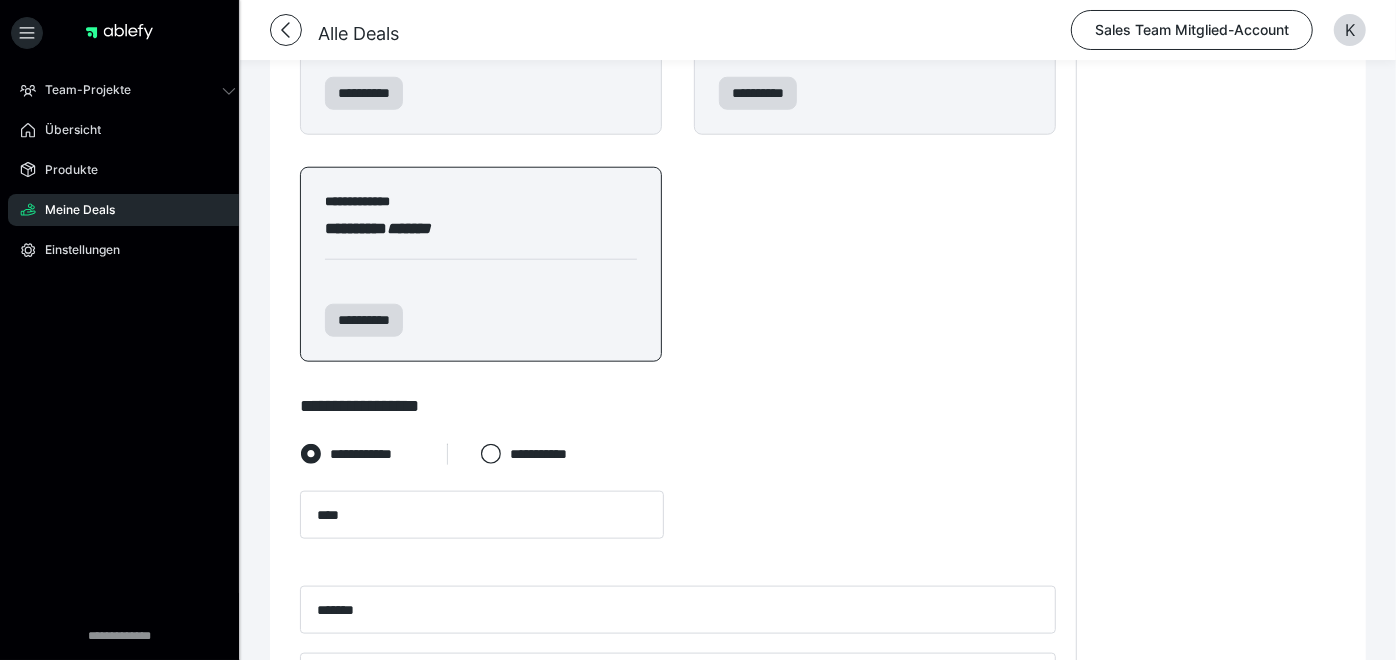 type on "*****" 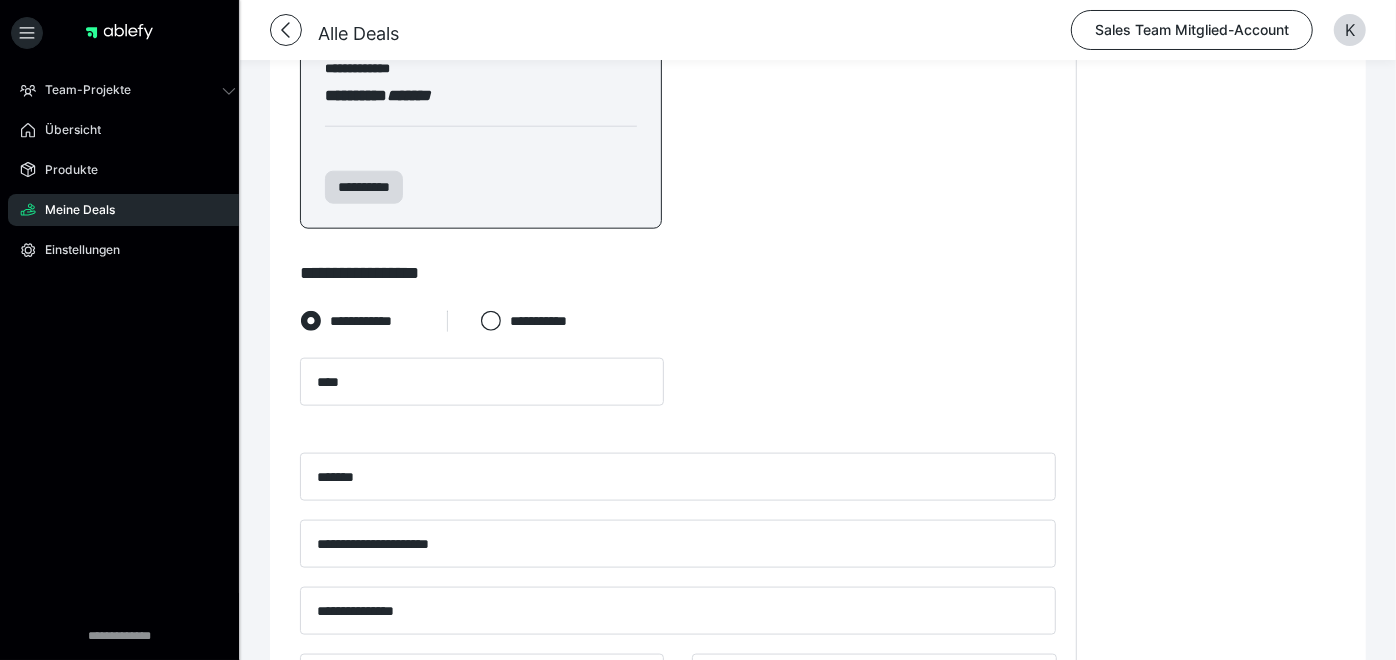 click on "**********" at bounding box center [678, 745] 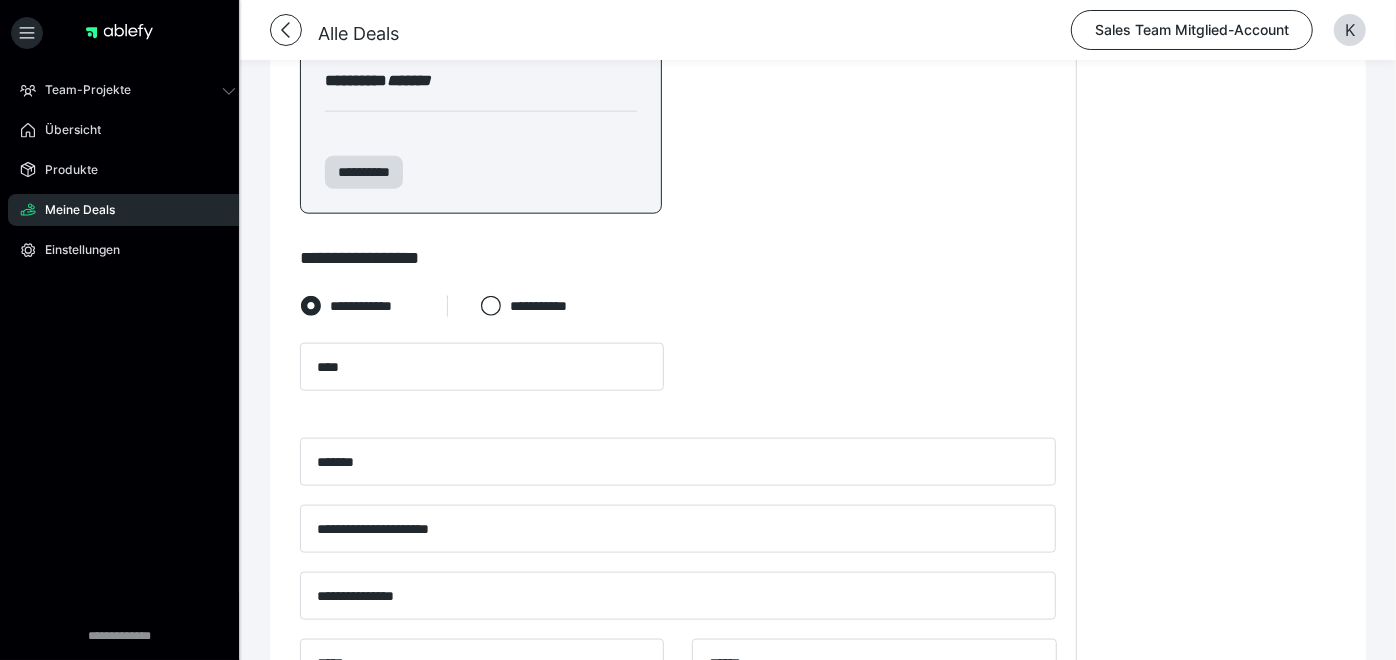 click on "**********" at bounding box center (316, 730) 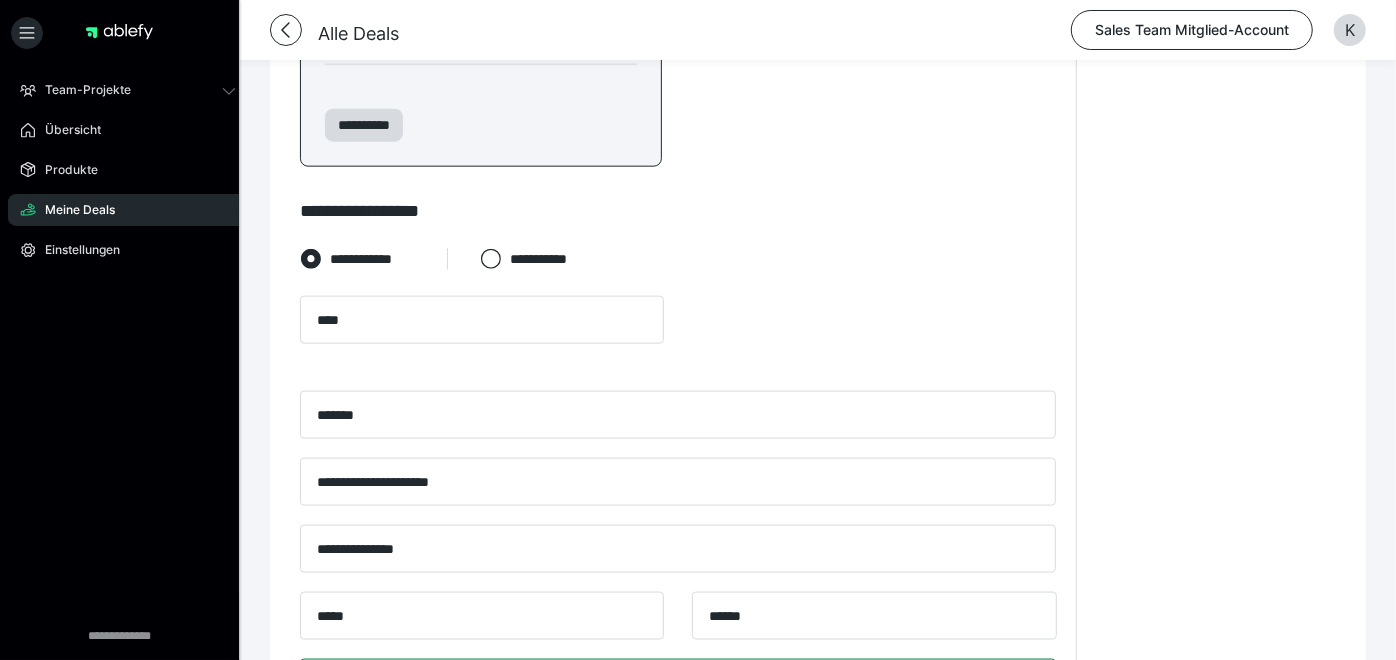 scroll, scrollTop: 1434, scrollLeft: 0, axis: vertical 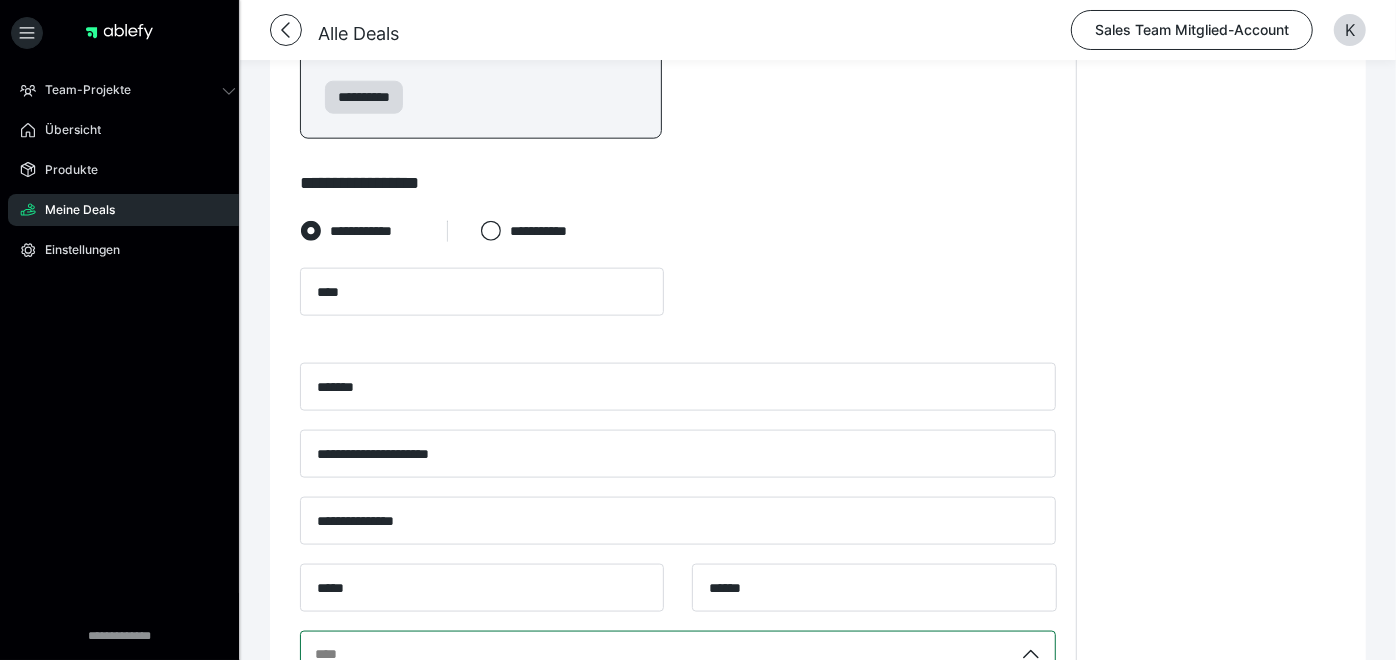 click on "**********" at bounding box center (357, 707) 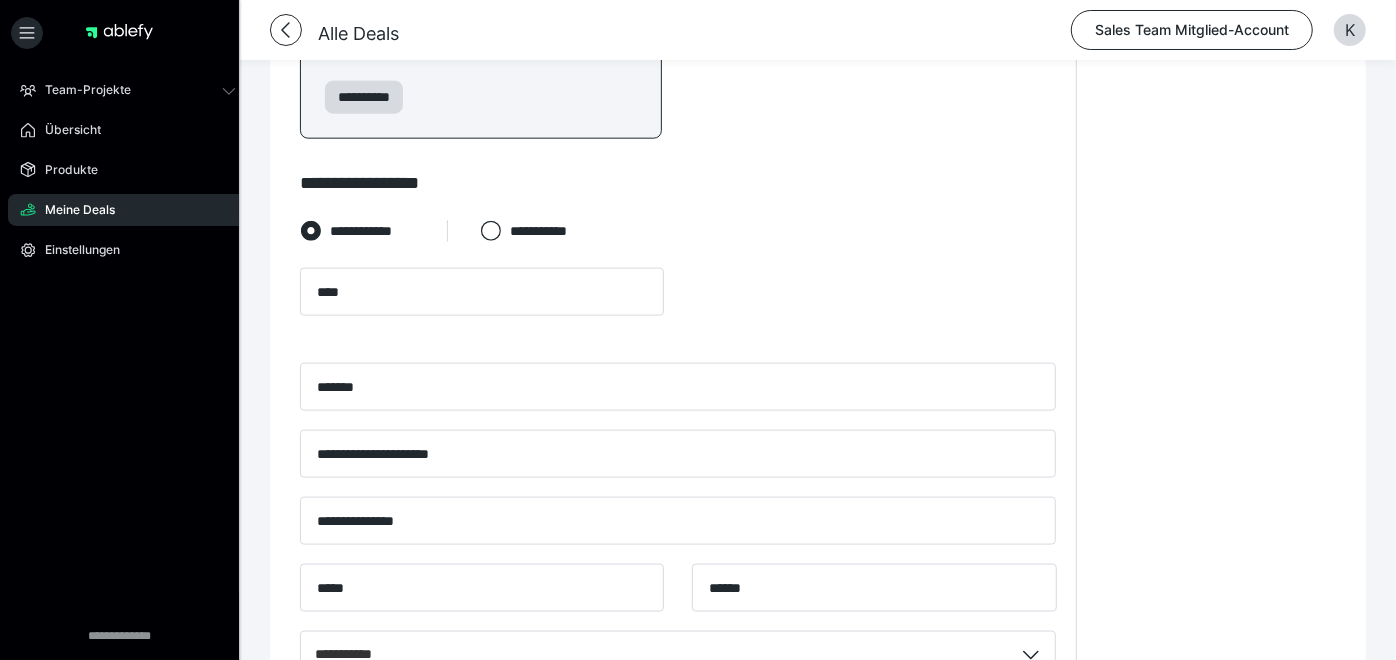 click on "******" at bounding box center (693, 840) 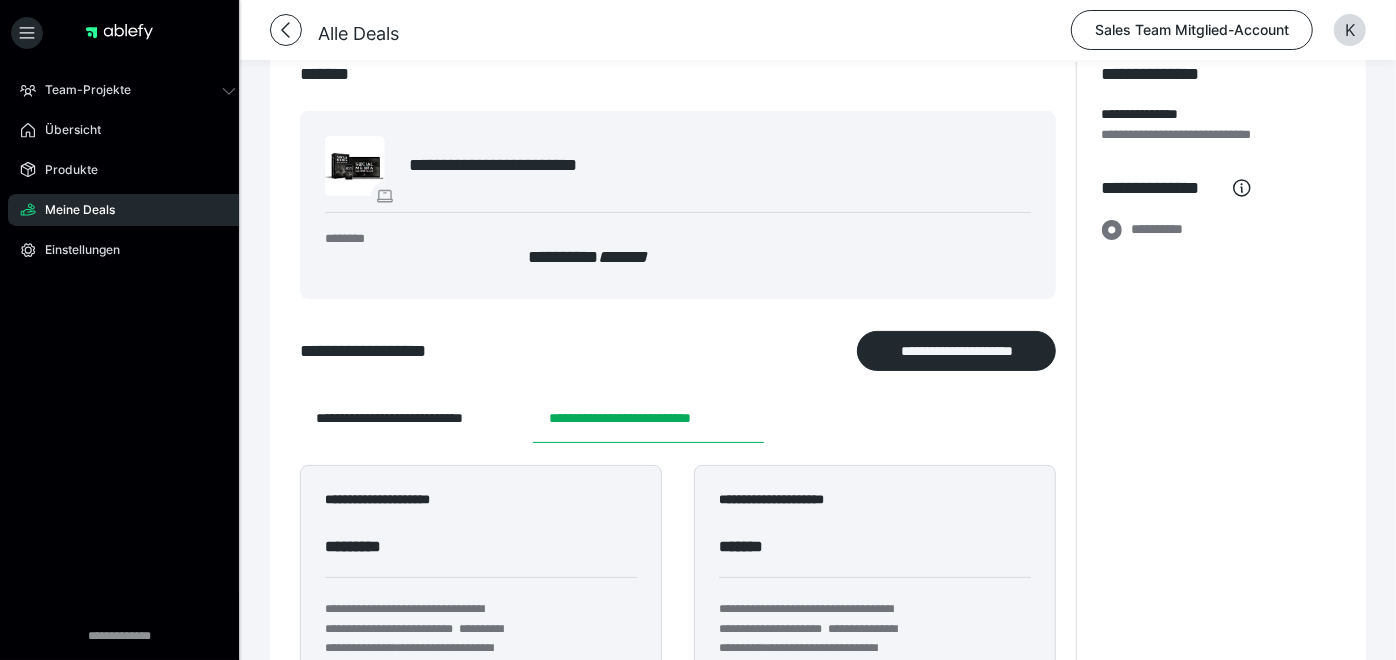 scroll, scrollTop: 0, scrollLeft: 0, axis: both 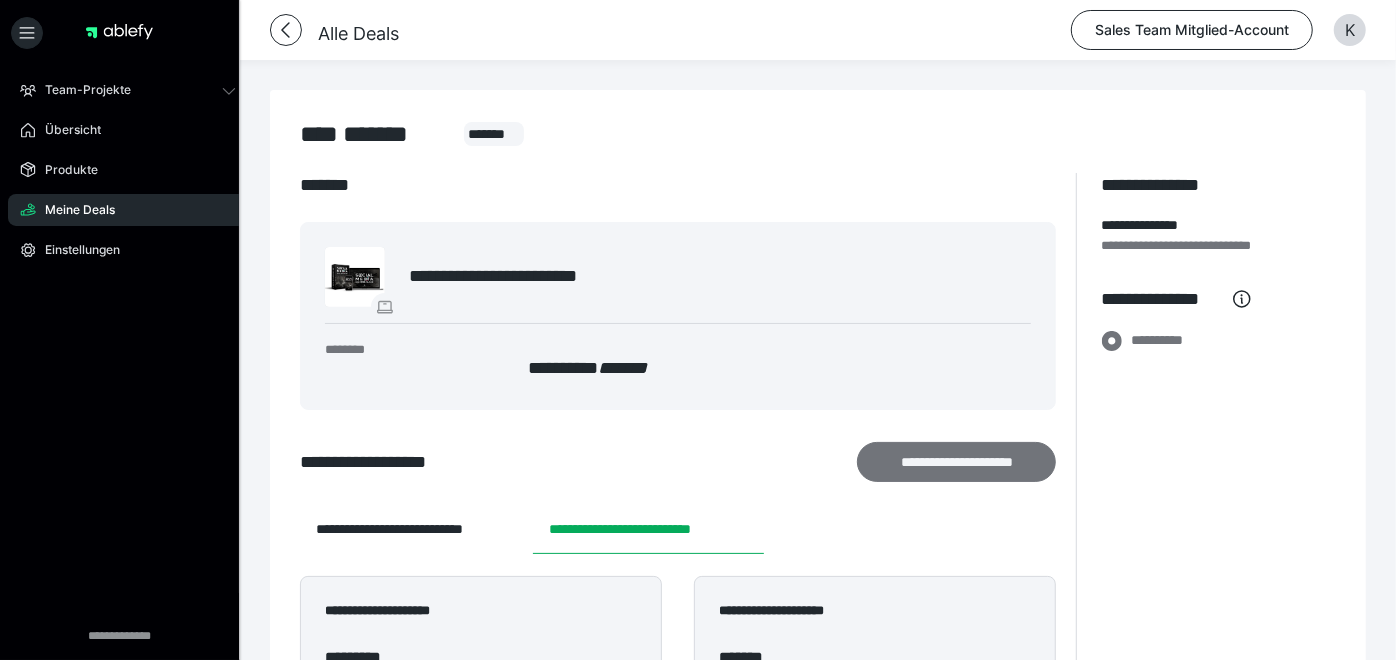 click on "**********" at bounding box center [956, 461] 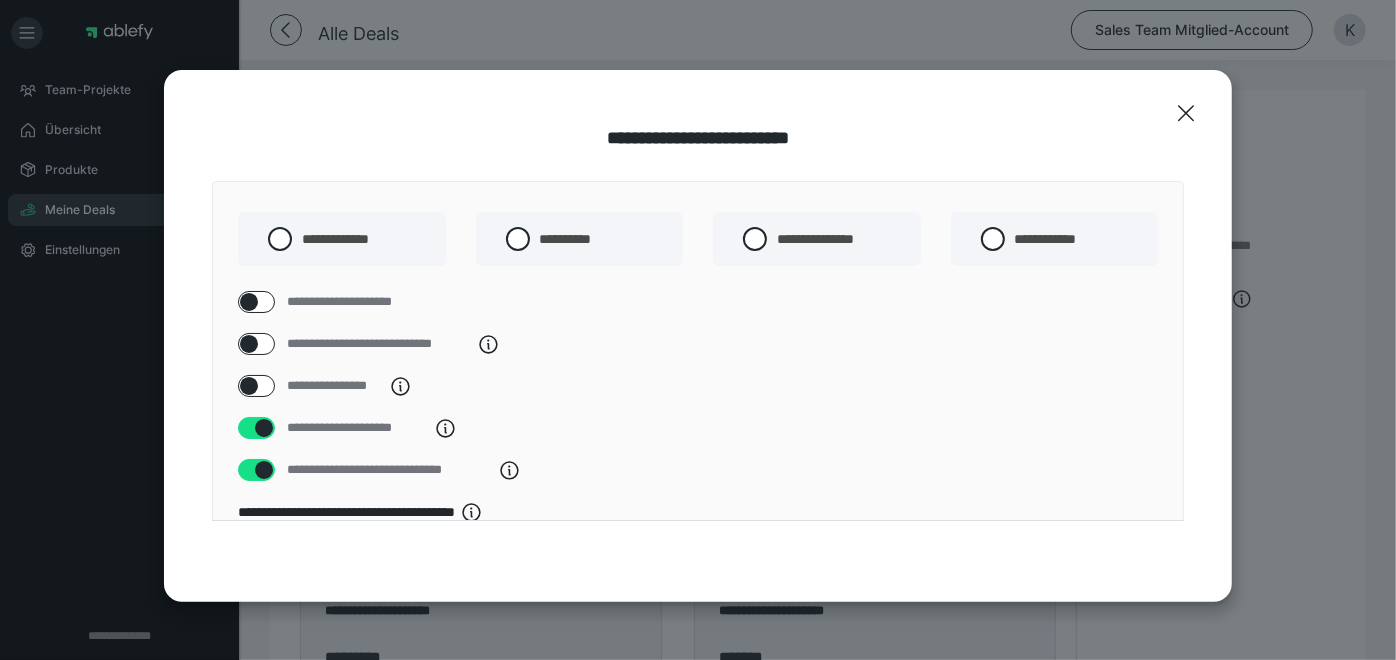 scroll, scrollTop: 642, scrollLeft: 0, axis: vertical 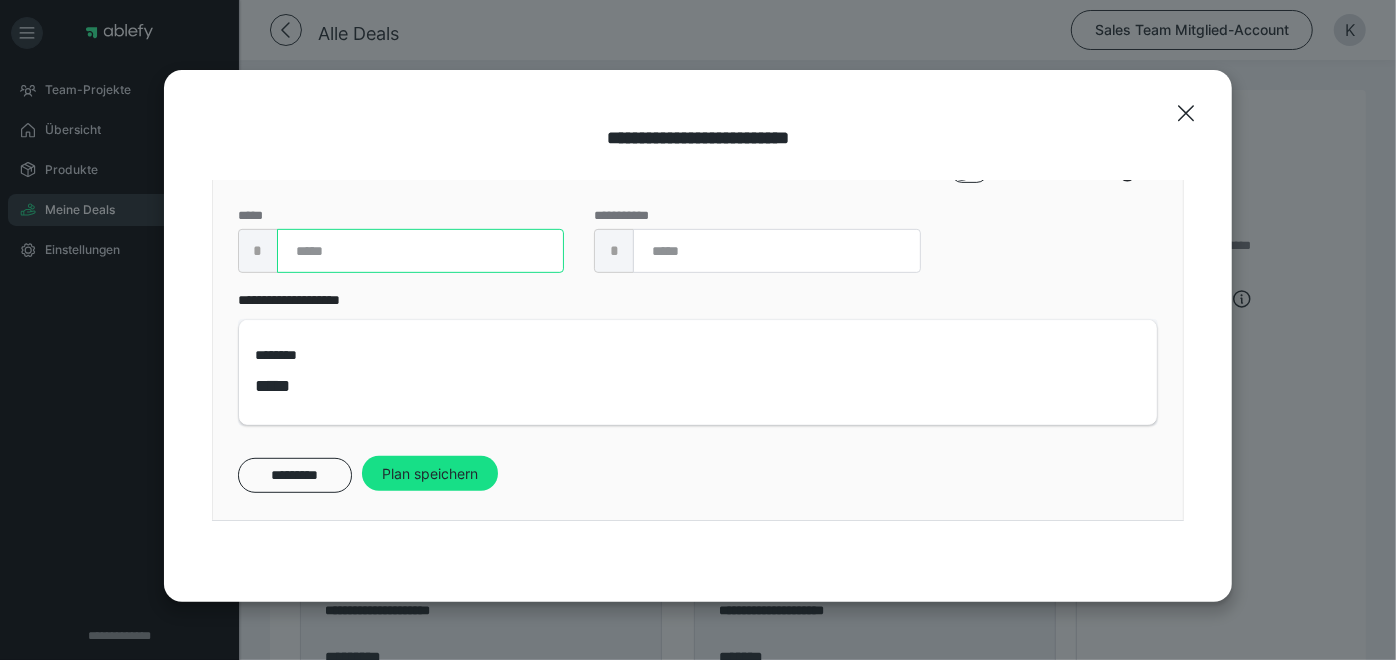 click at bounding box center (420, 251) 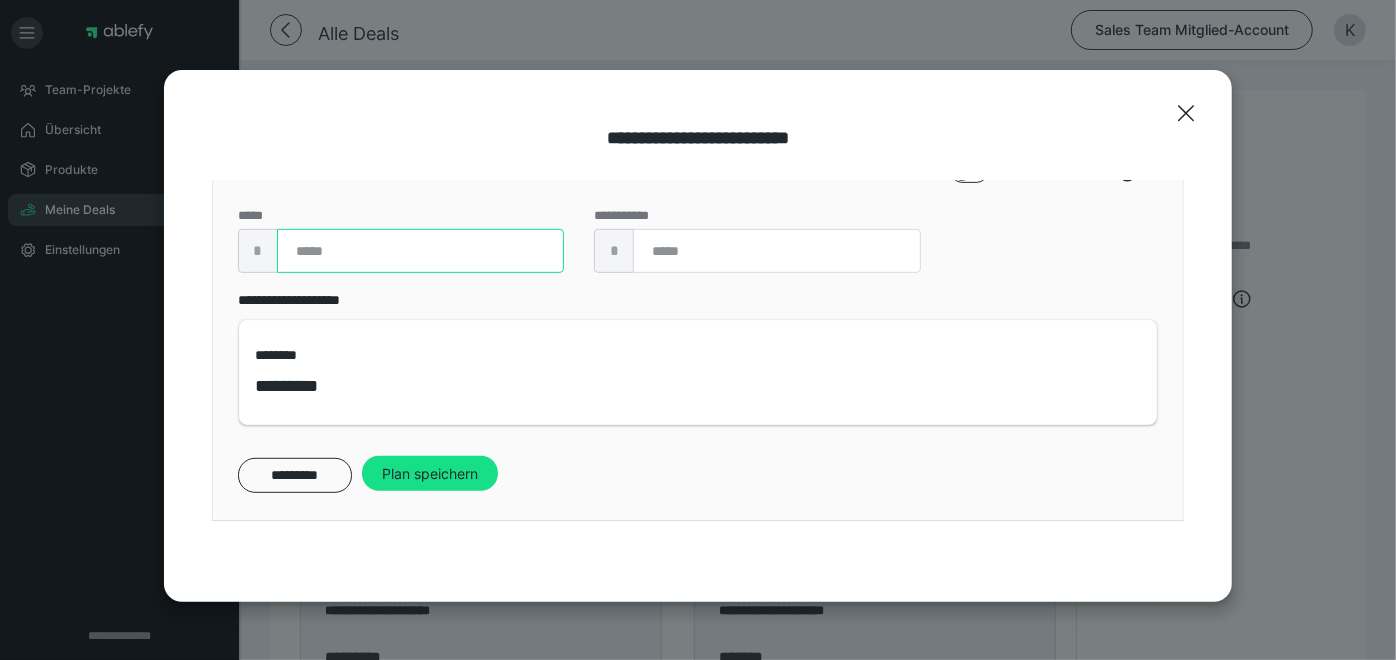 type on "****" 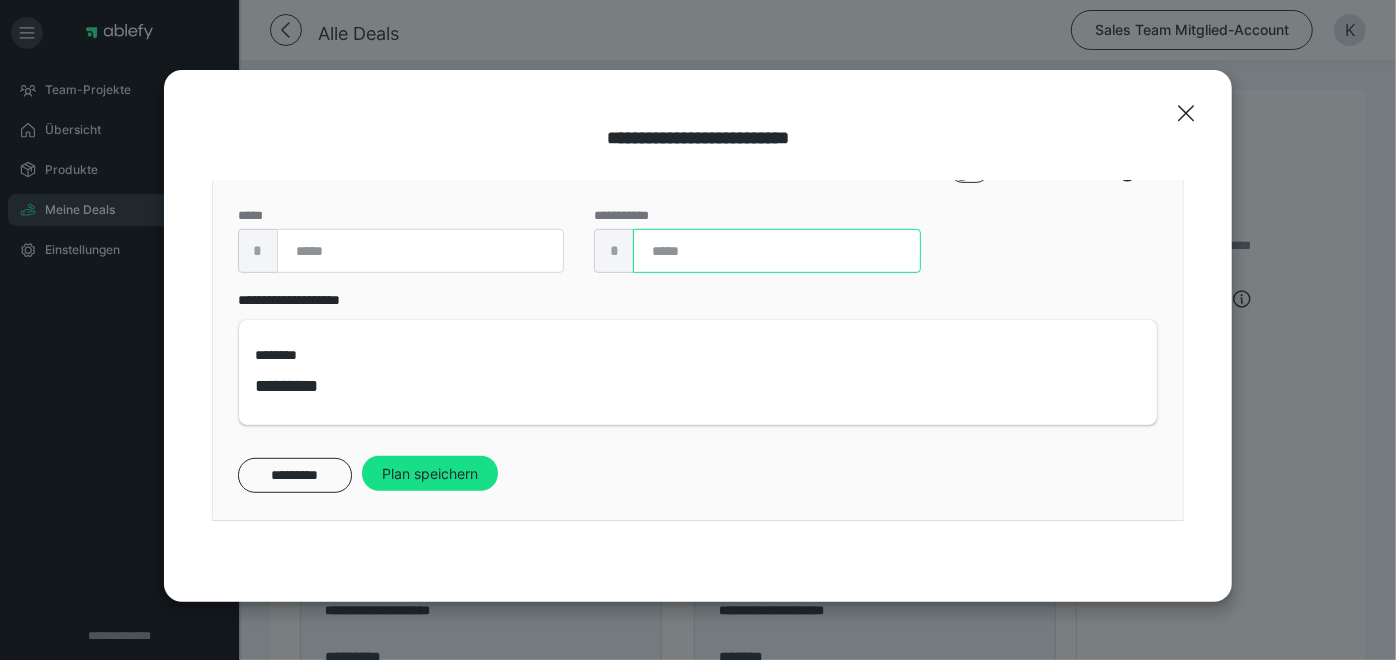 click at bounding box center (776, 251) 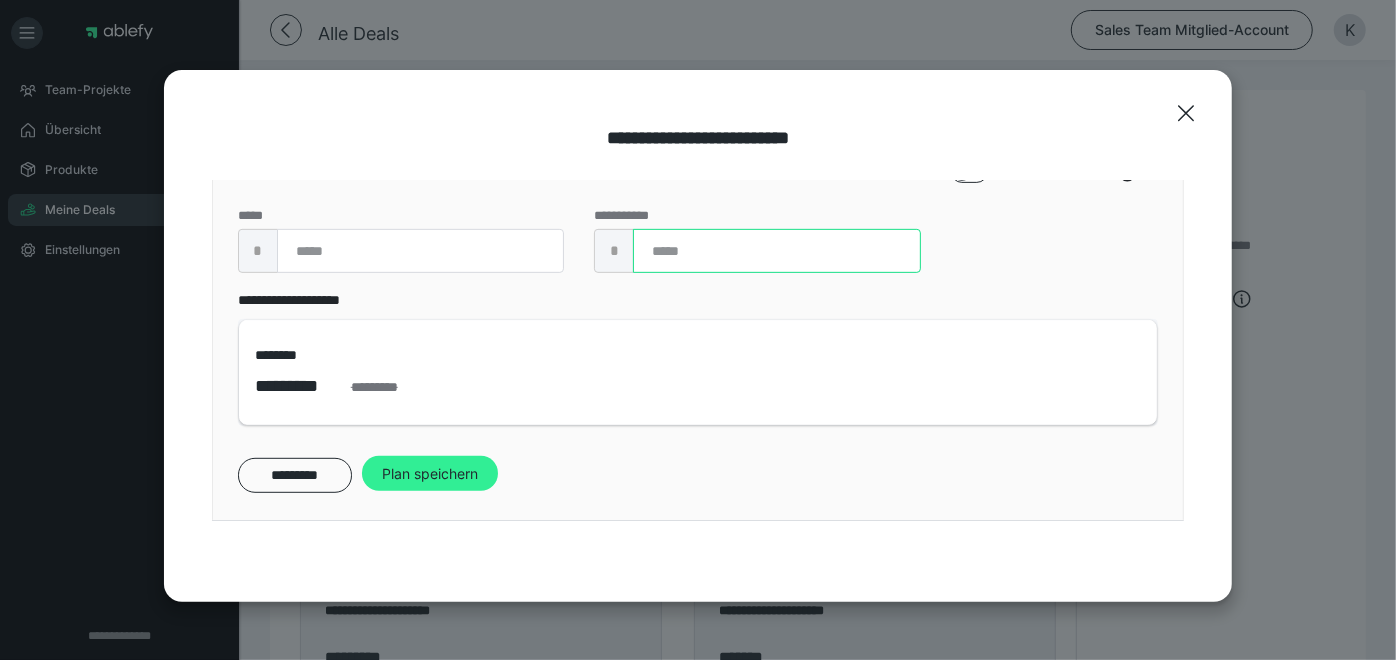type on "****" 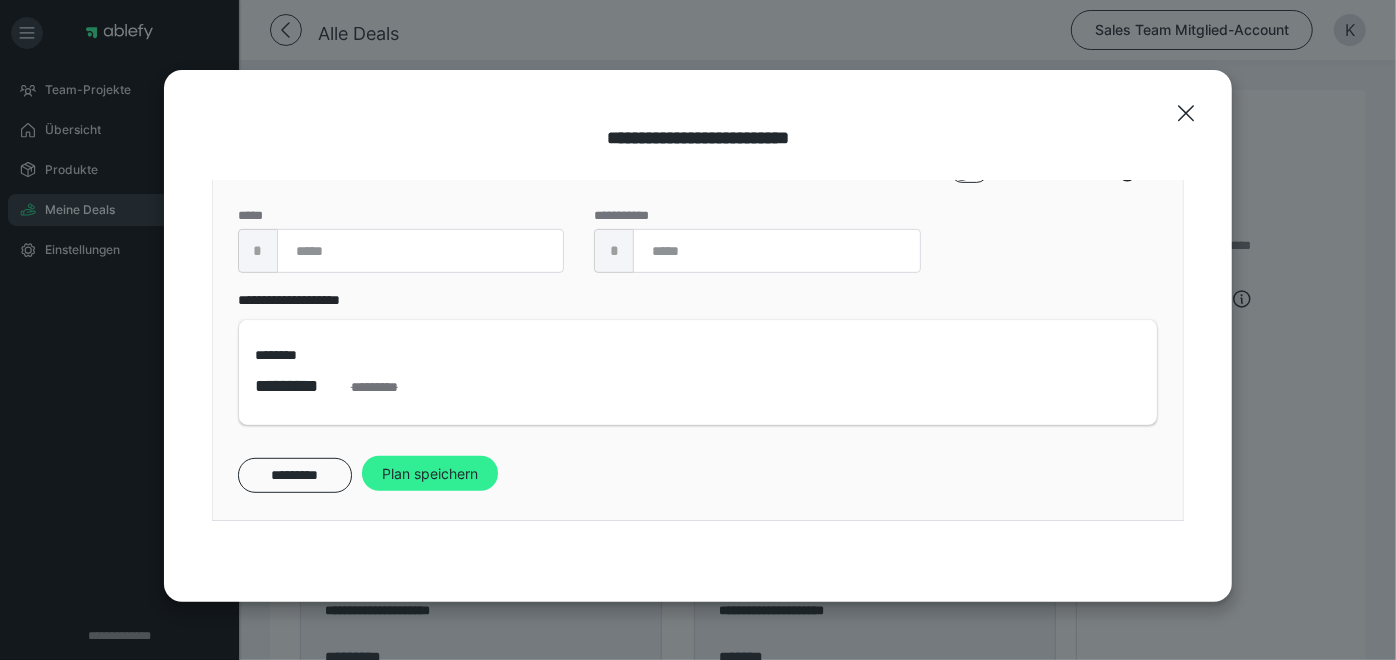 click on "Plan speichern" at bounding box center [430, 474] 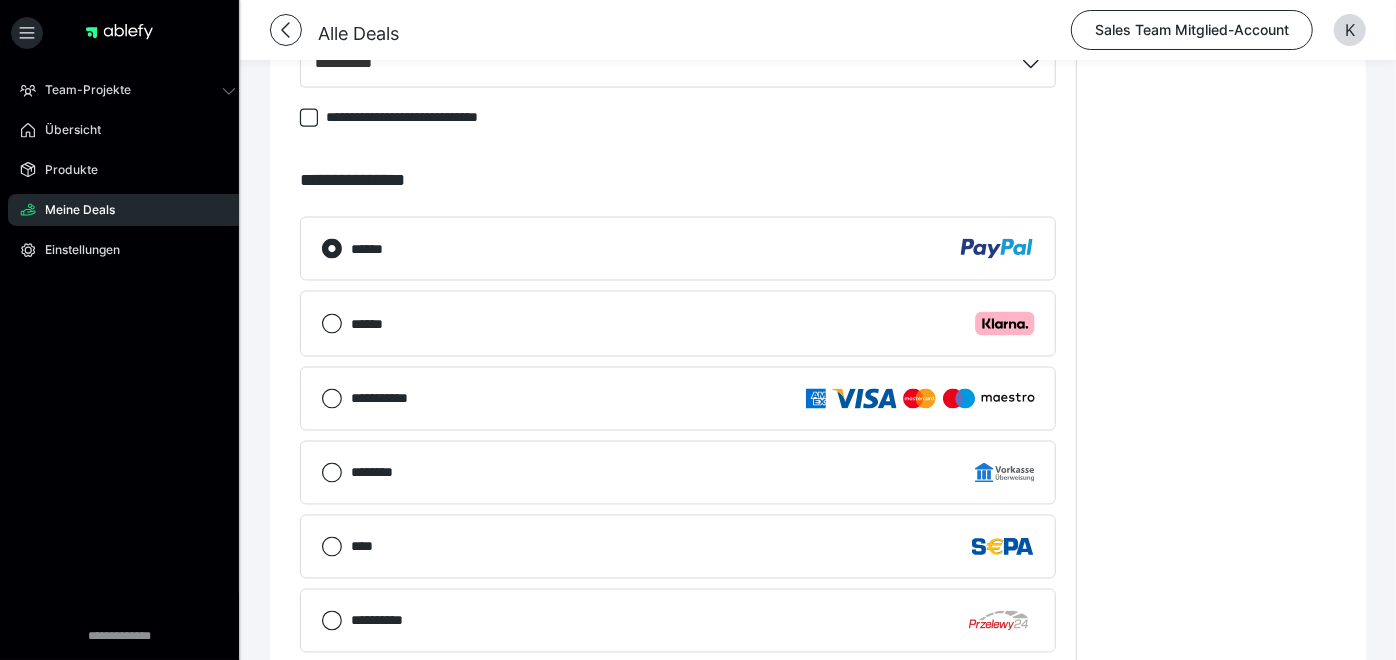 scroll, scrollTop: 2018, scrollLeft: 0, axis: vertical 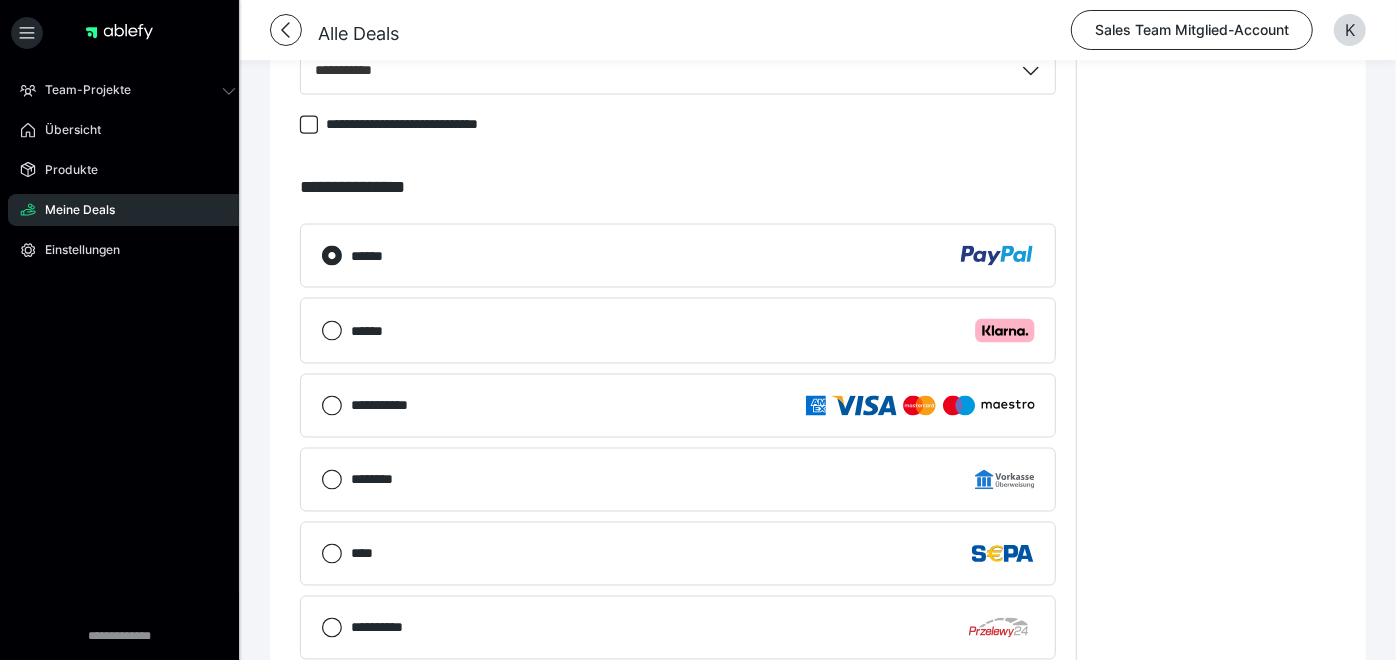 click on "**********" at bounding box center (975, 941) 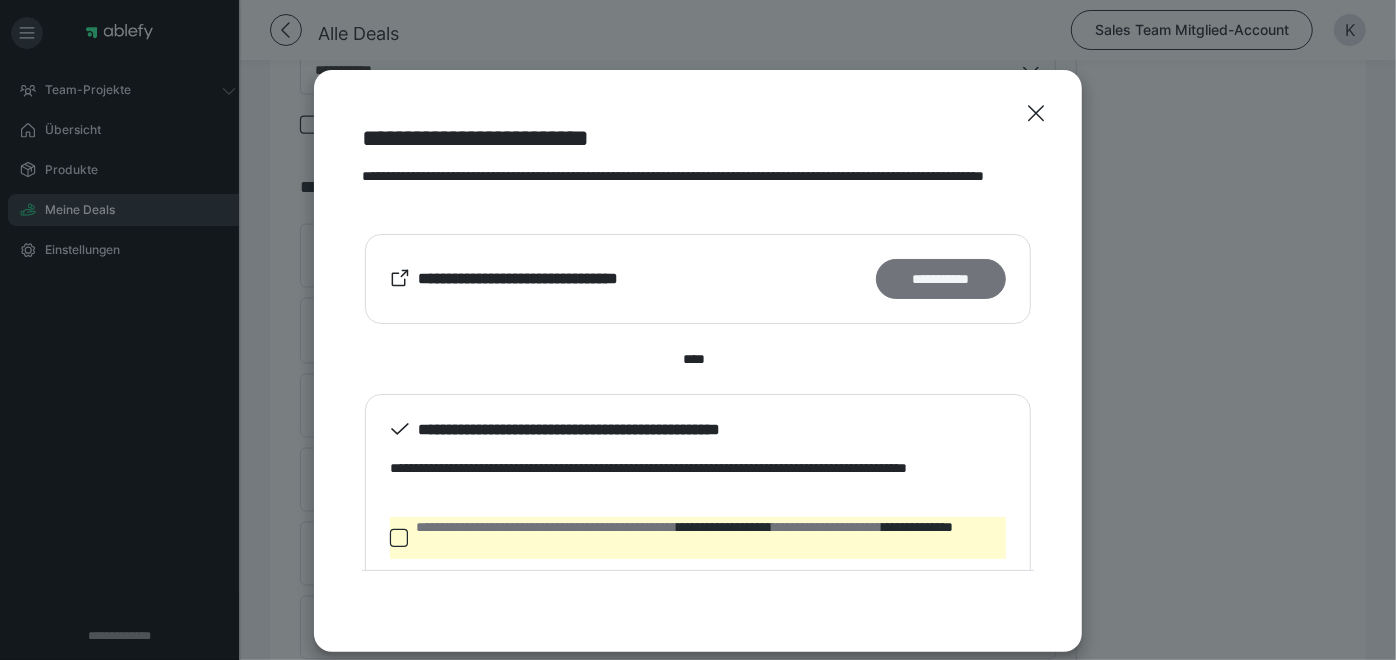 click on "**********" at bounding box center [941, 278] 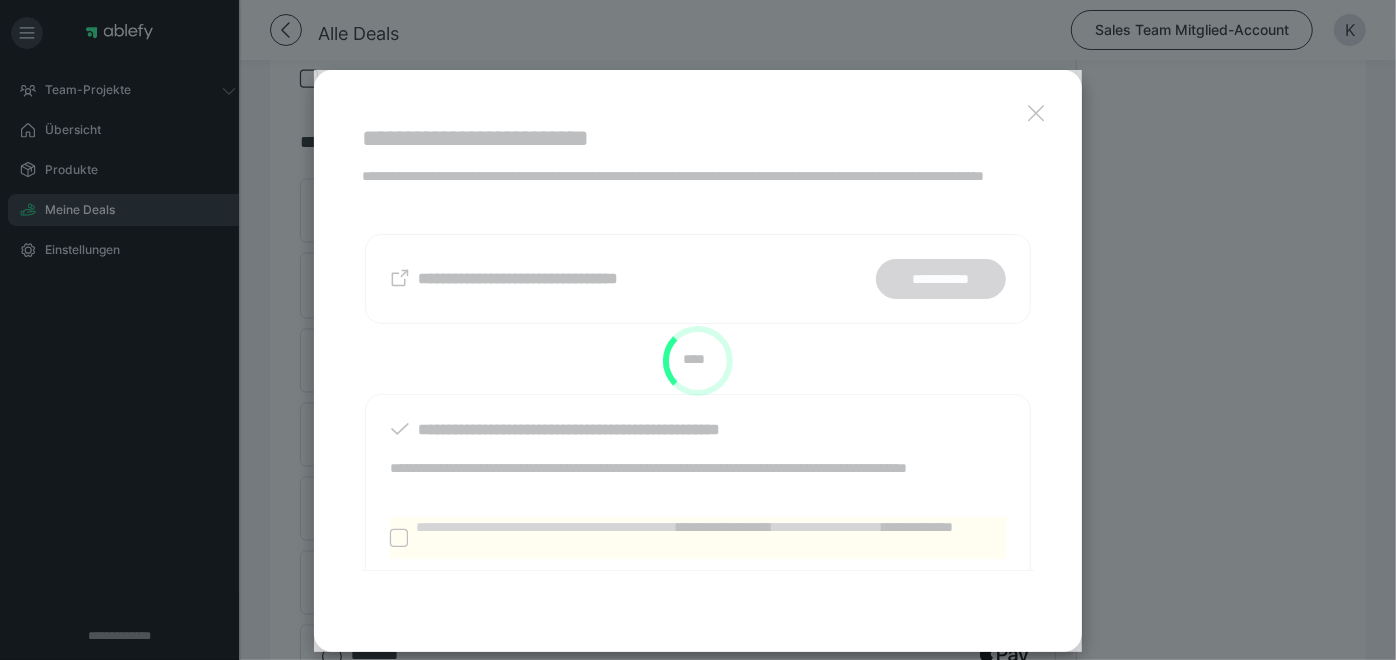 scroll, scrollTop: 1436, scrollLeft: 0, axis: vertical 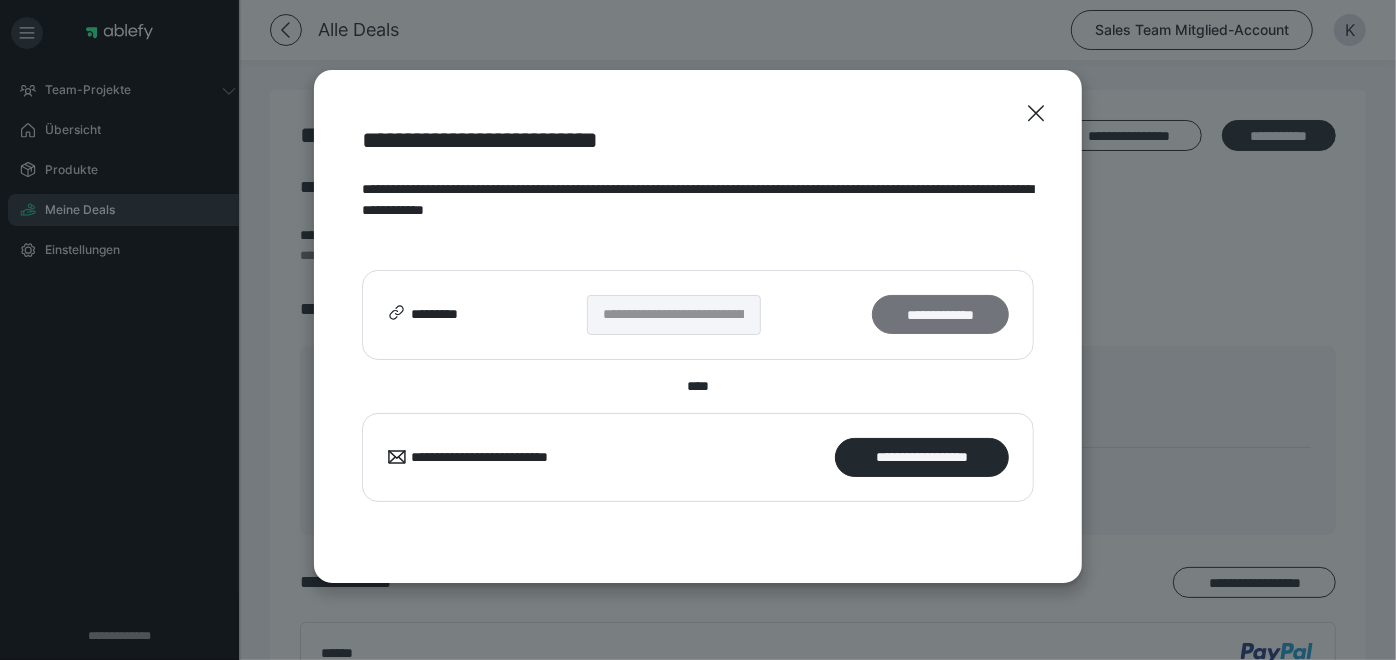 click on "**********" at bounding box center (940, 314) 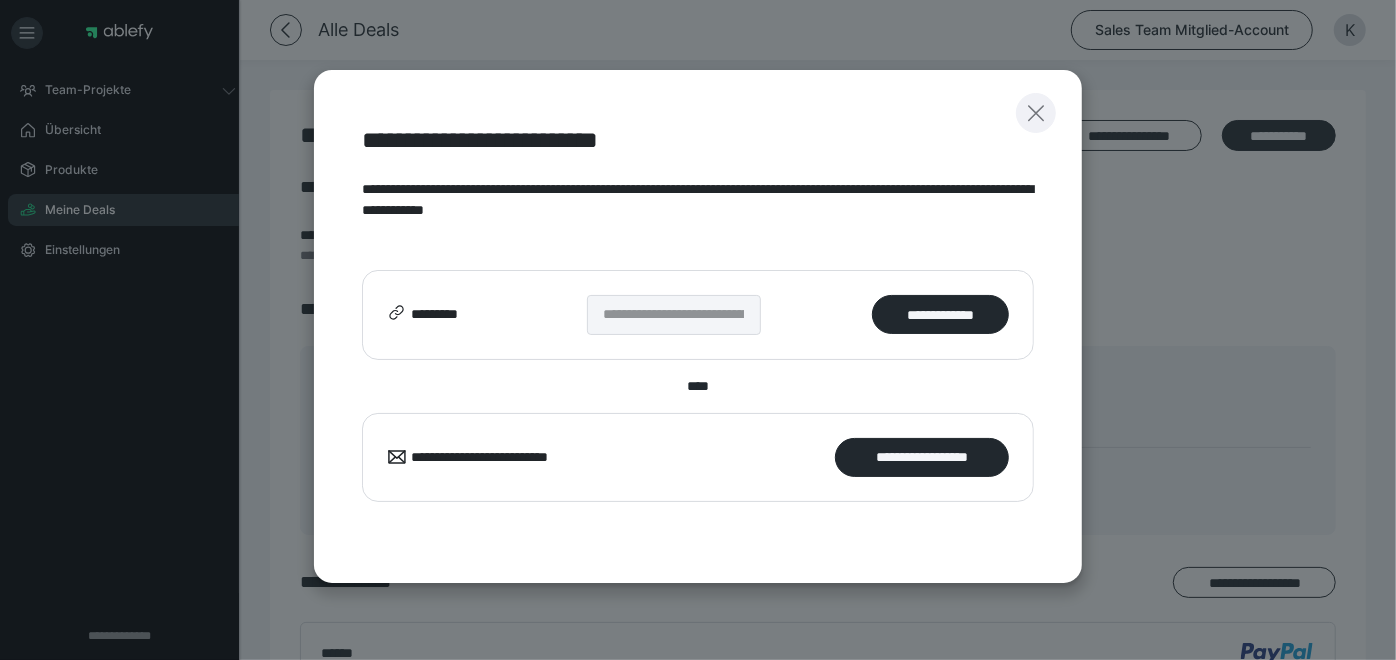 click 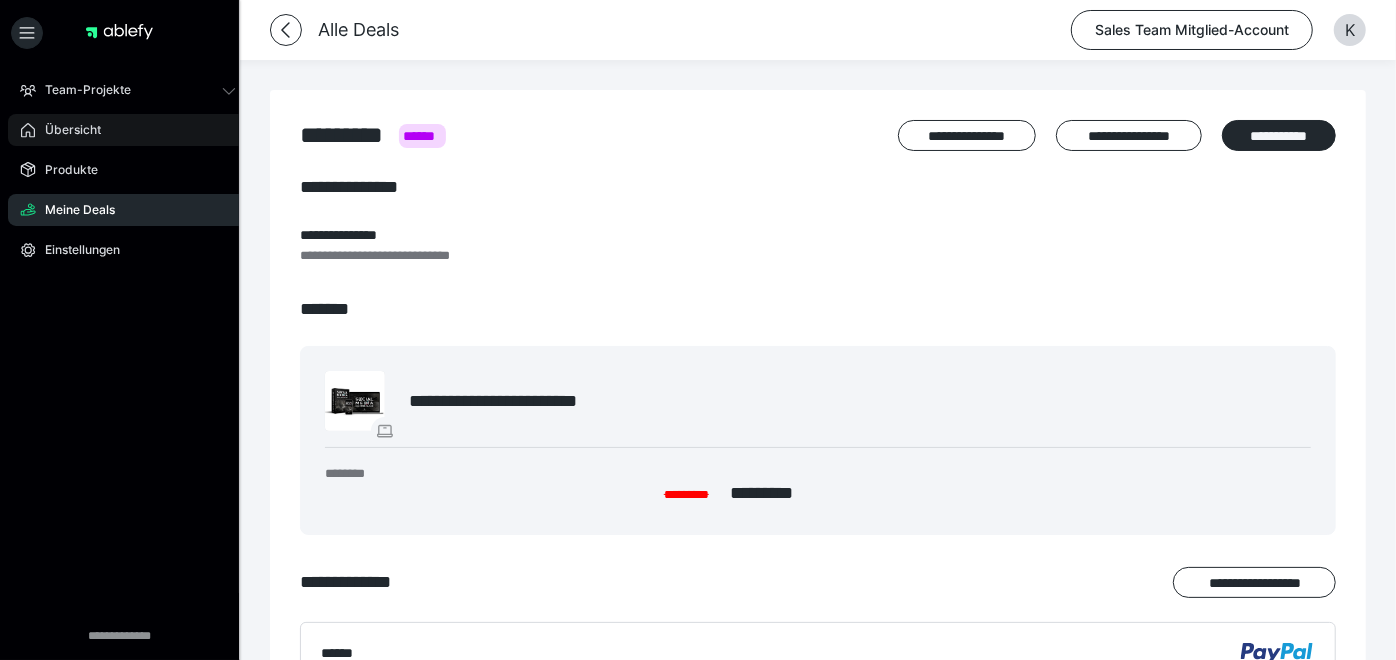 click on "Übersicht" at bounding box center [128, 130] 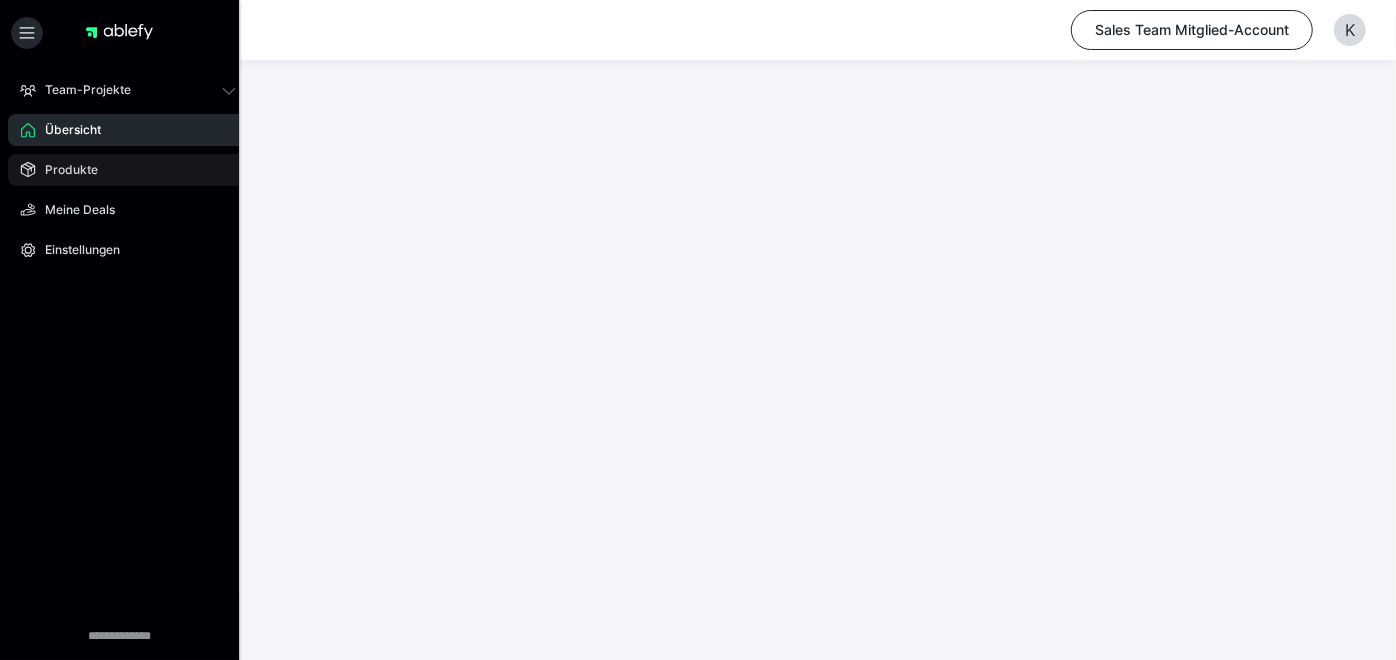 click on "Produkte" at bounding box center [128, 170] 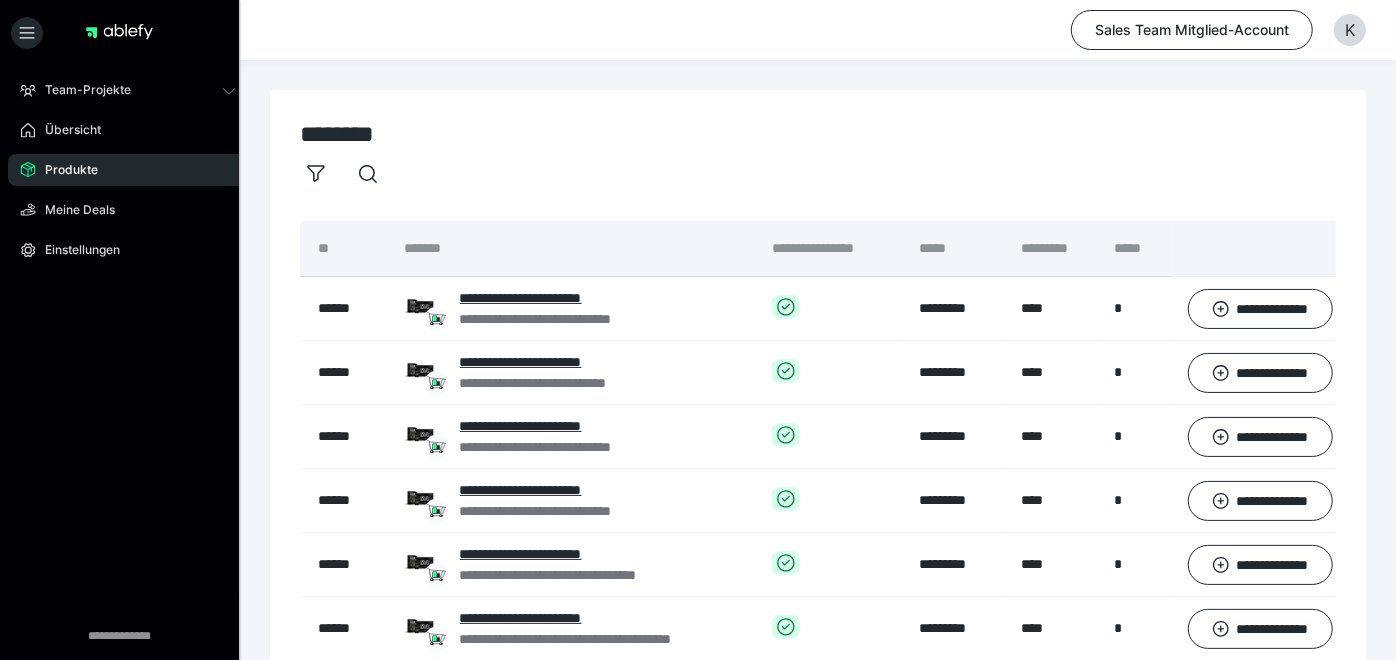 click on "Produkte" at bounding box center (128, 170) 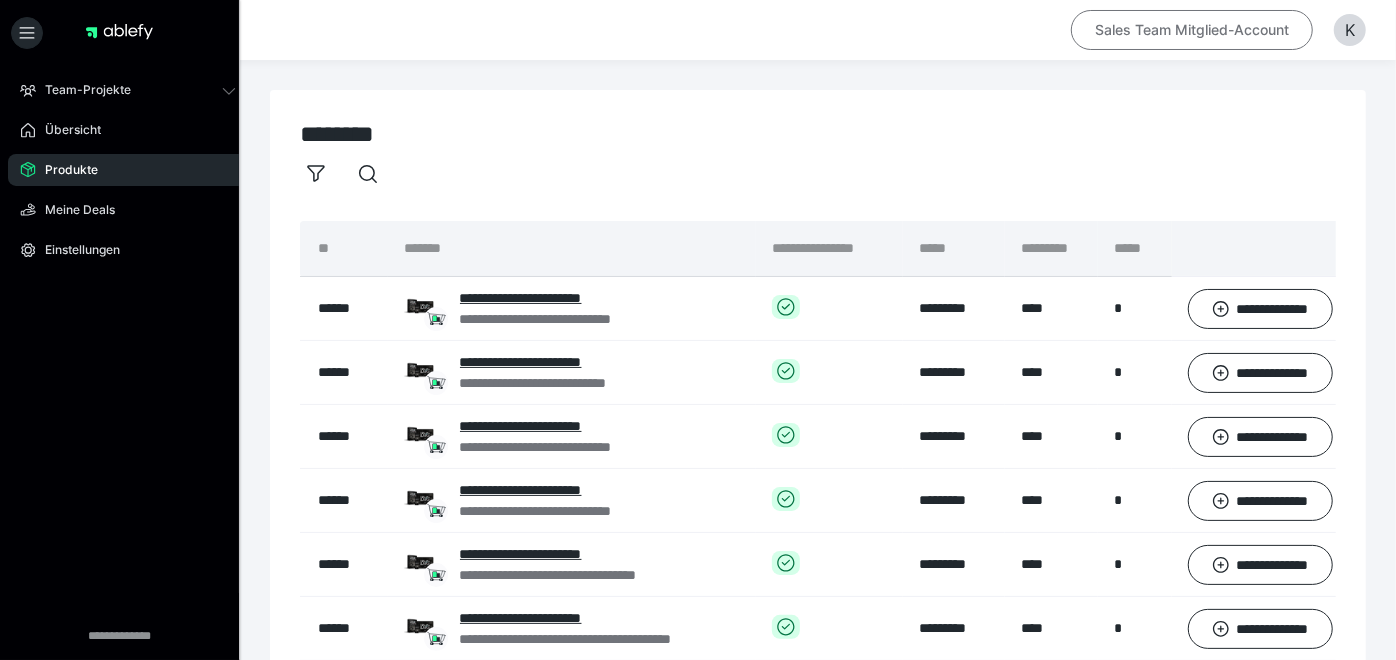 click on "Sales Team Mitglied-Account" at bounding box center (1192, 30) 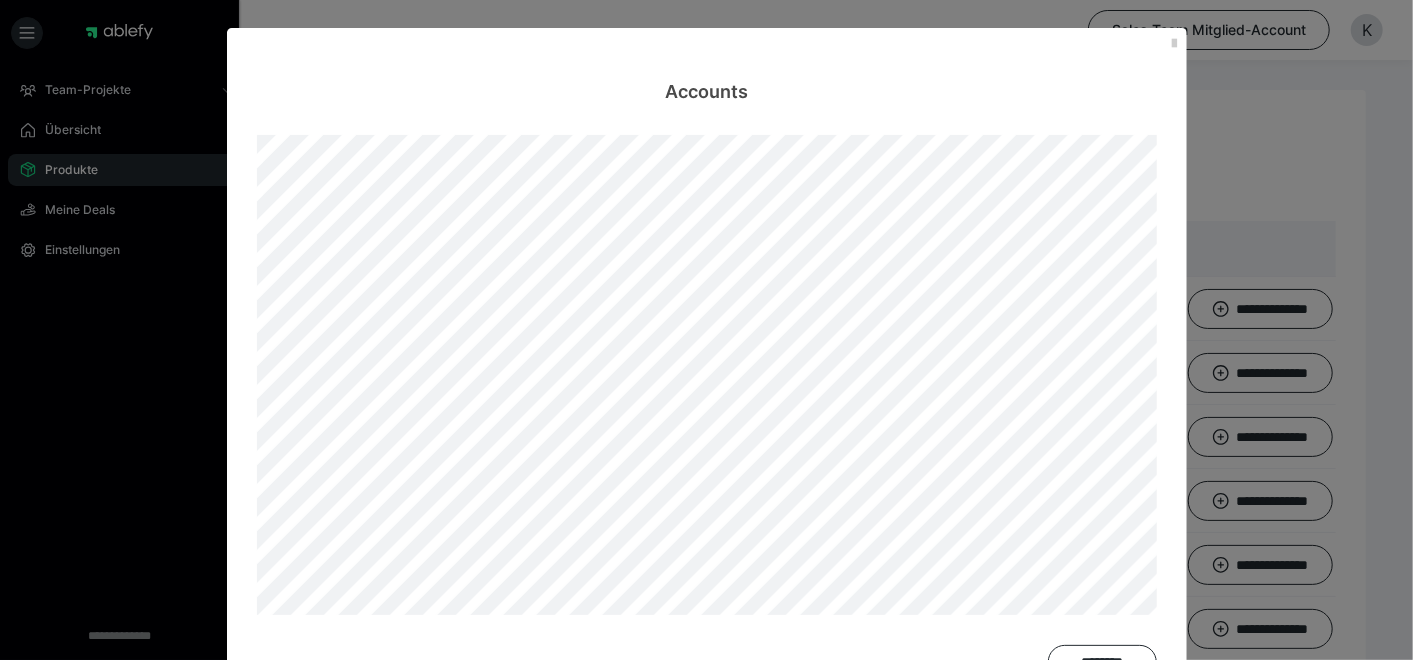 click on "**********" at bounding box center [706, 330] 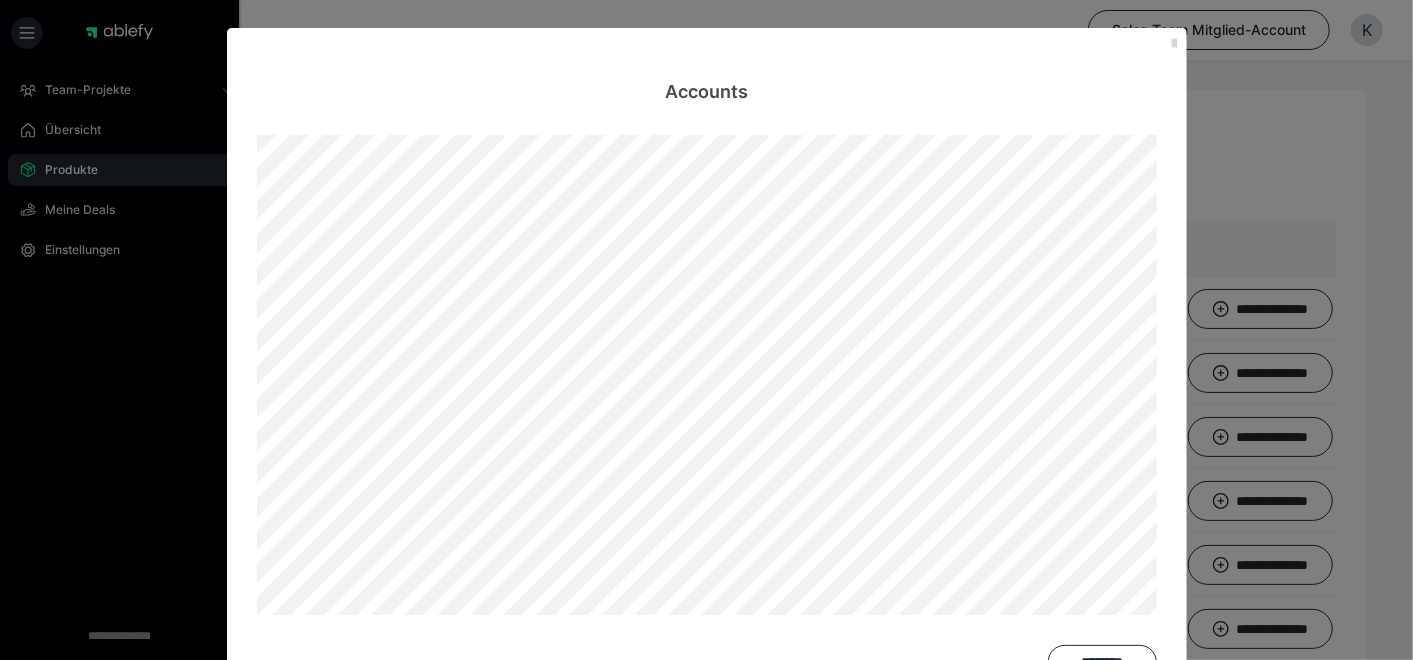 click at bounding box center [1175, 44] 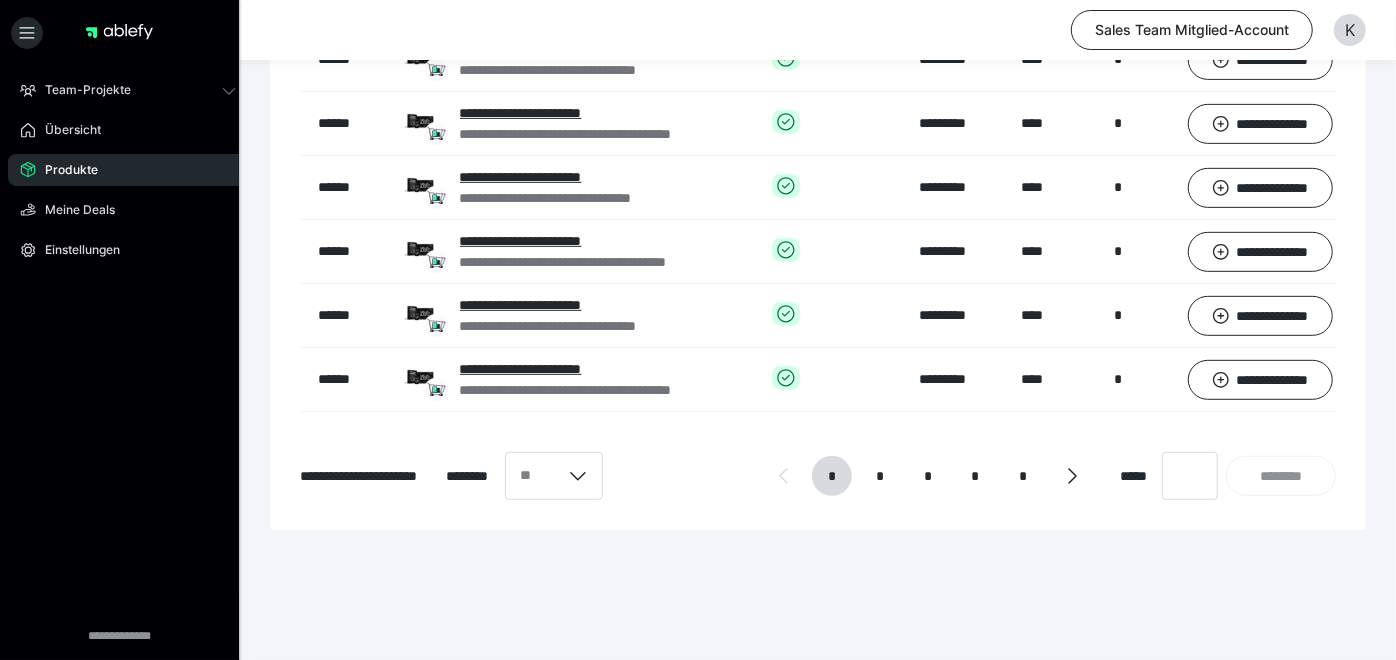 scroll, scrollTop: 0, scrollLeft: 0, axis: both 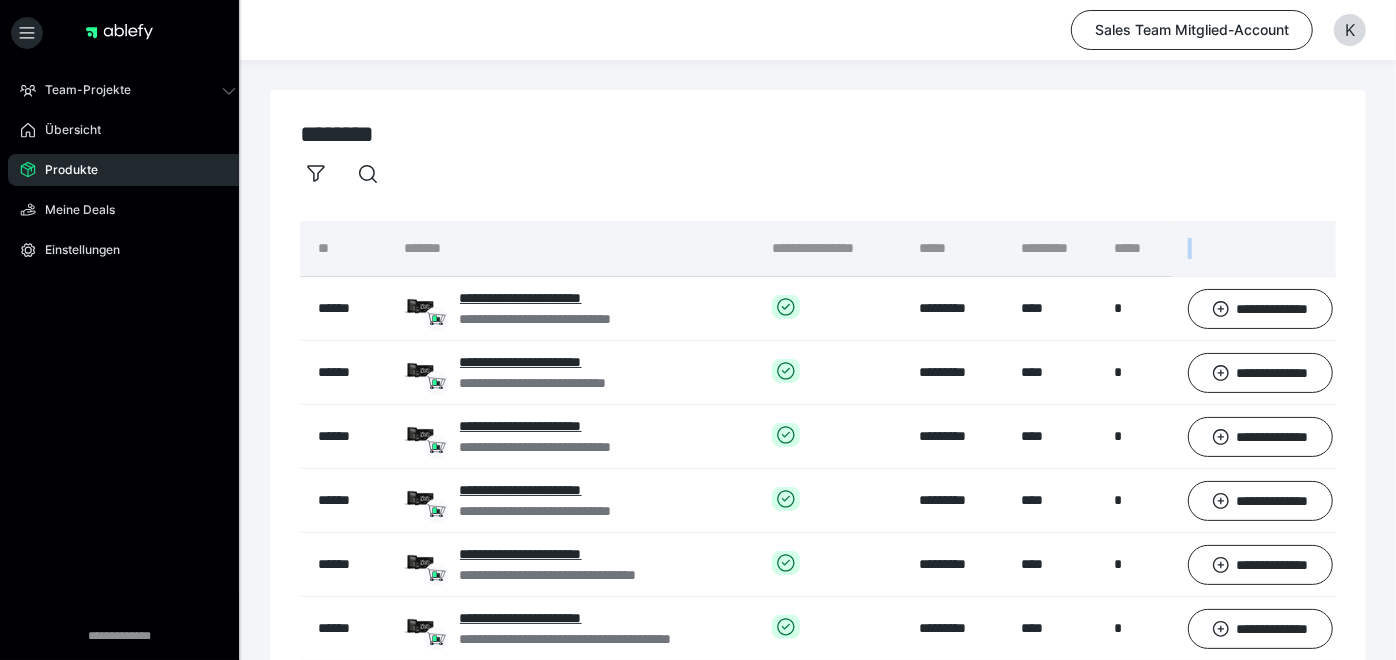 drag, startPoint x: 1191, startPoint y: 252, endPoint x: 951, endPoint y: 210, distance: 243.6473 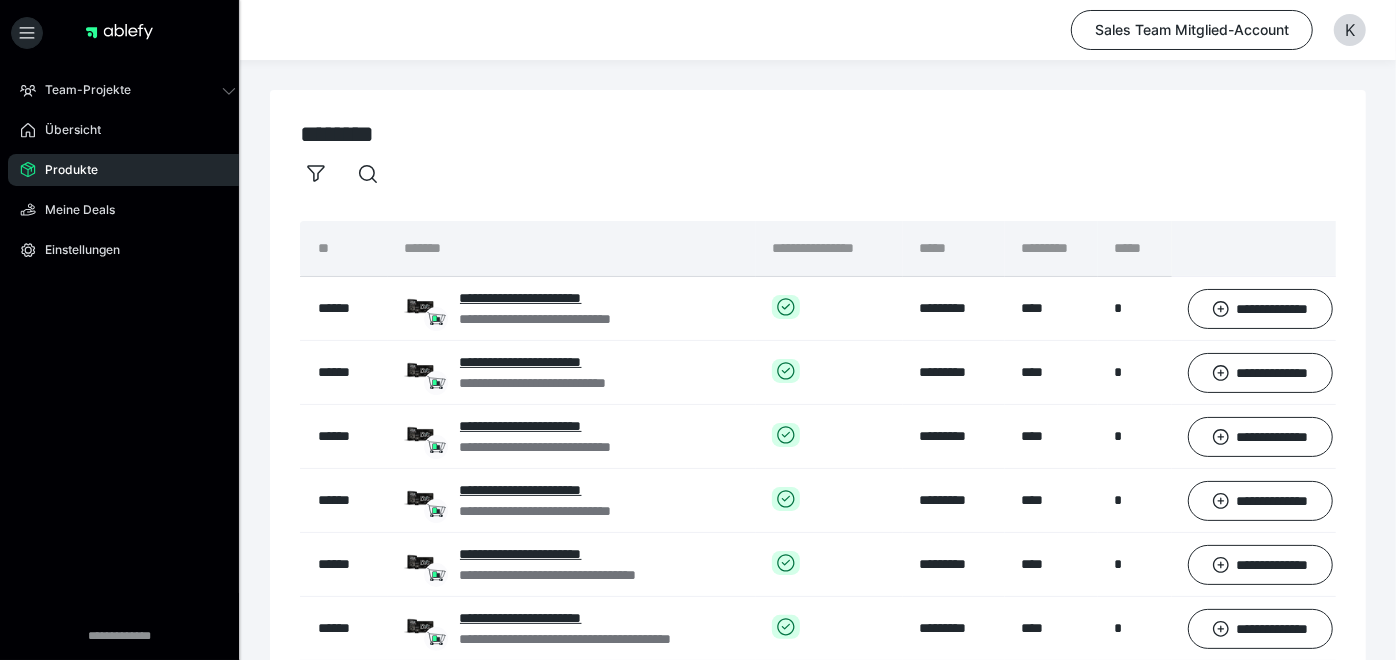 drag, startPoint x: 951, startPoint y: 210, endPoint x: 1124, endPoint y: 132, distance: 189.77092 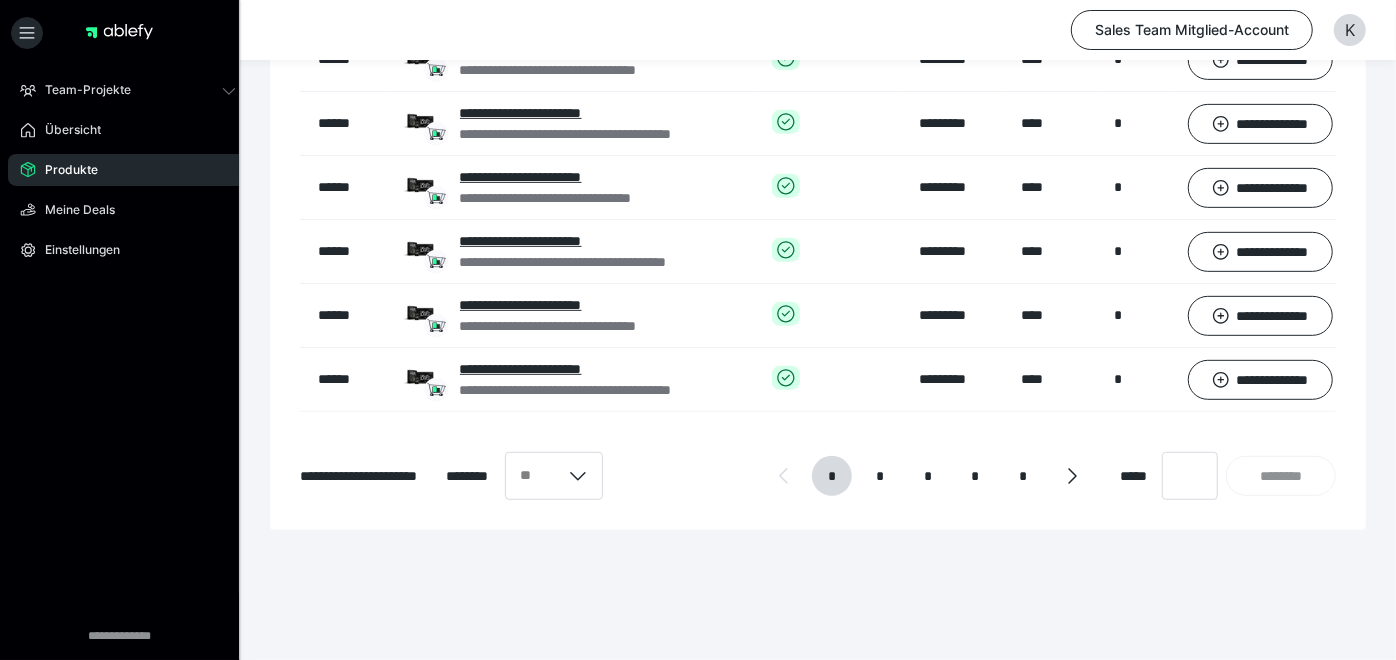 scroll, scrollTop: 0, scrollLeft: 0, axis: both 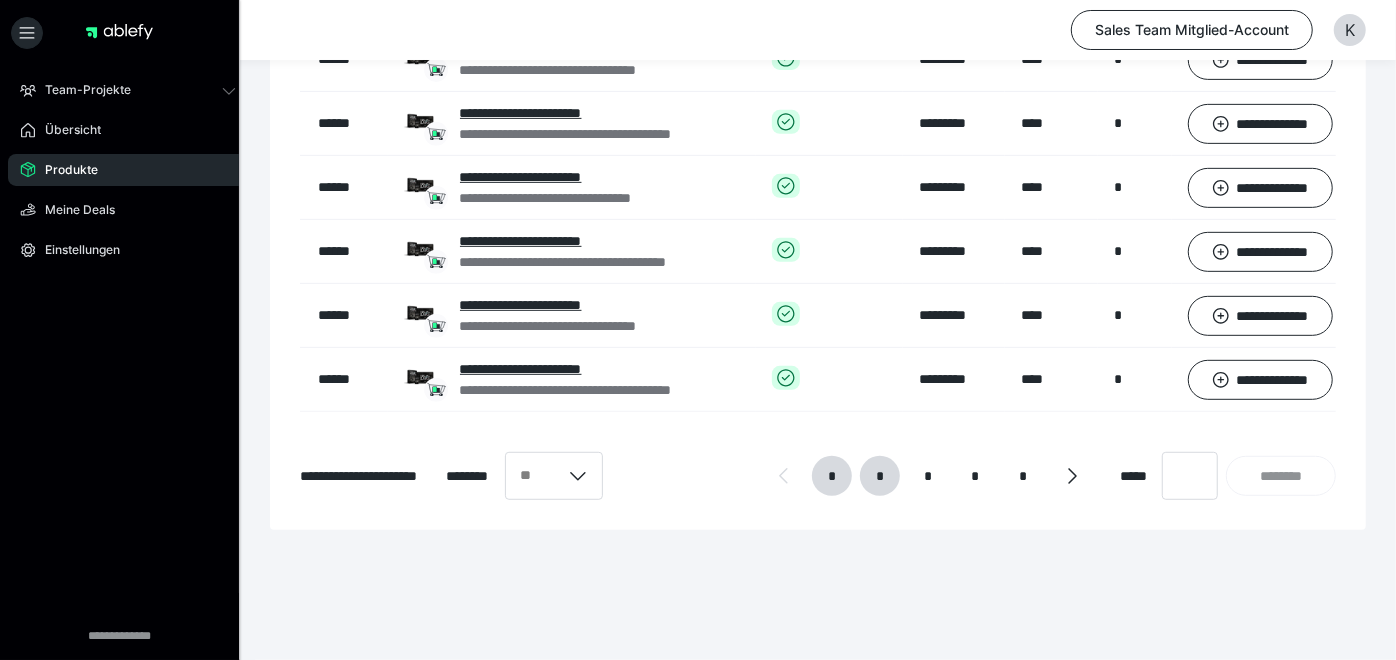 click on "*" at bounding box center [879, 476] 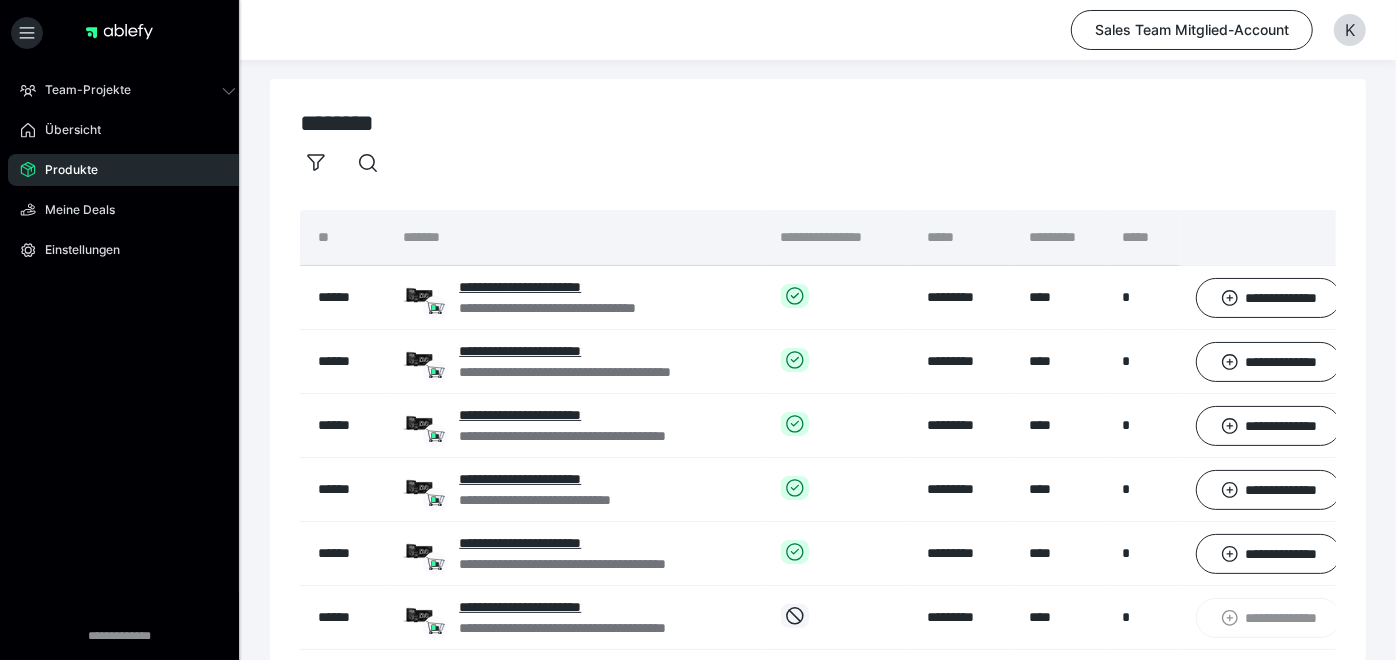 scroll, scrollTop: 0, scrollLeft: 0, axis: both 